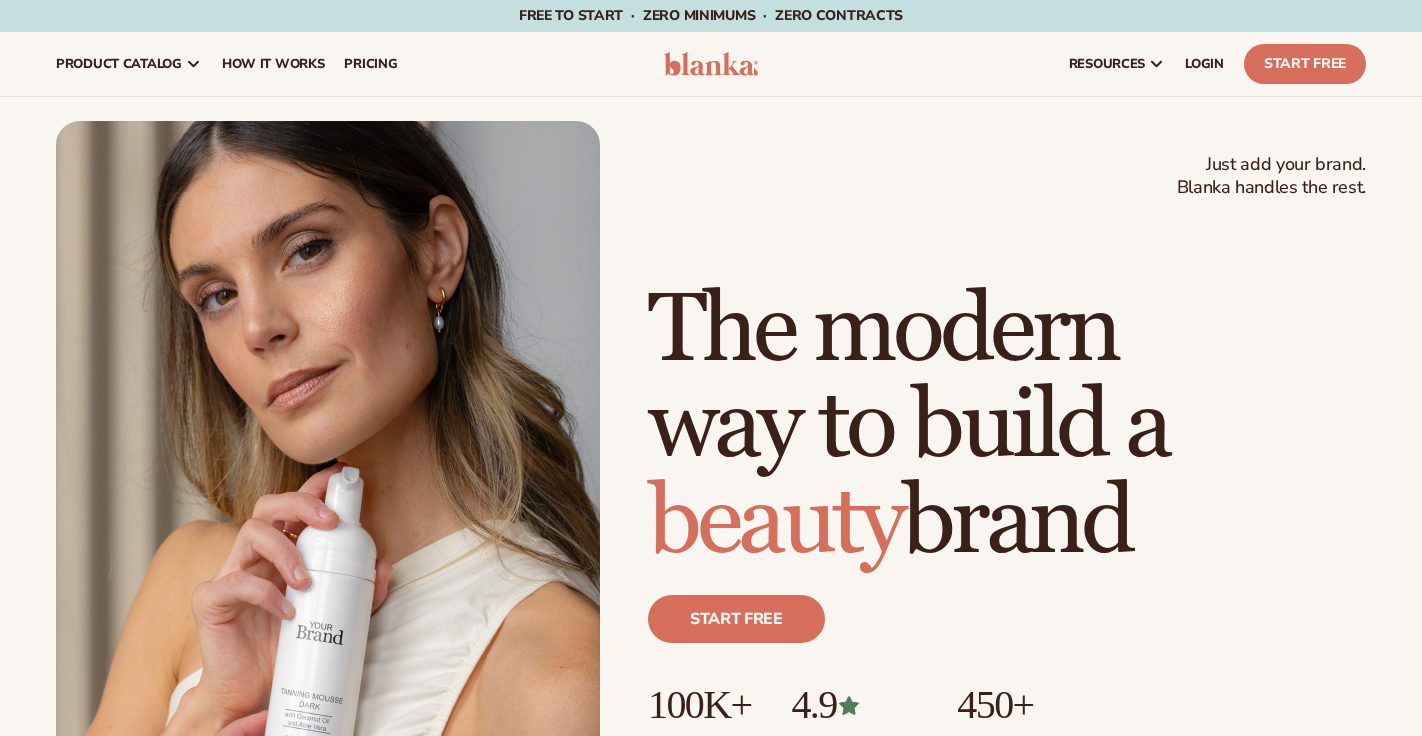 scroll, scrollTop: 0, scrollLeft: 0, axis: both 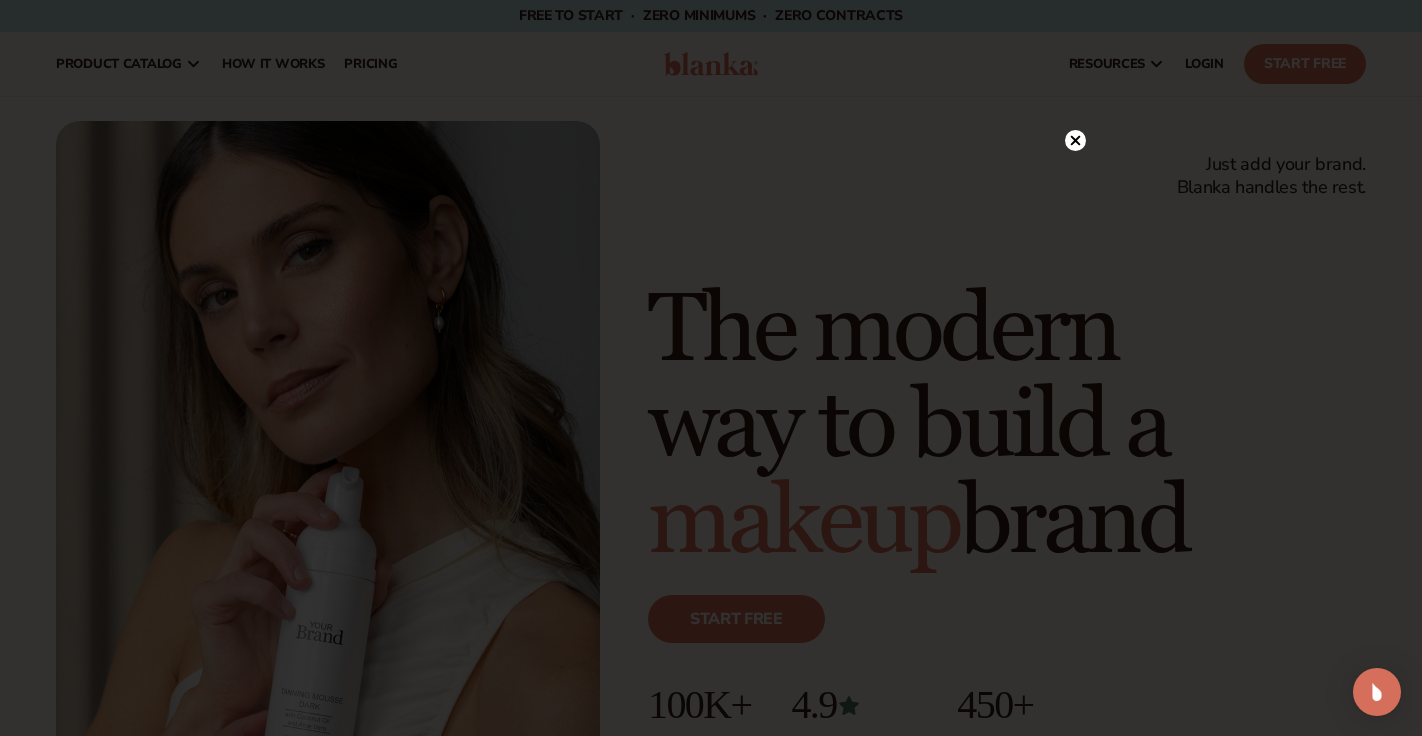 click 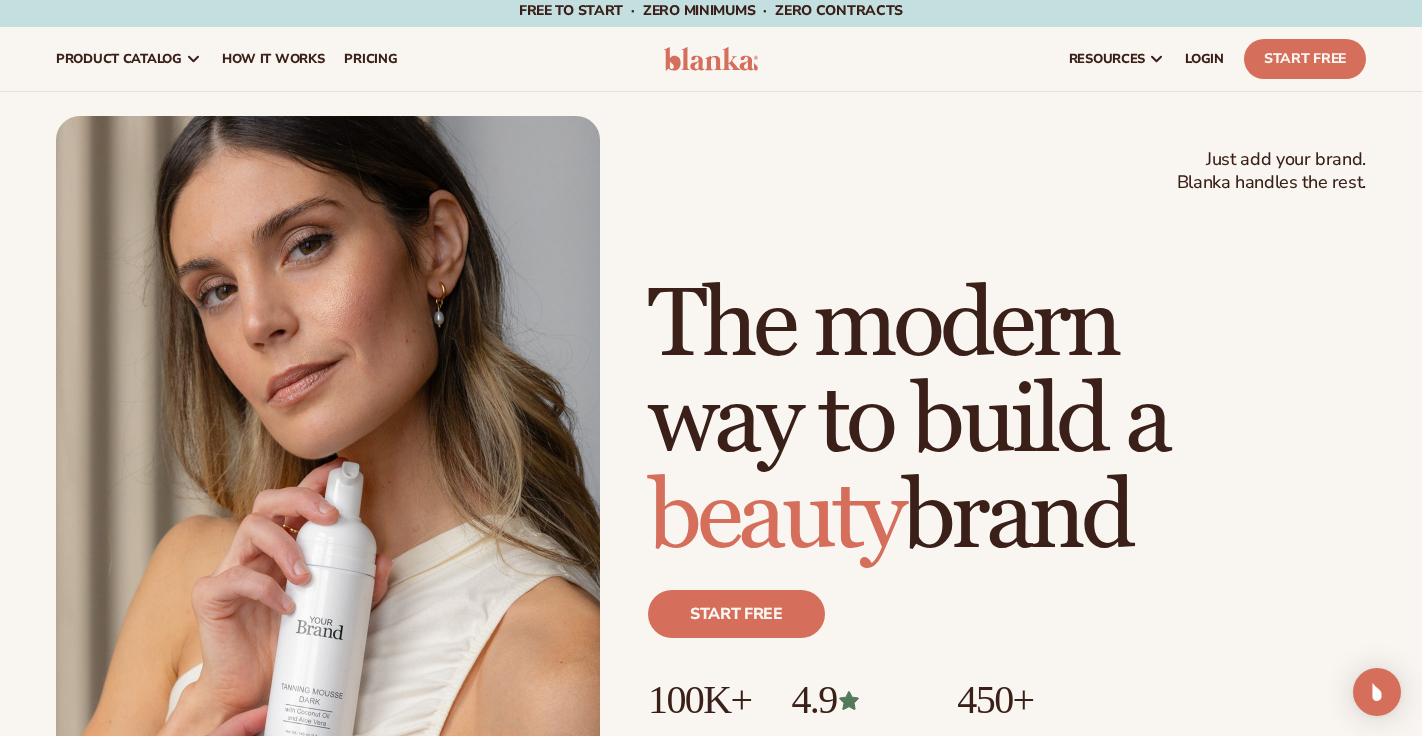 scroll, scrollTop: 0, scrollLeft: 0, axis: both 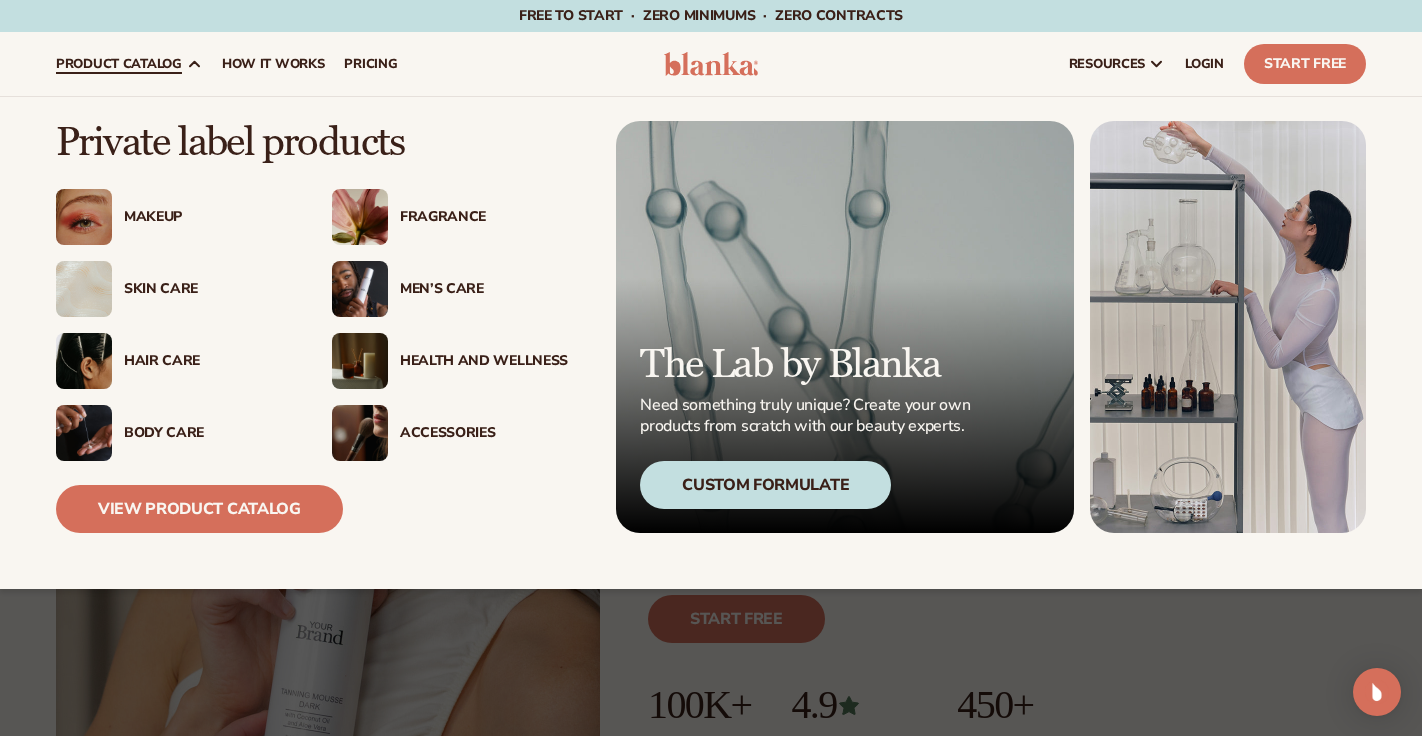 click on "Skin Care" at bounding box center (208, 289) 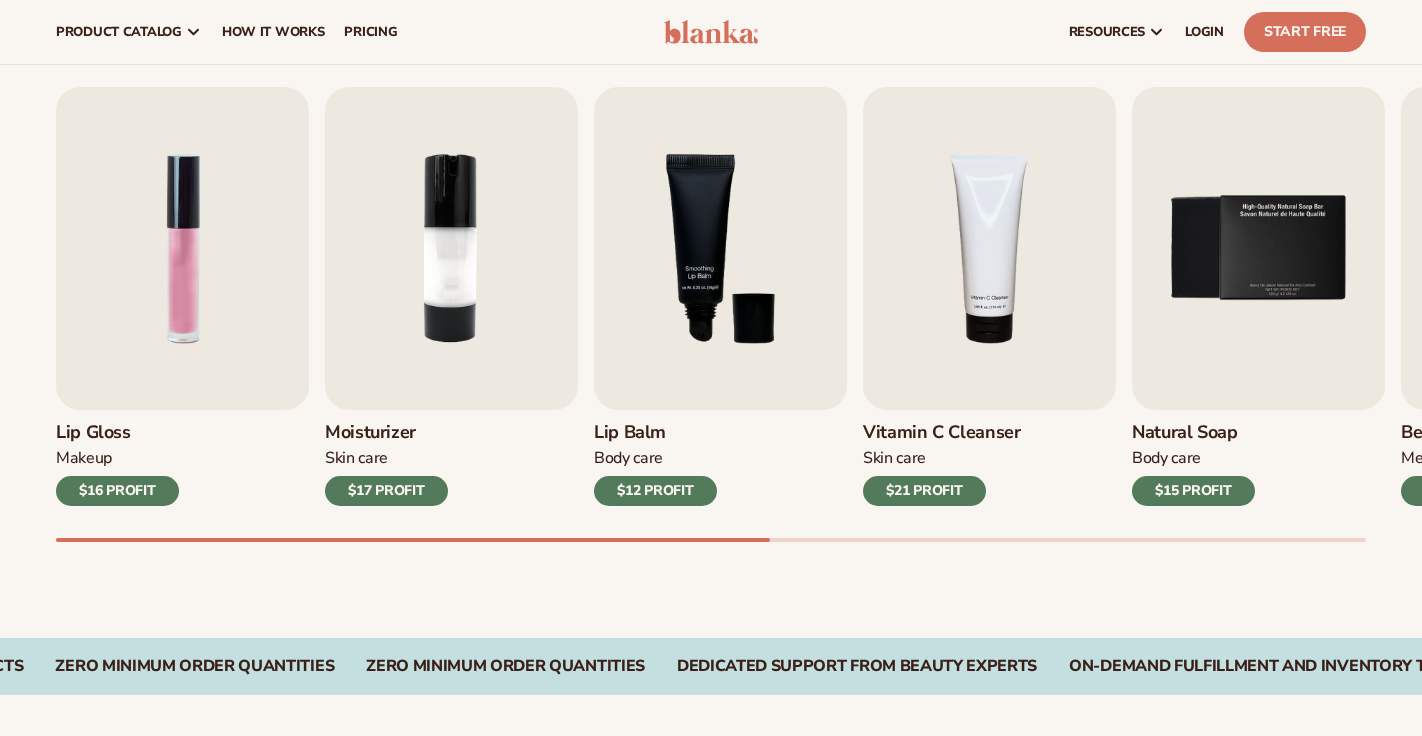 scroll, scrollTop: 616, scrollLeft: 0, axis: vertical 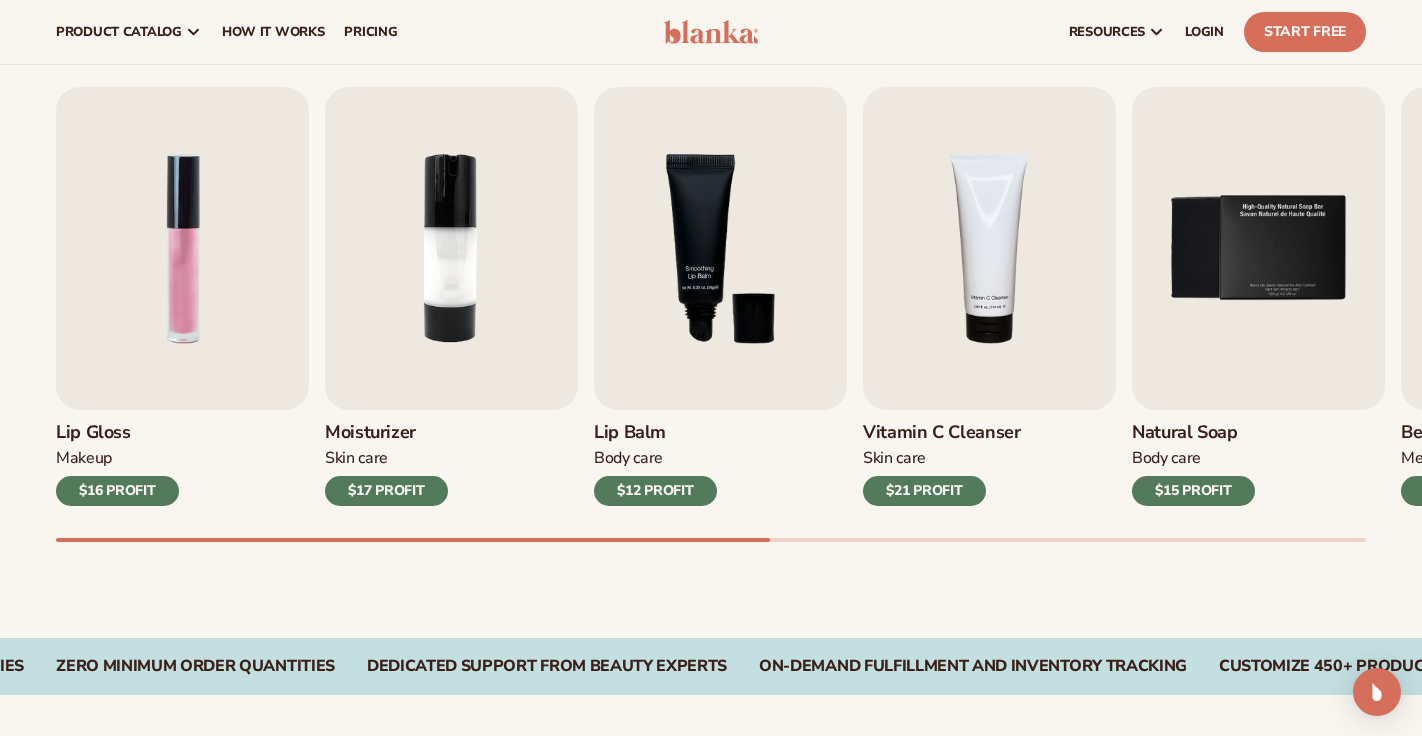 click on "$21 PROFIT" at bounding box center [924, 491] 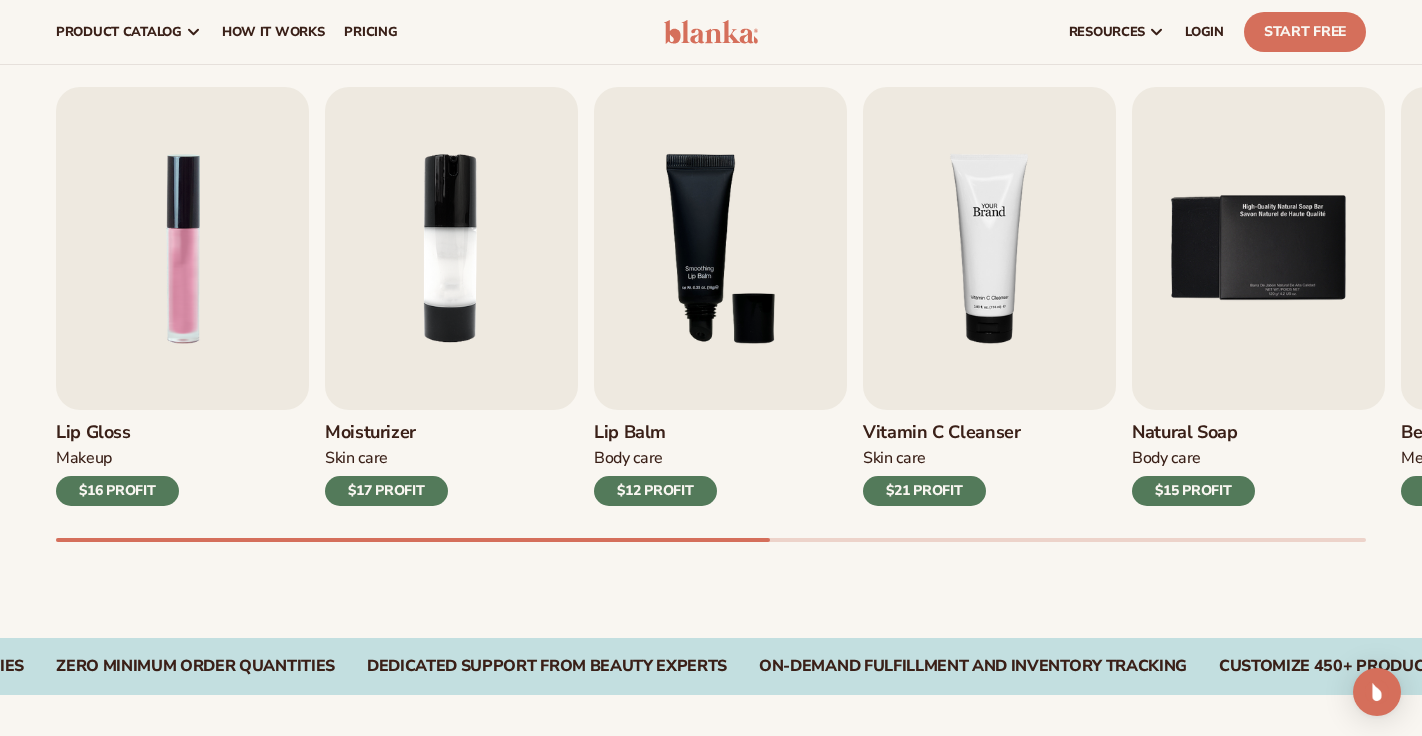 click at bounding box center (989, 248) 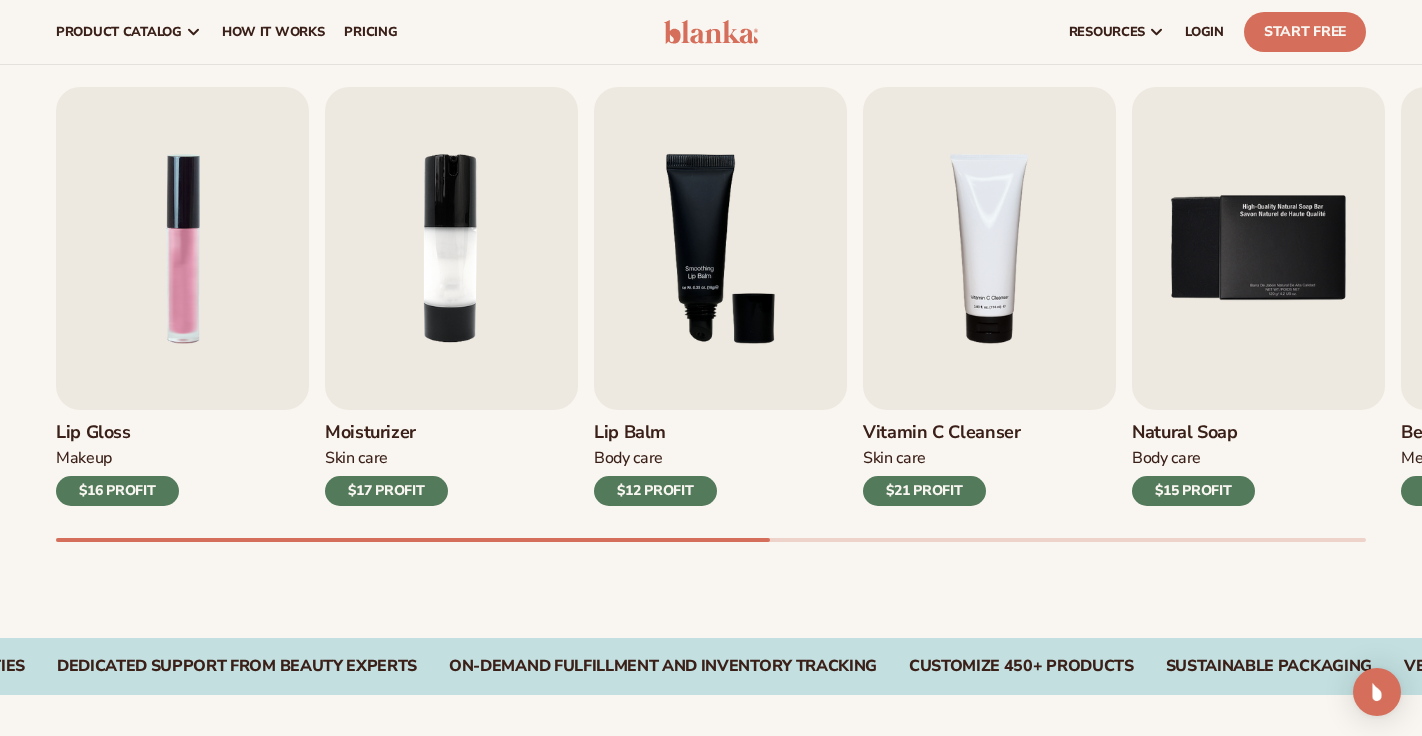 click on "Vitamin C Cleanser" at bounding box center [942, 433] 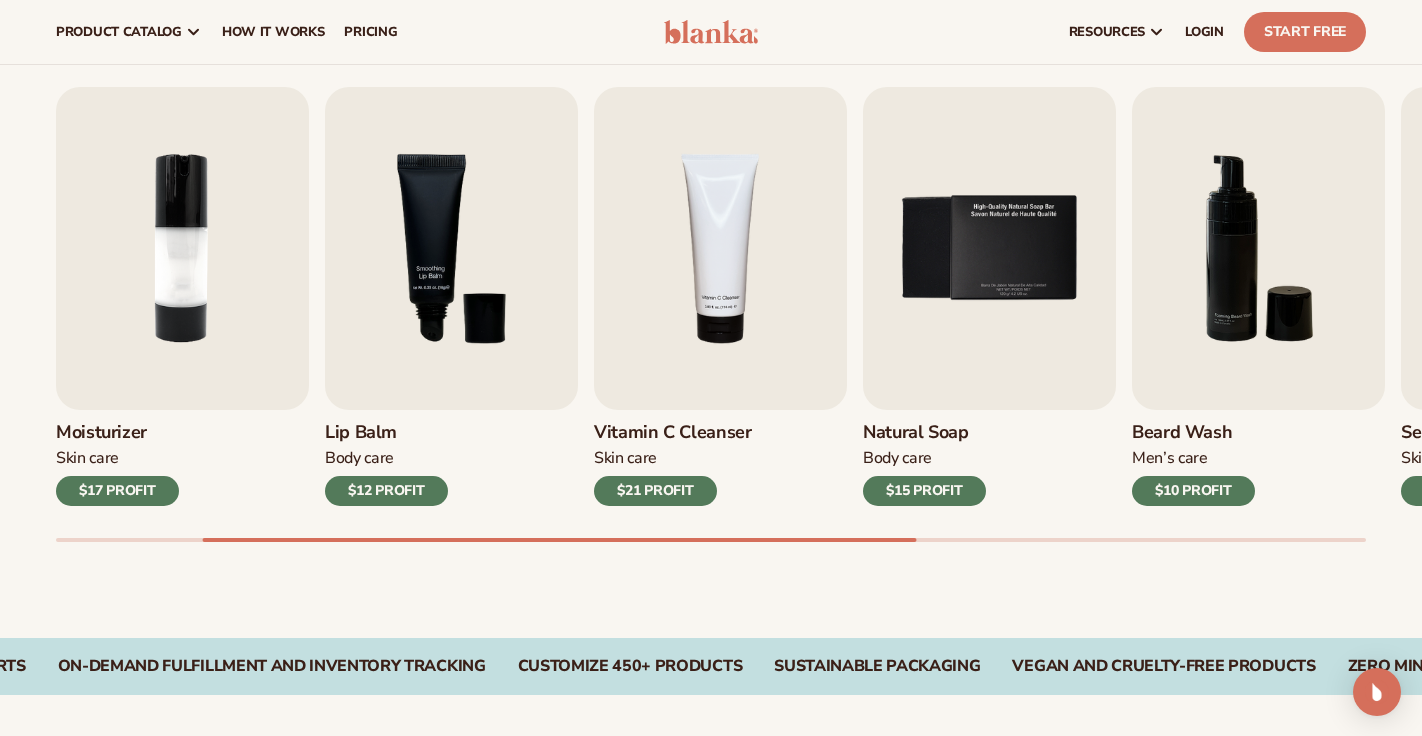 click on "Vitamin C Cleanser" at bounding box center [673, 433] 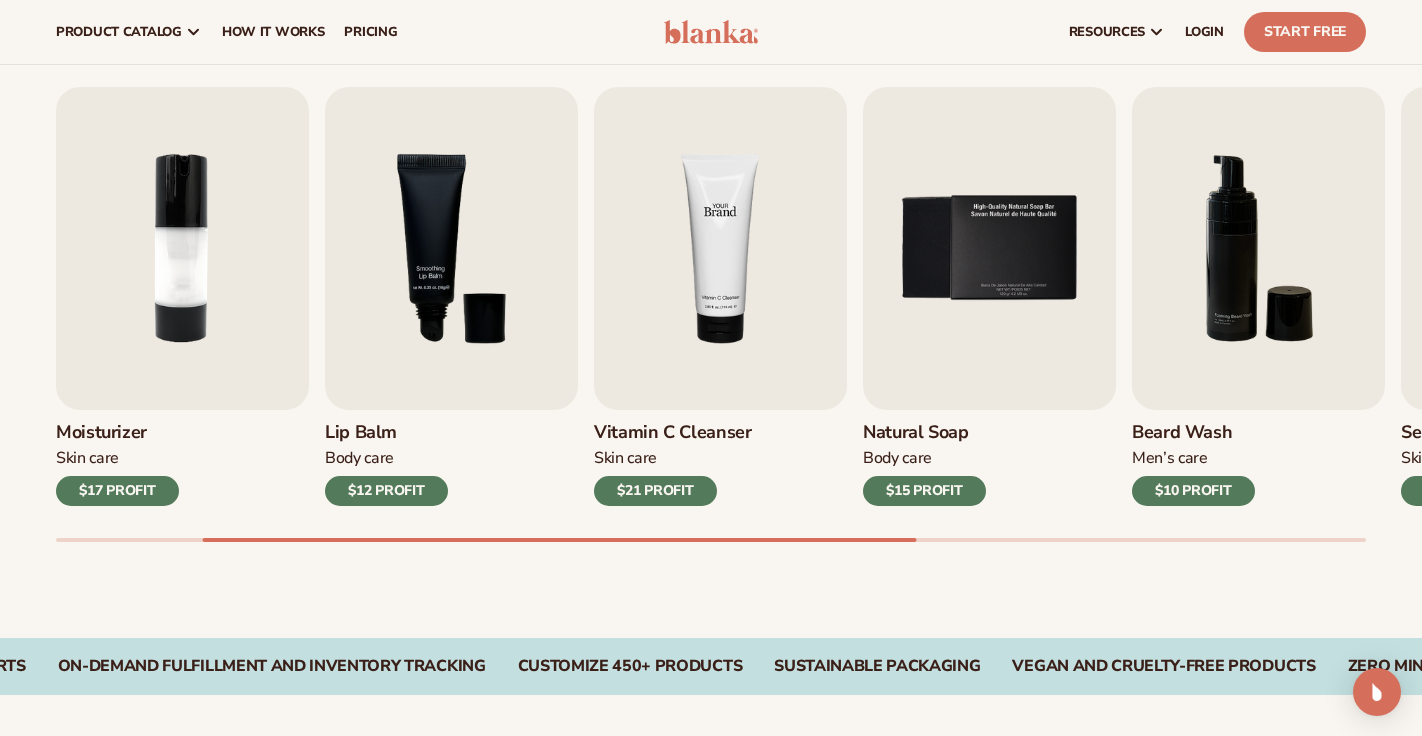click at bounding box center (720, 248) 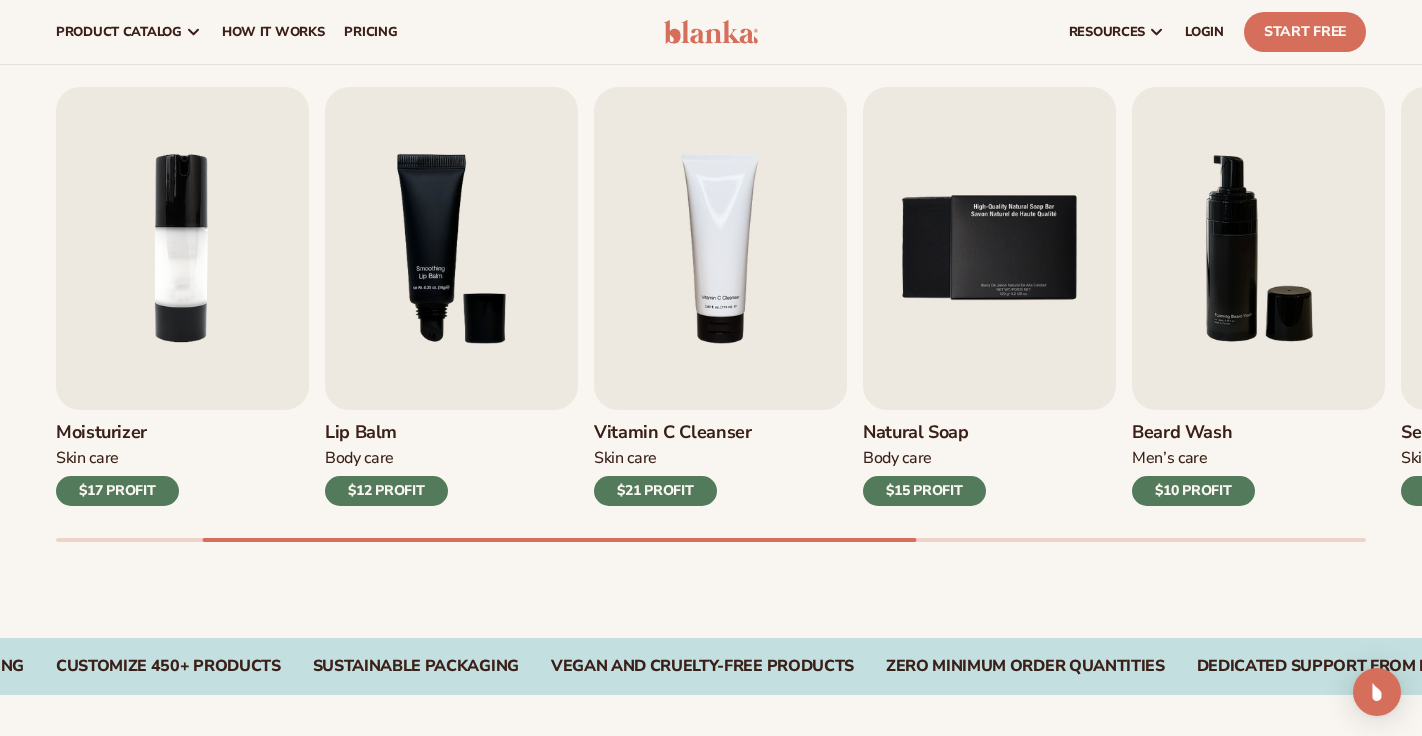 click on "$15 PROFIT" at bounding box center (924, 491) 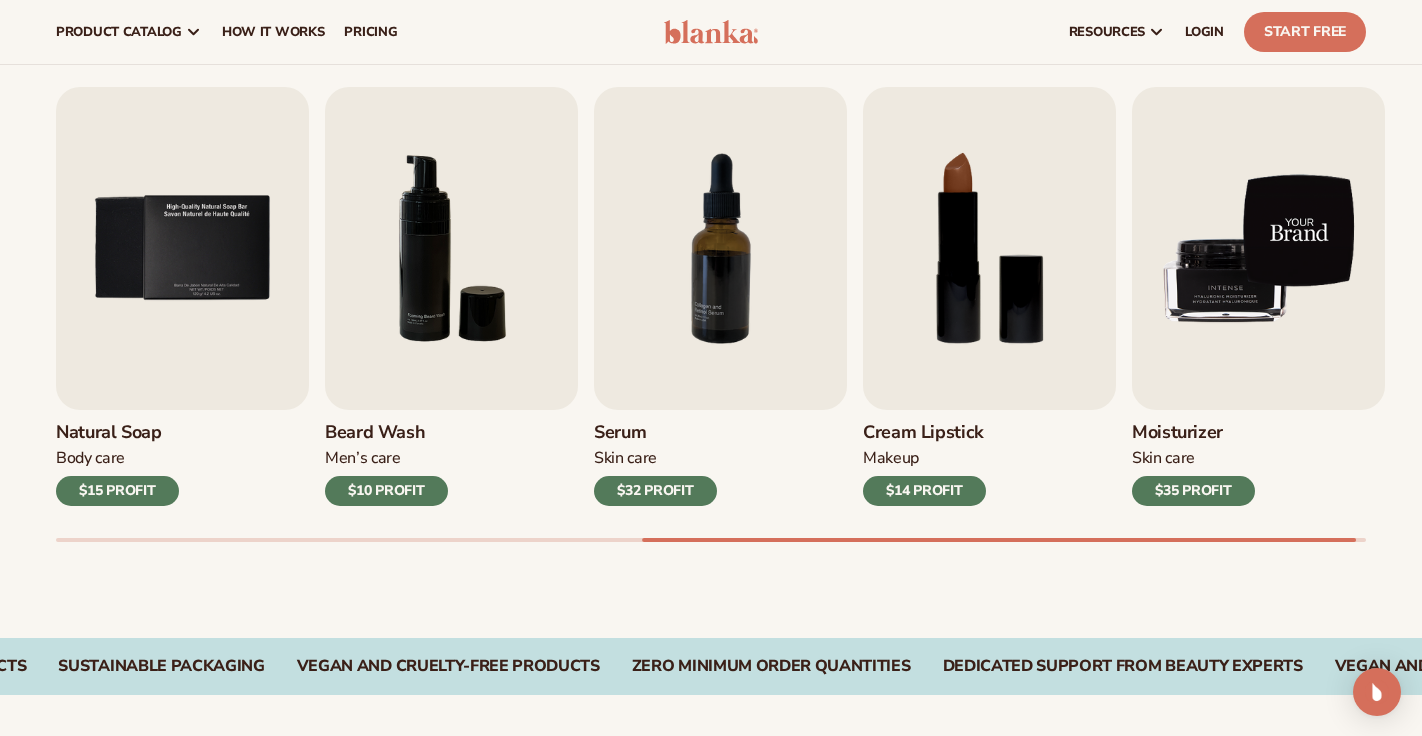 click at bounding box center [1258, 248] 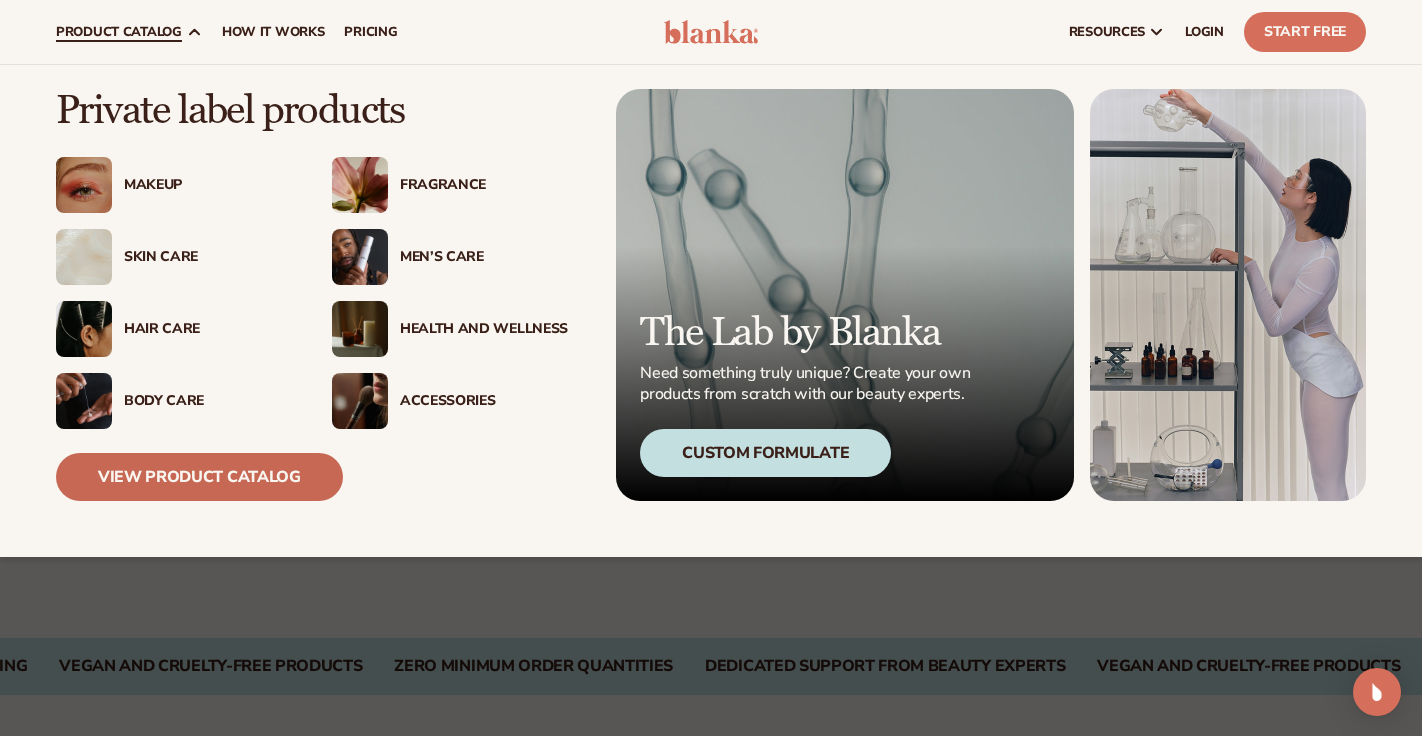 click on "View Product Catalog" at bounding box center [199, 477] 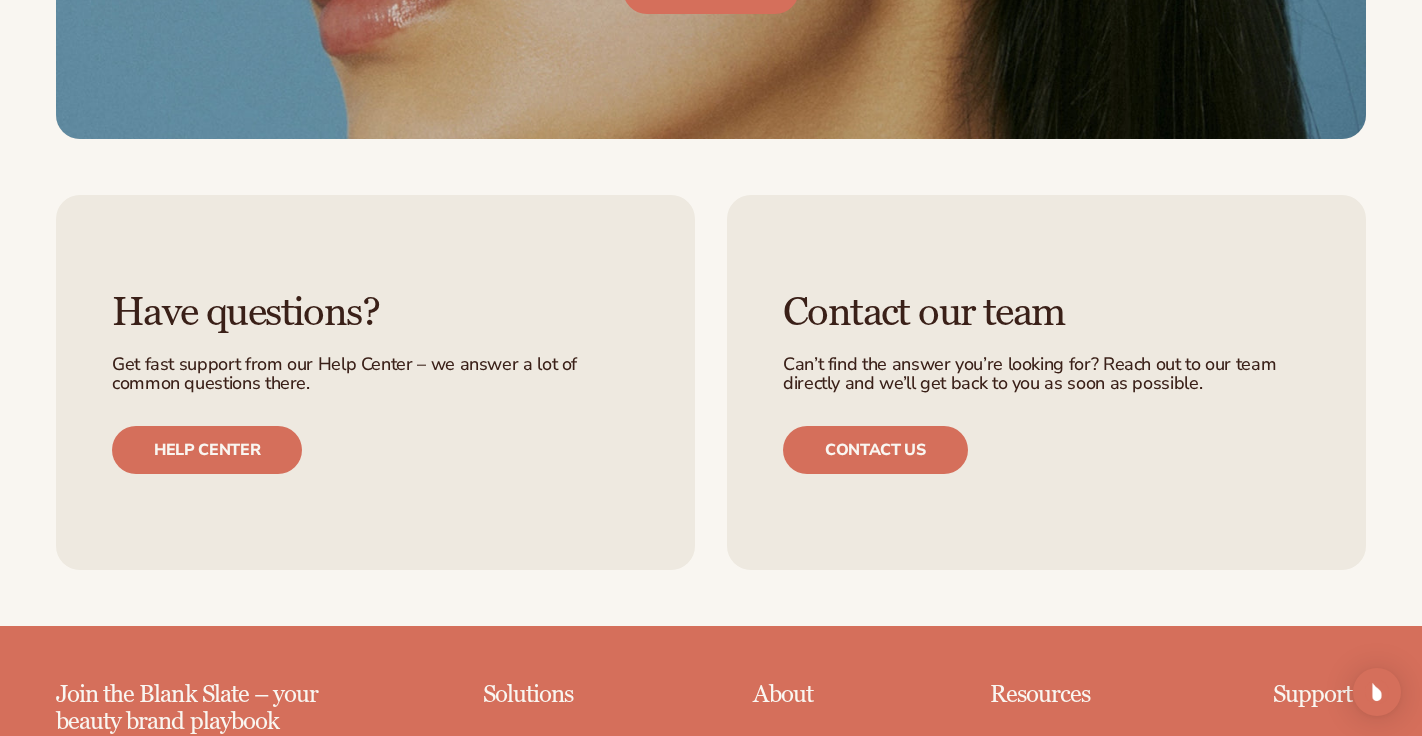 scroll, scrollTop: 3503, scrollLeft: 0, axis: vertical 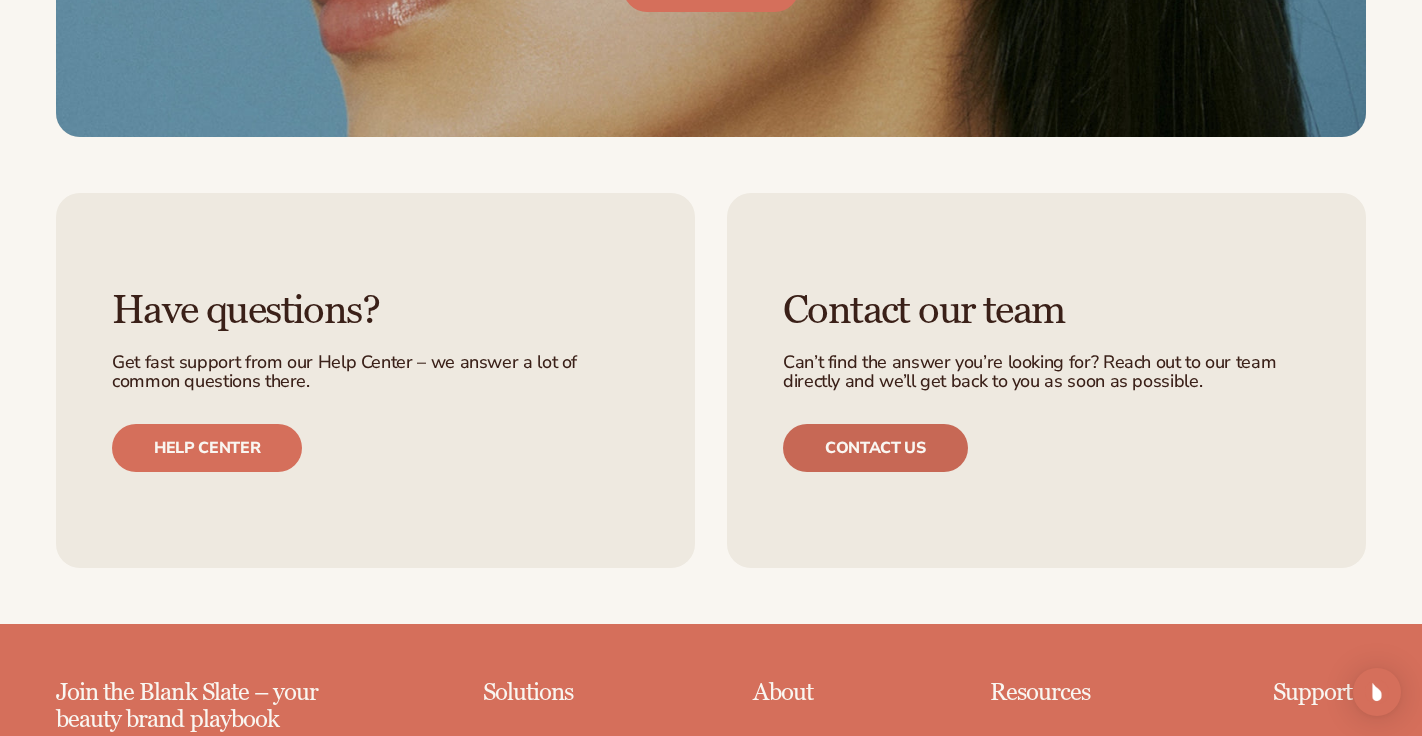 click on "Contact us" at bounding box center [875, 448] 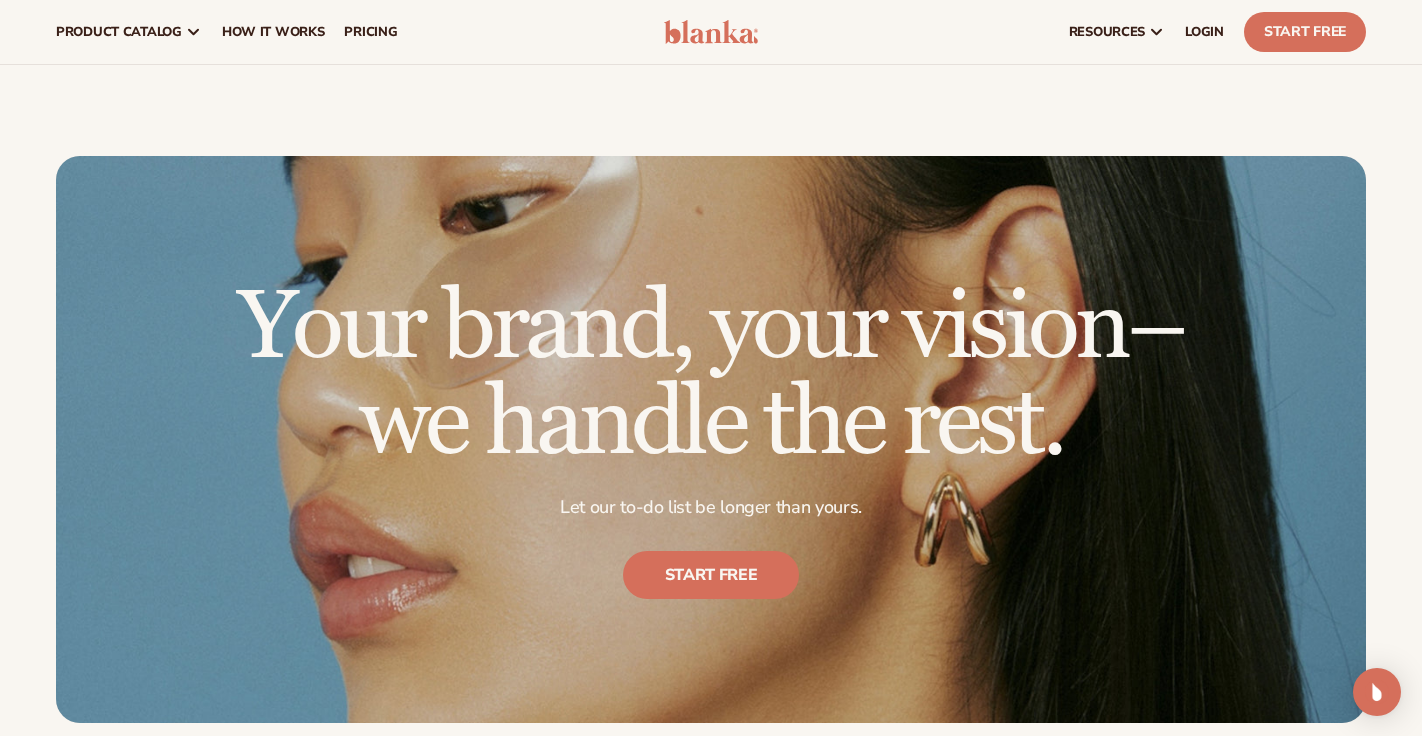 scroll, scrollTop: 0, scrollLeft: 0, axis: both 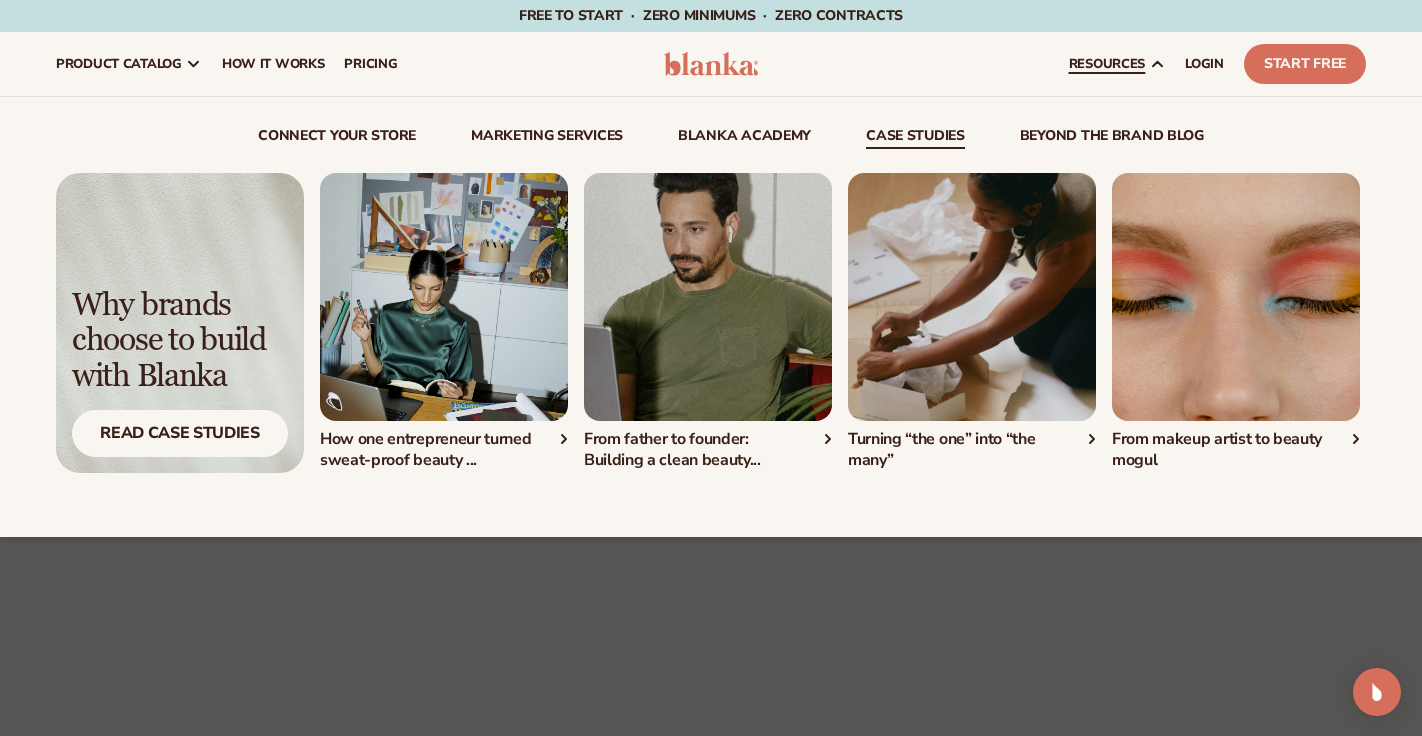 click at bounding box center [708, 297] 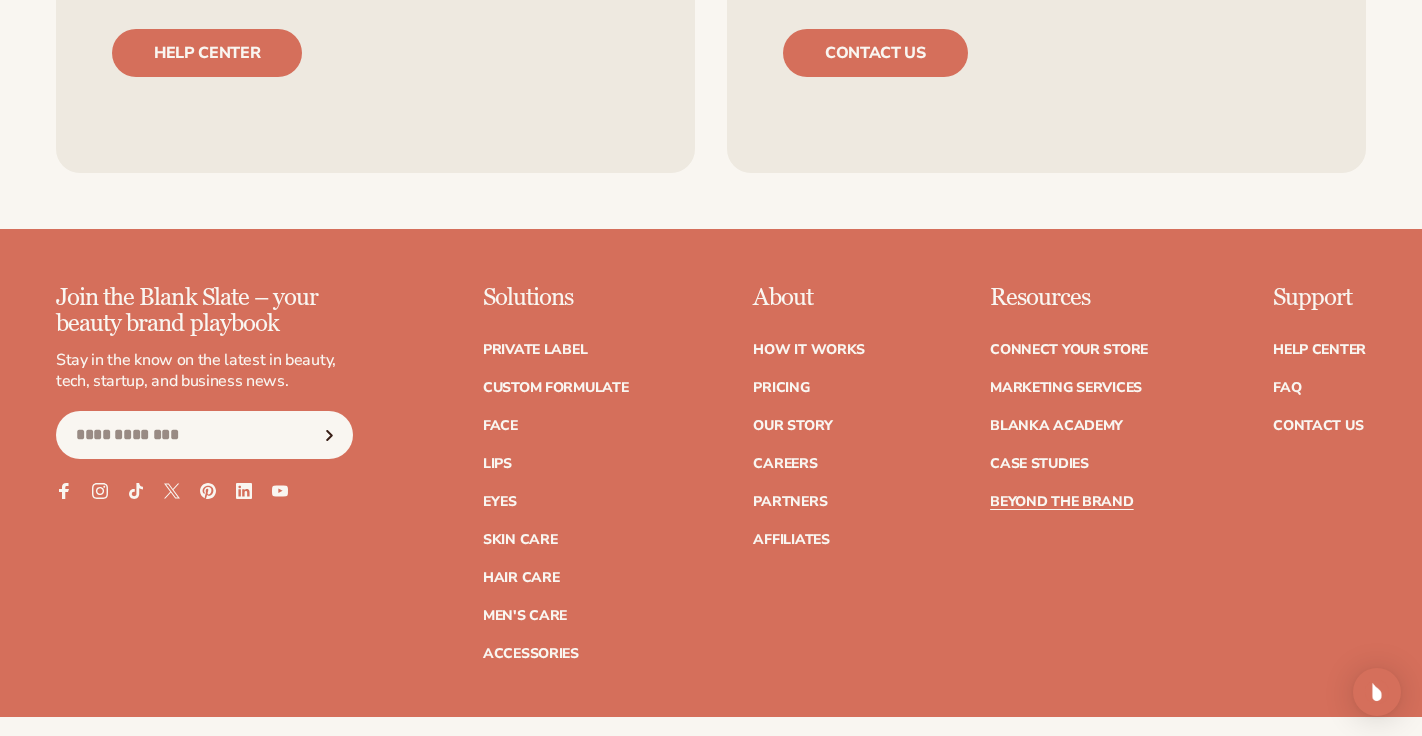 scroll, scrollTop: 5349, scrollLeft: 0, axis: vertical 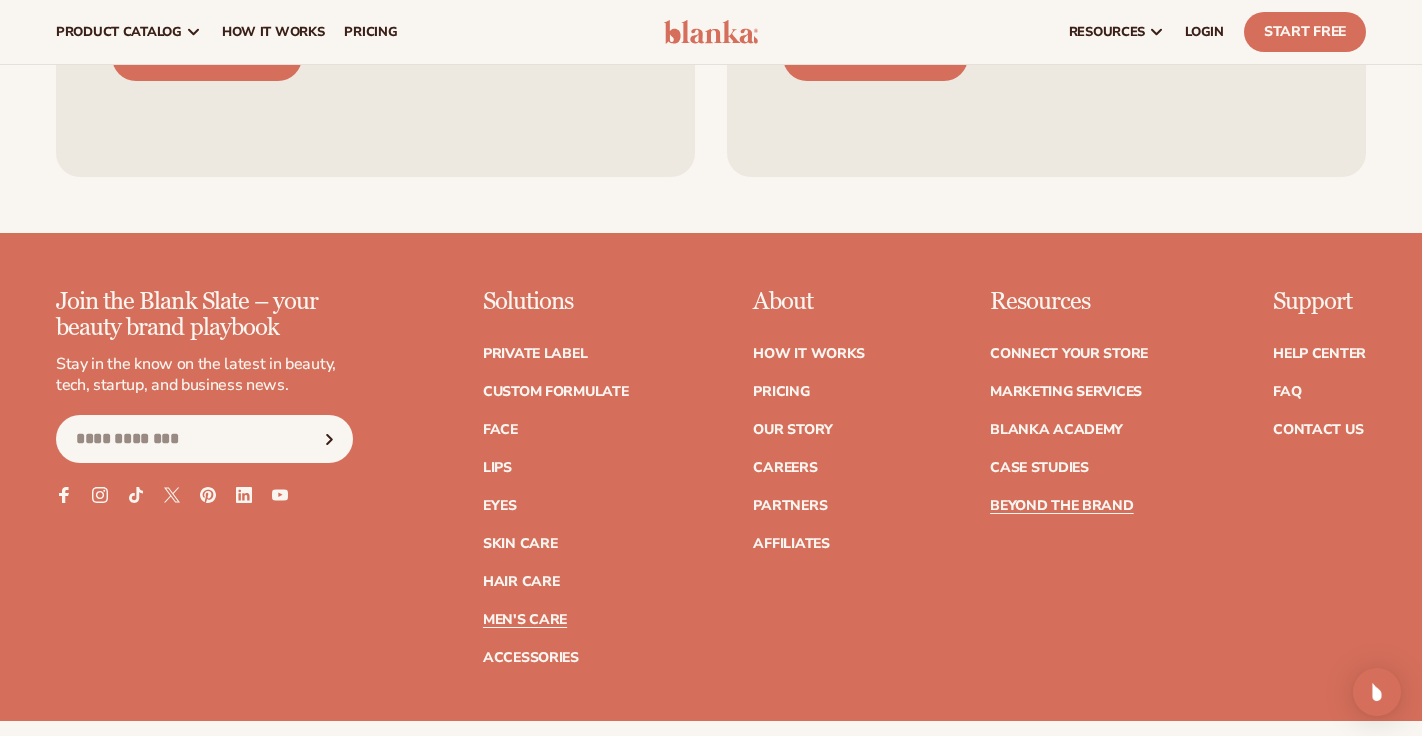 click on "Men's Care" at bounding box center (525, 620) 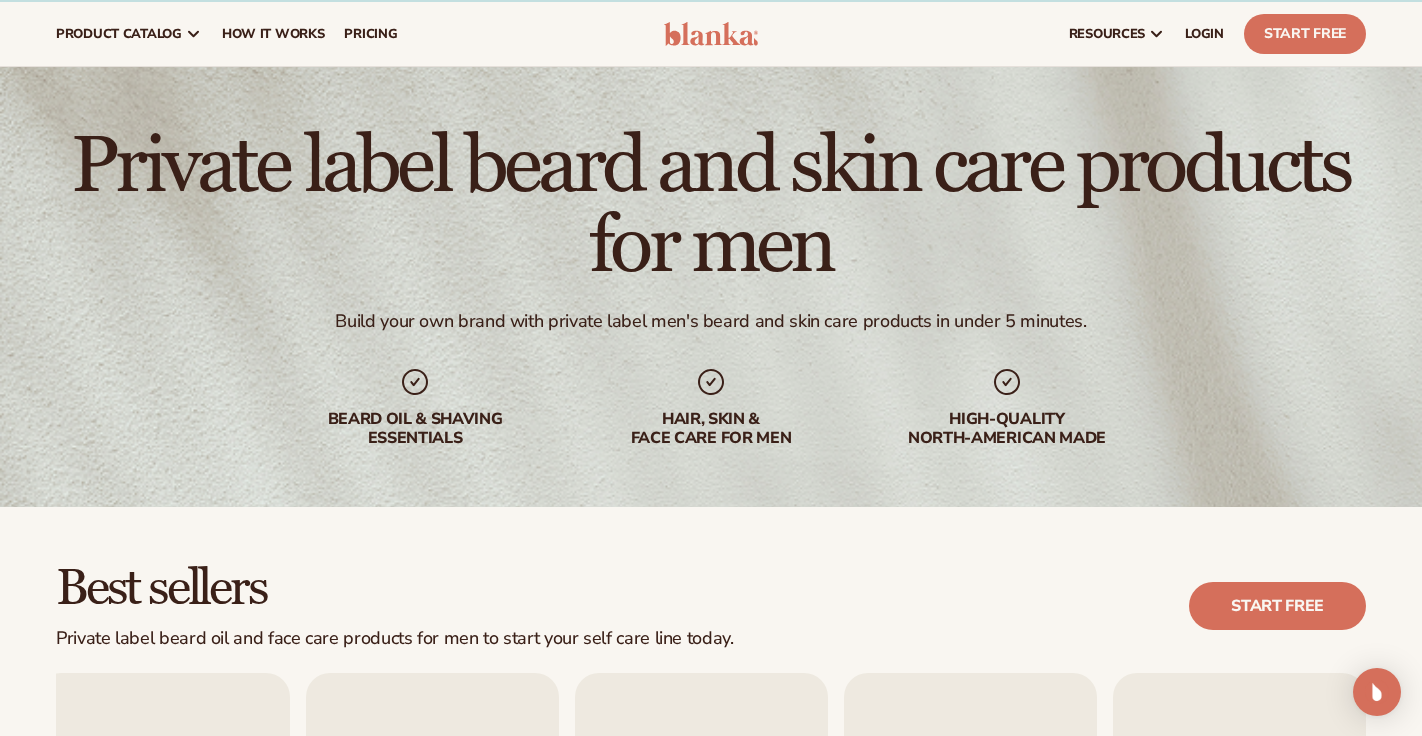scroll, scrollTop: 0, scrollLeft: 0, axis: both 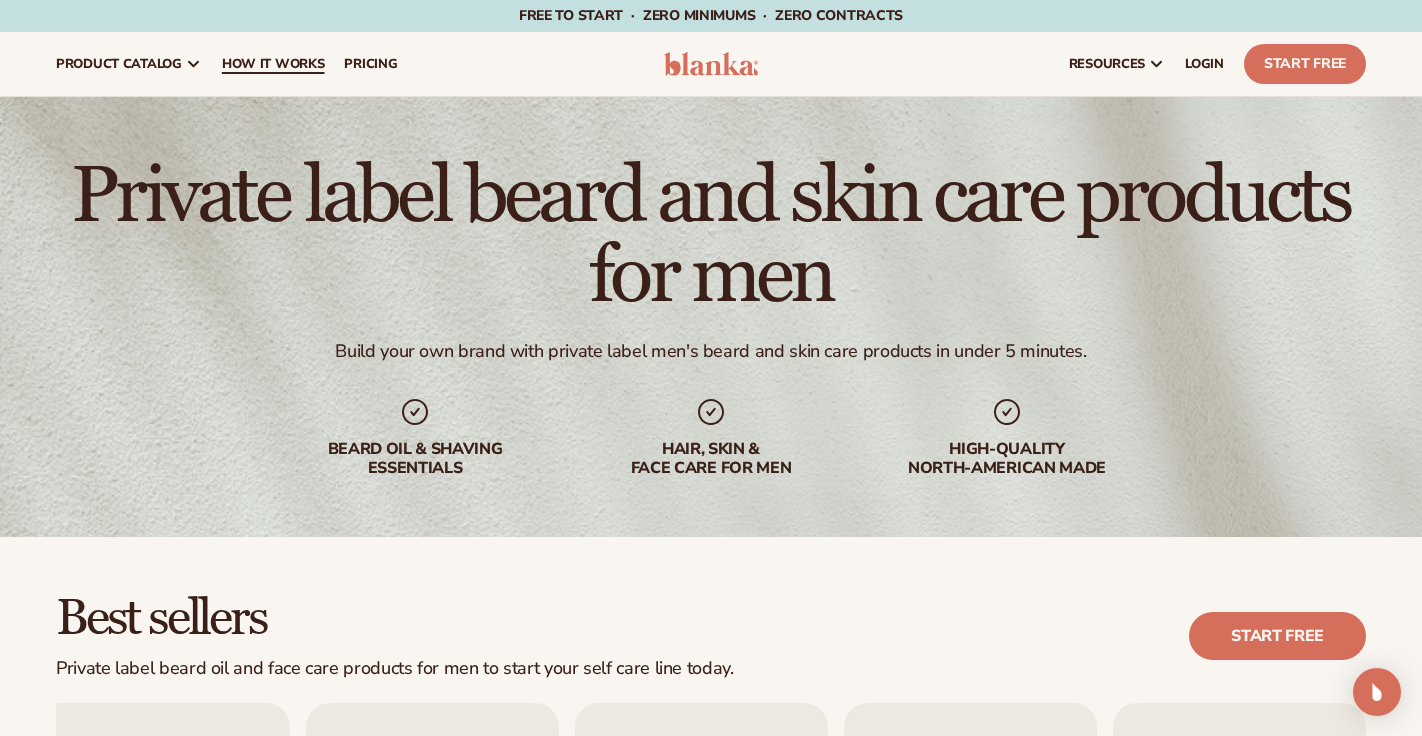 click on "How It Works" at bounding box center (273, 64) 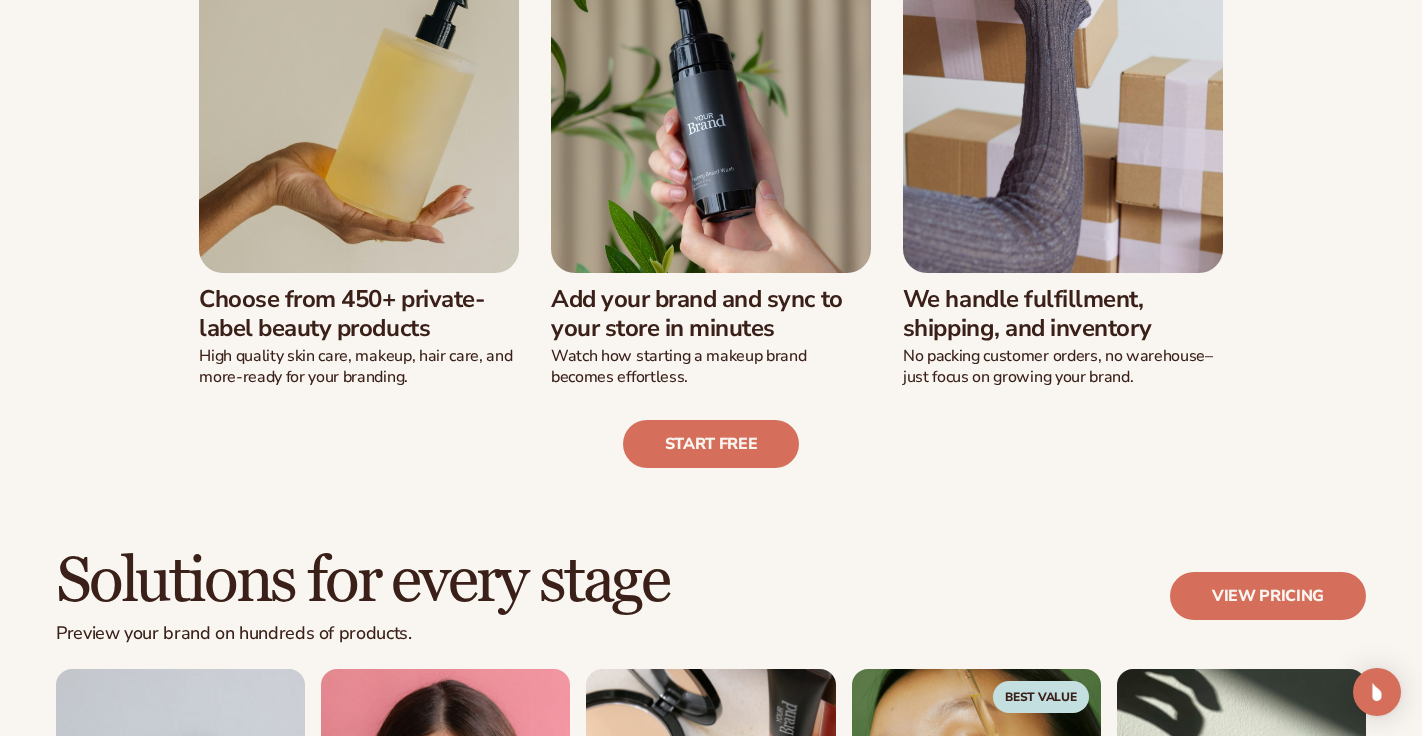 scroll, scrollTop: 633, scrollLeft: 0, axis: vertical 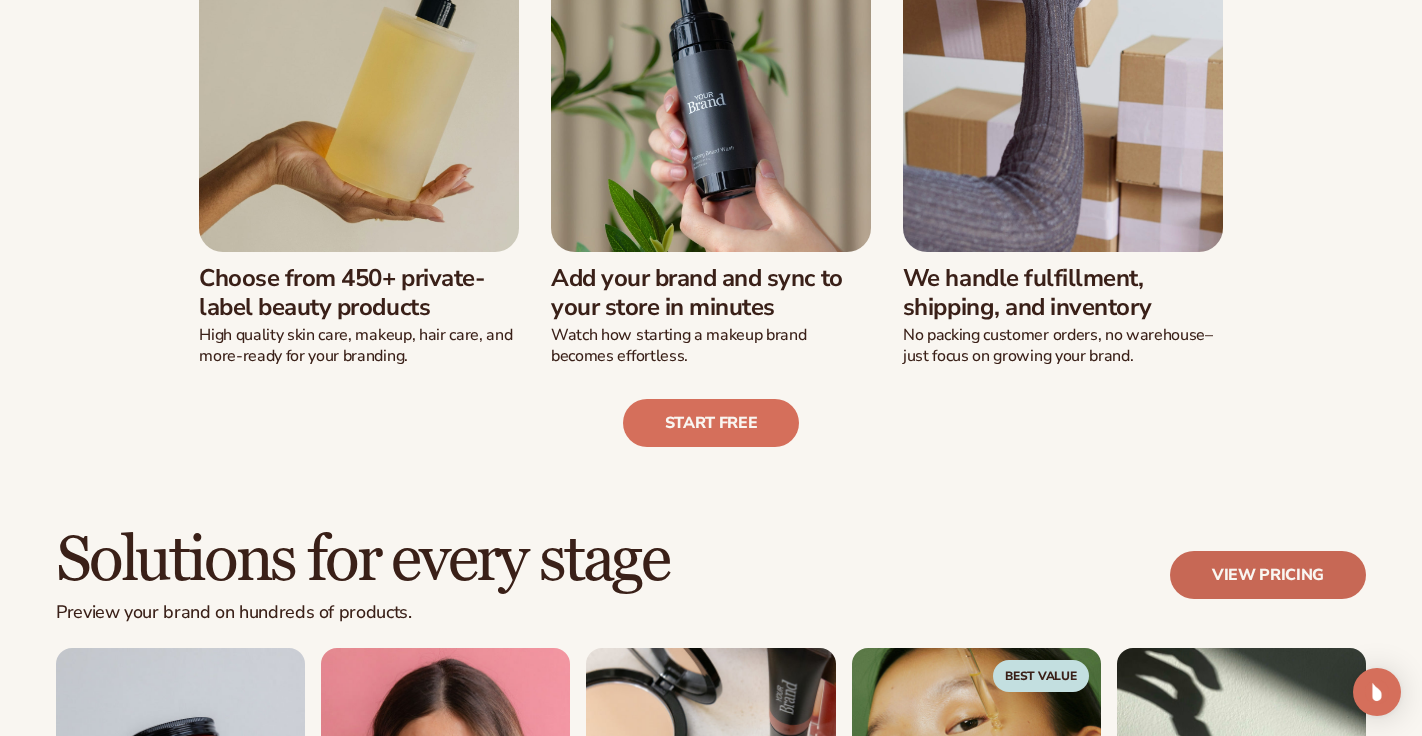 click on "View pricing" at bounding box center [1268, 575] 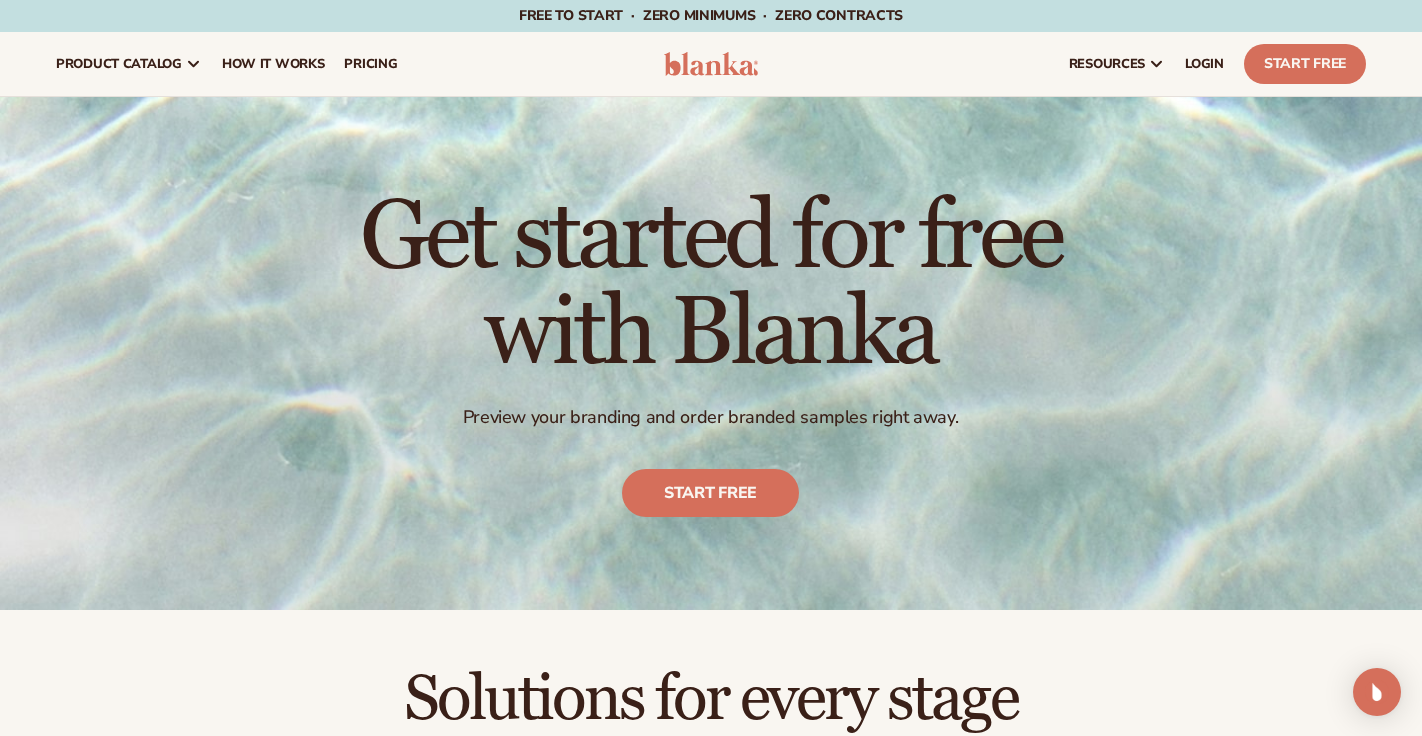 scroll, scrollTop: 363, scrollLeft: 0, axis: vertical 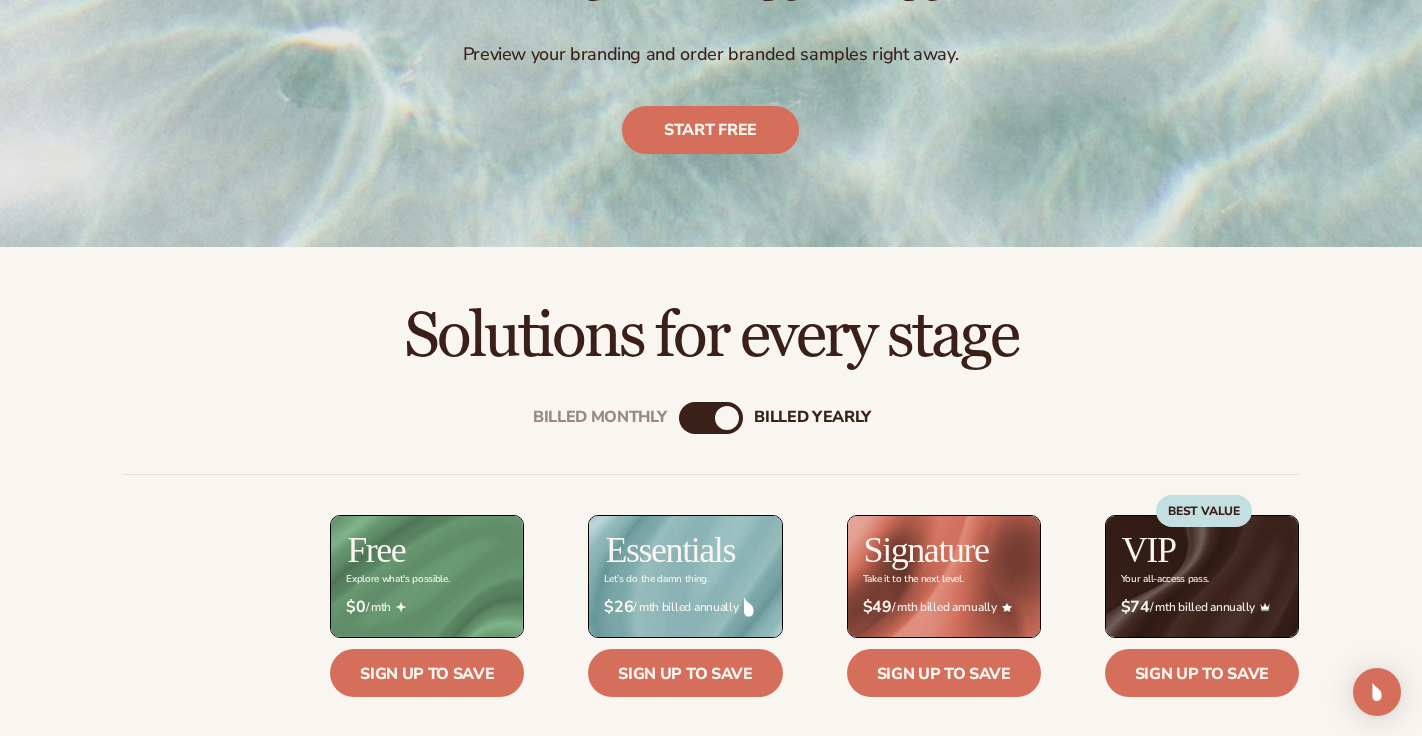 click on "Billed Monthly" at bounding box center (691, 418) 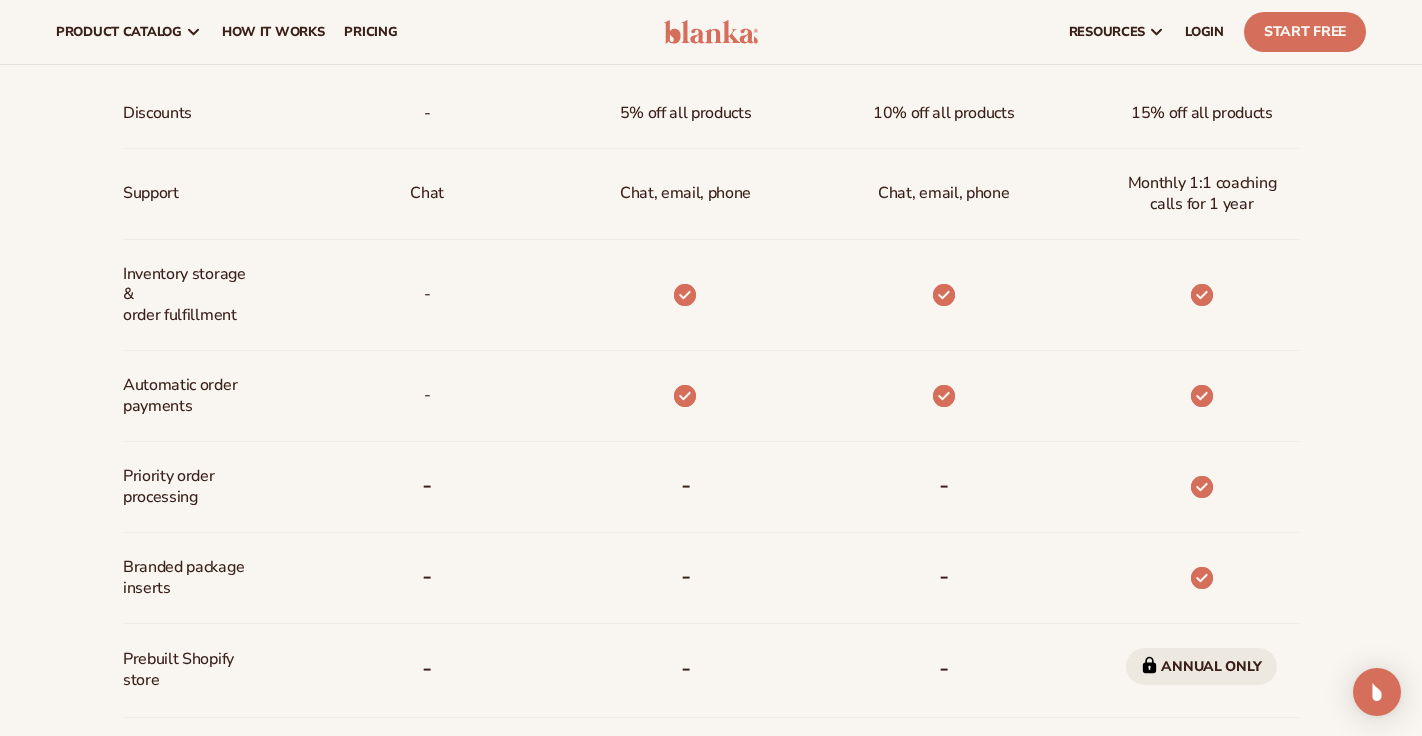scroll, scrollTop: 1000, scrollLeft: 0, axis: vertical 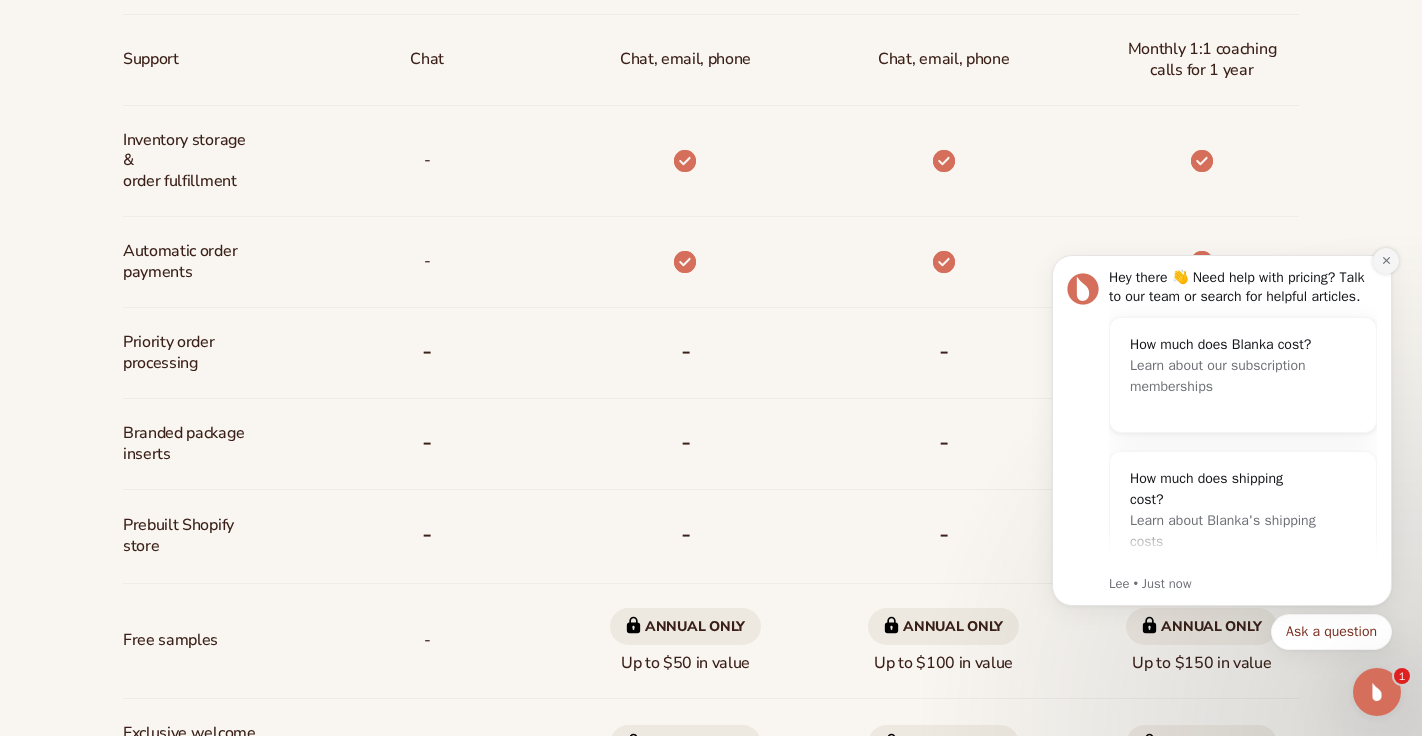 click 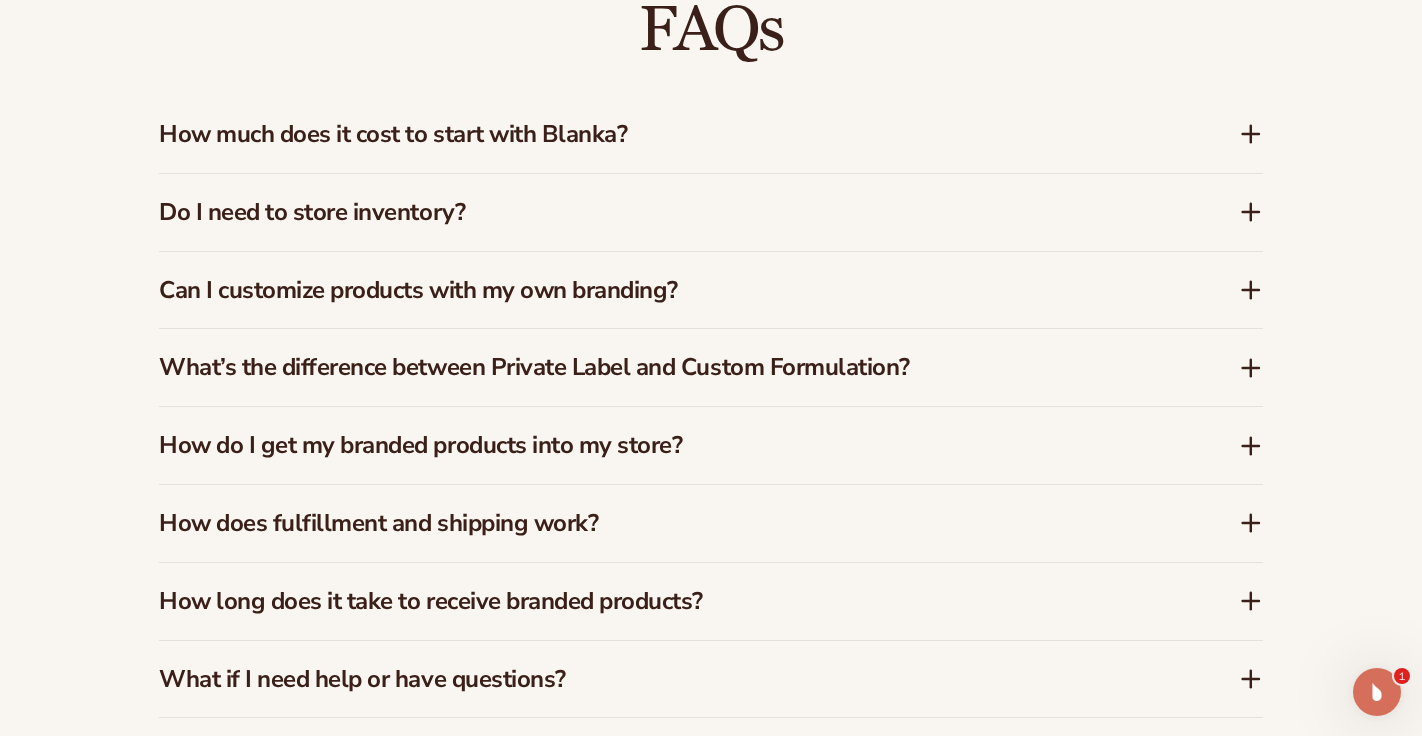 scroll, scrollTop: 2890, scrollLeft: 0, axis: vertical 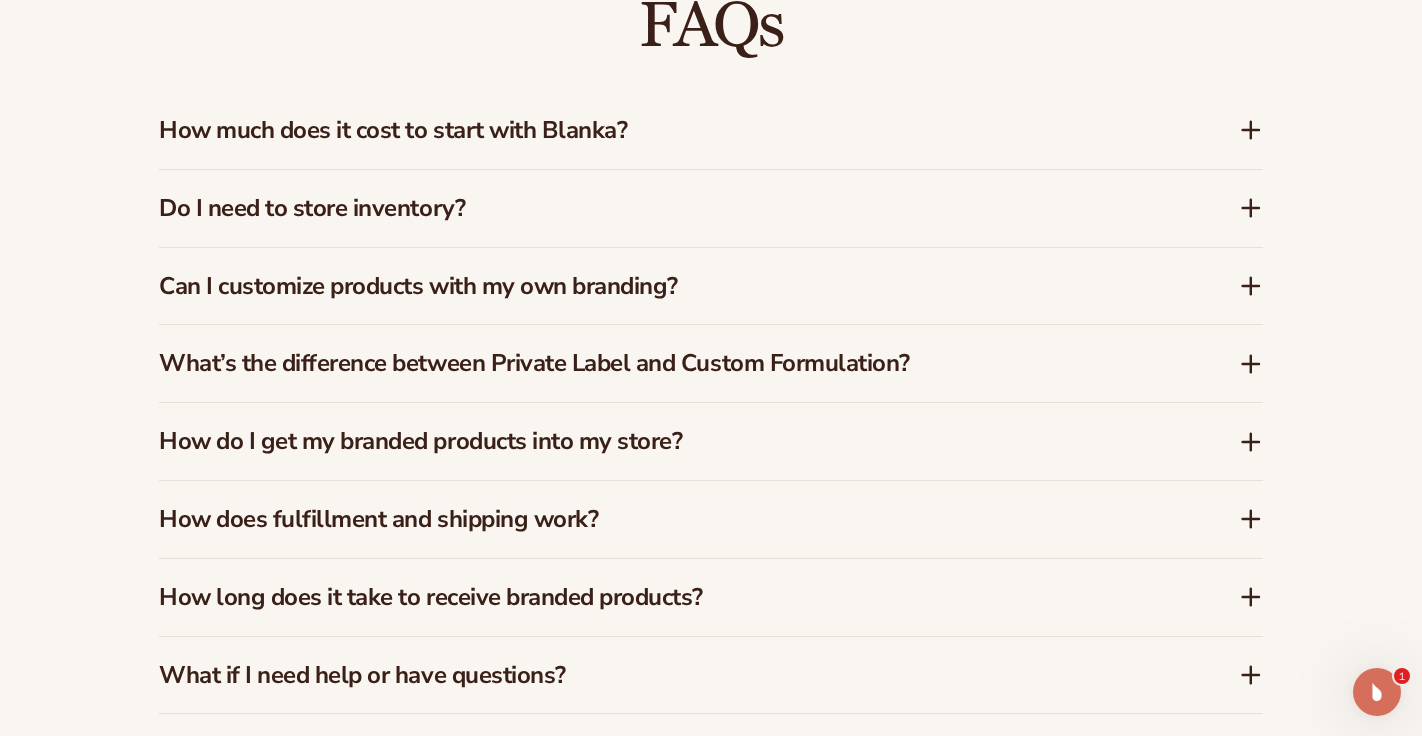 click on "How does fulfillment and shipping work?" at bounding box center [669, 519] 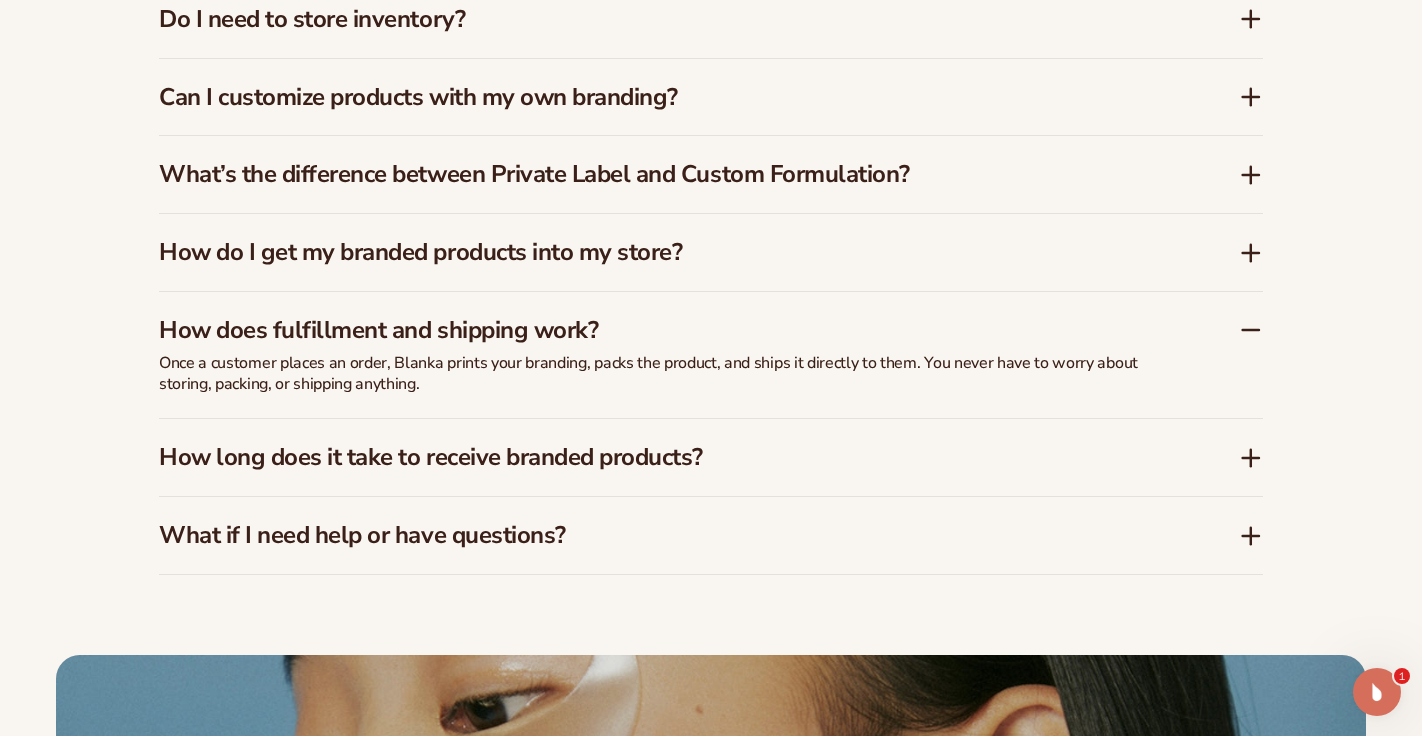 scroll, scrollTop: 3075, scrollLeft: 0, axis: vertical 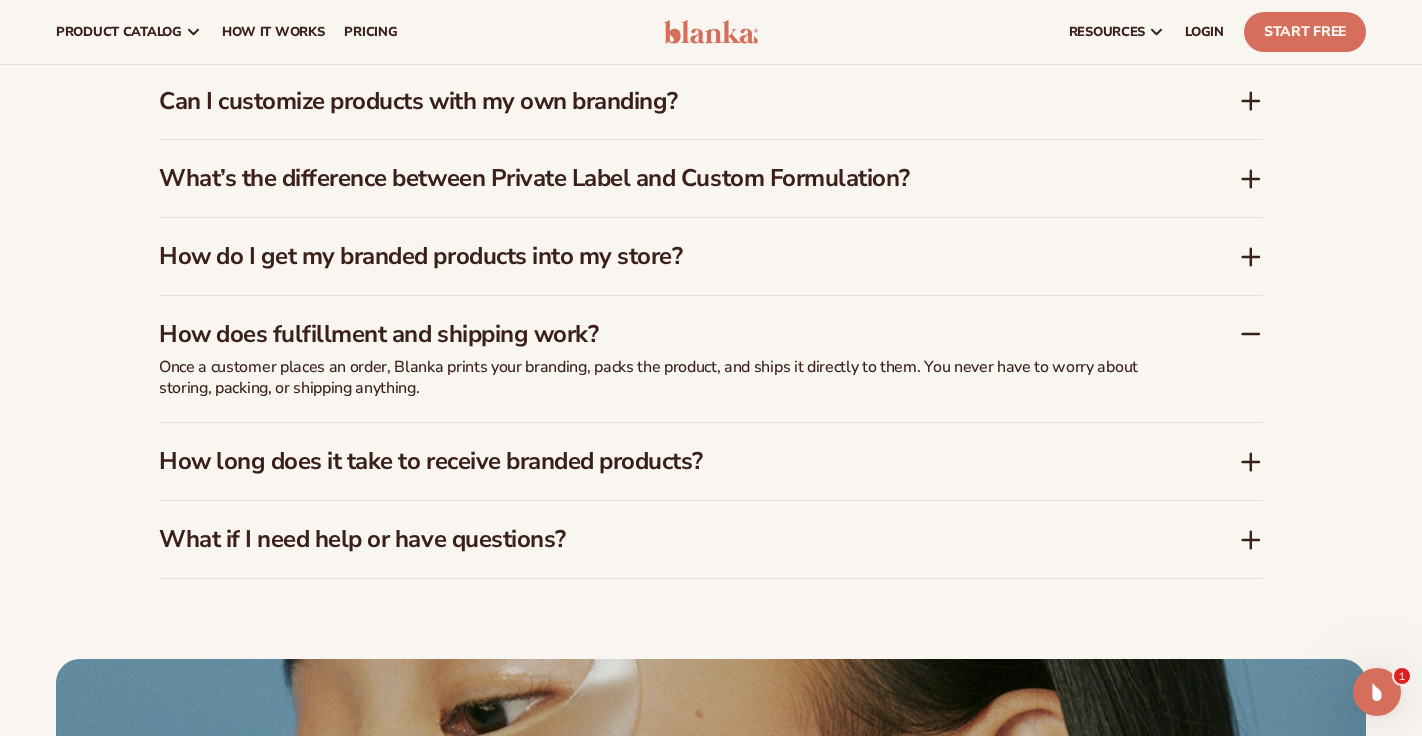 click on "How long does it take to receive branded products?" at bounding box center (669, 461) 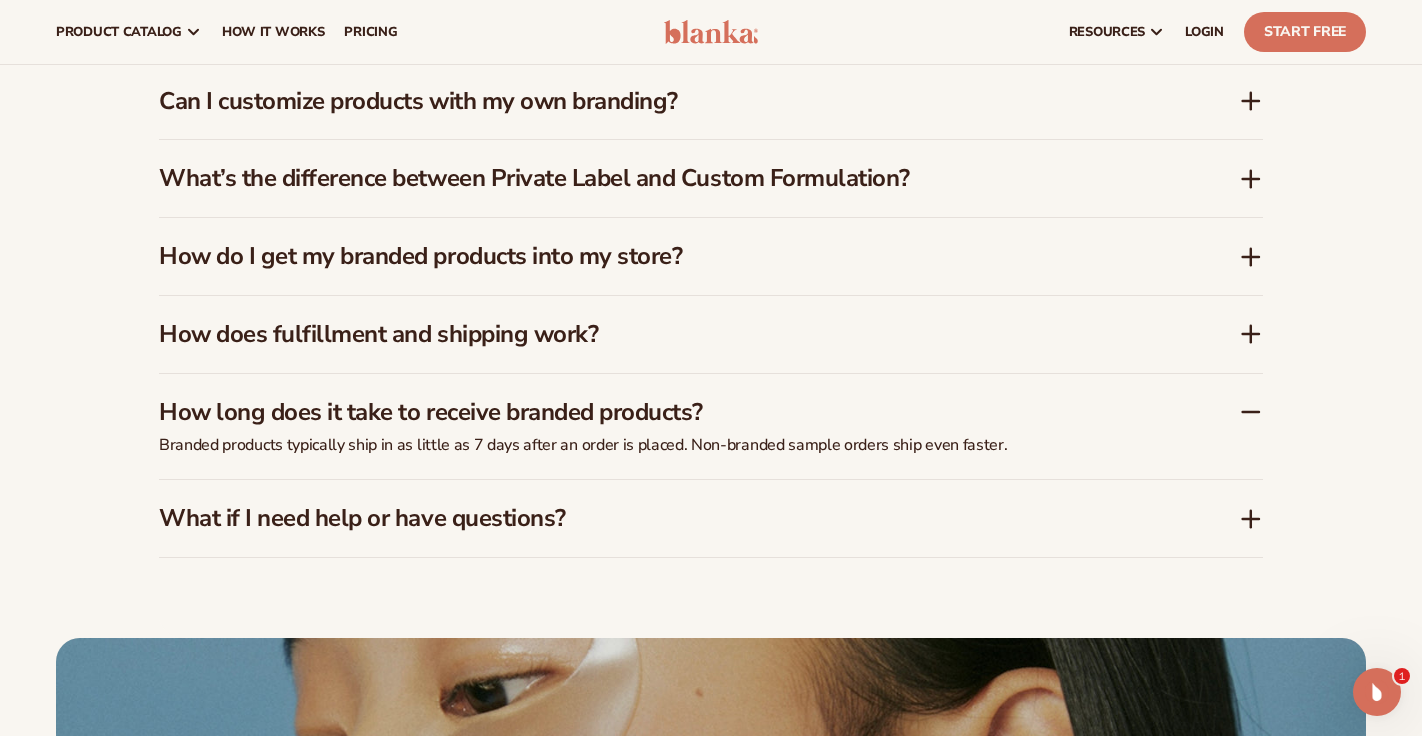 click on "What if I need help or have questions?" at bounding box center [669, 518] 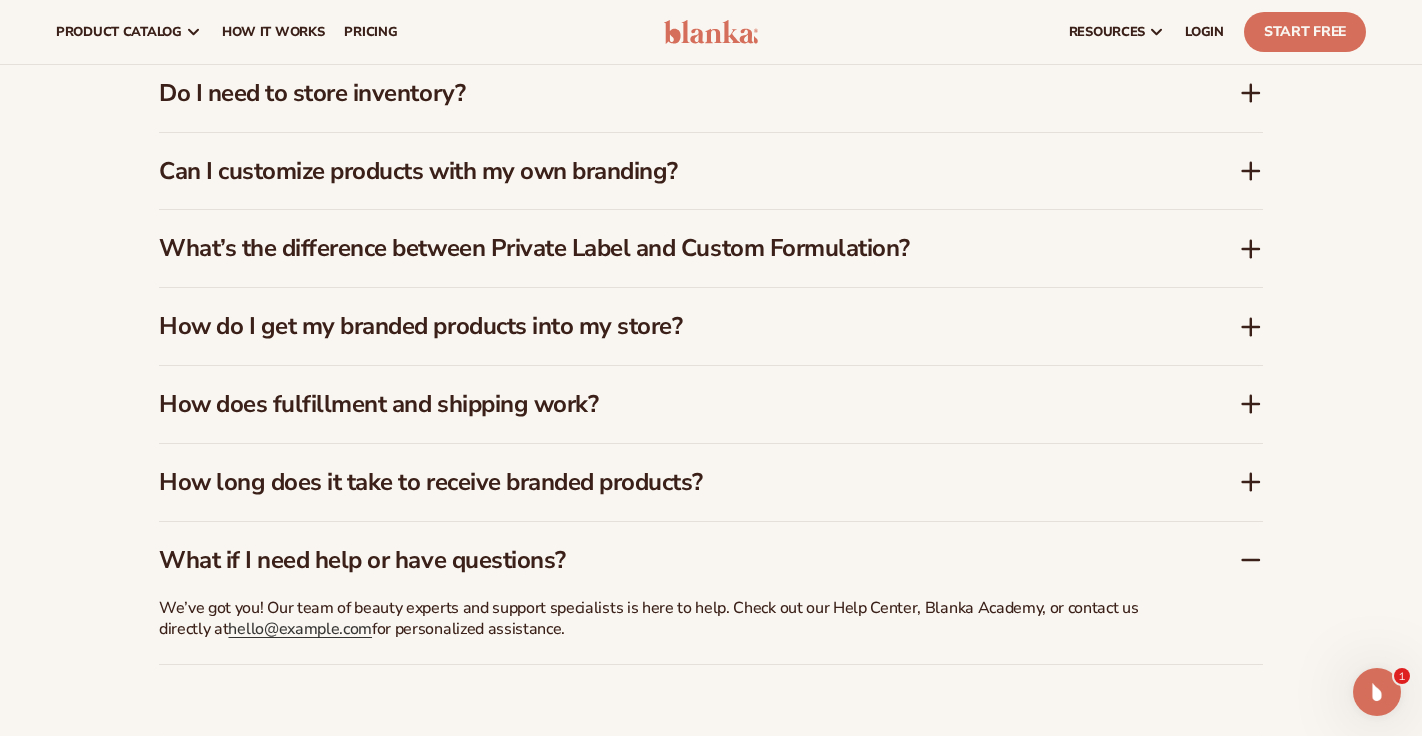 scroll, scrollTop: 3003, scrollLeft: 0, axis: vertical 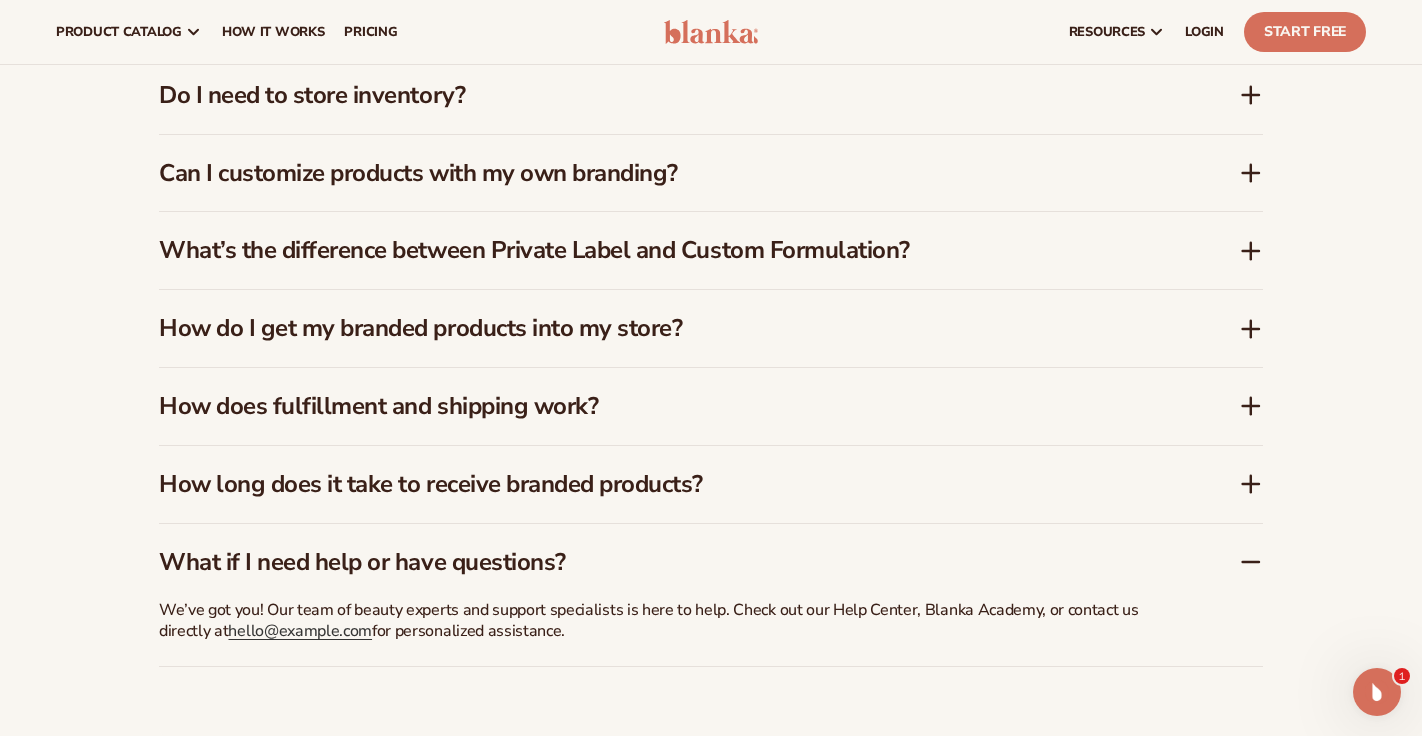 click on "How do I get my branded products into my store?" at bounding box center (669, 328) 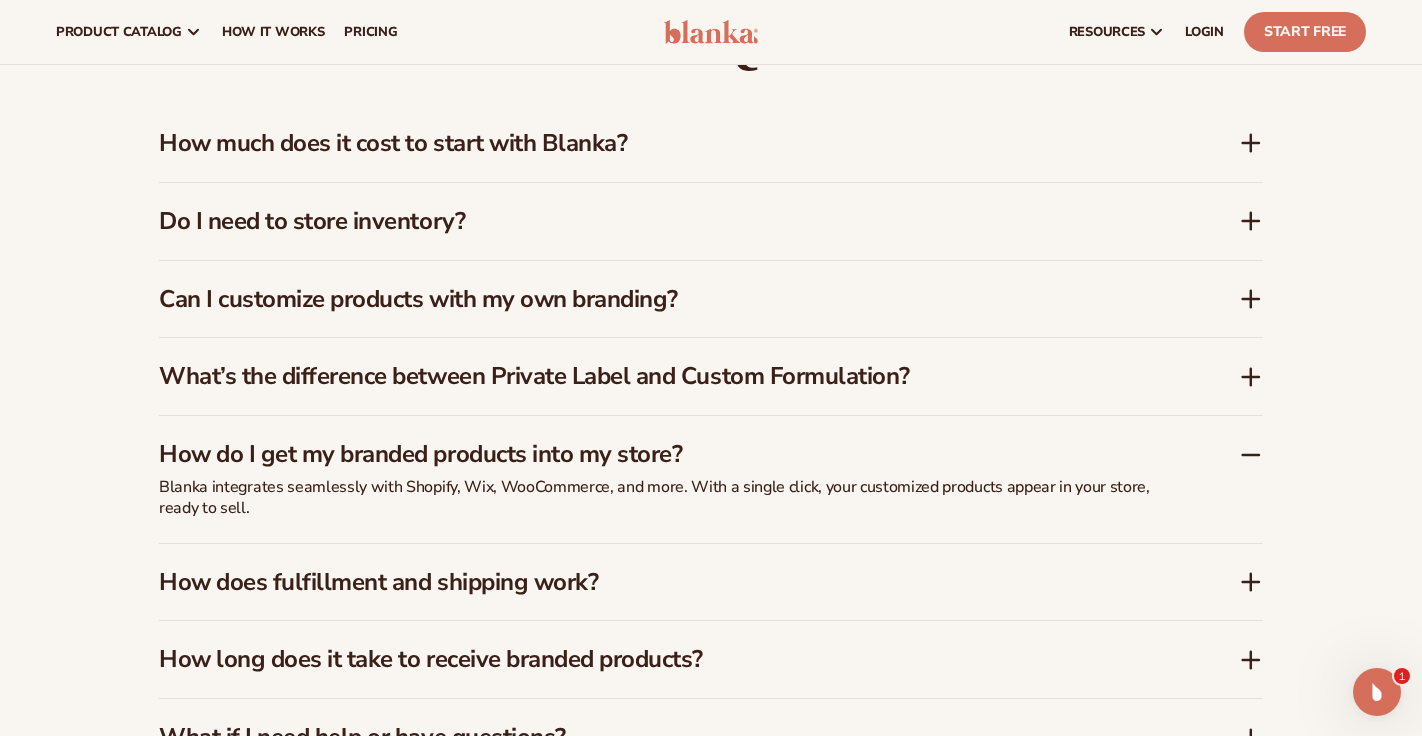 scroll, scrollTop: 2875, scrollLeft: 0, axis: vertical 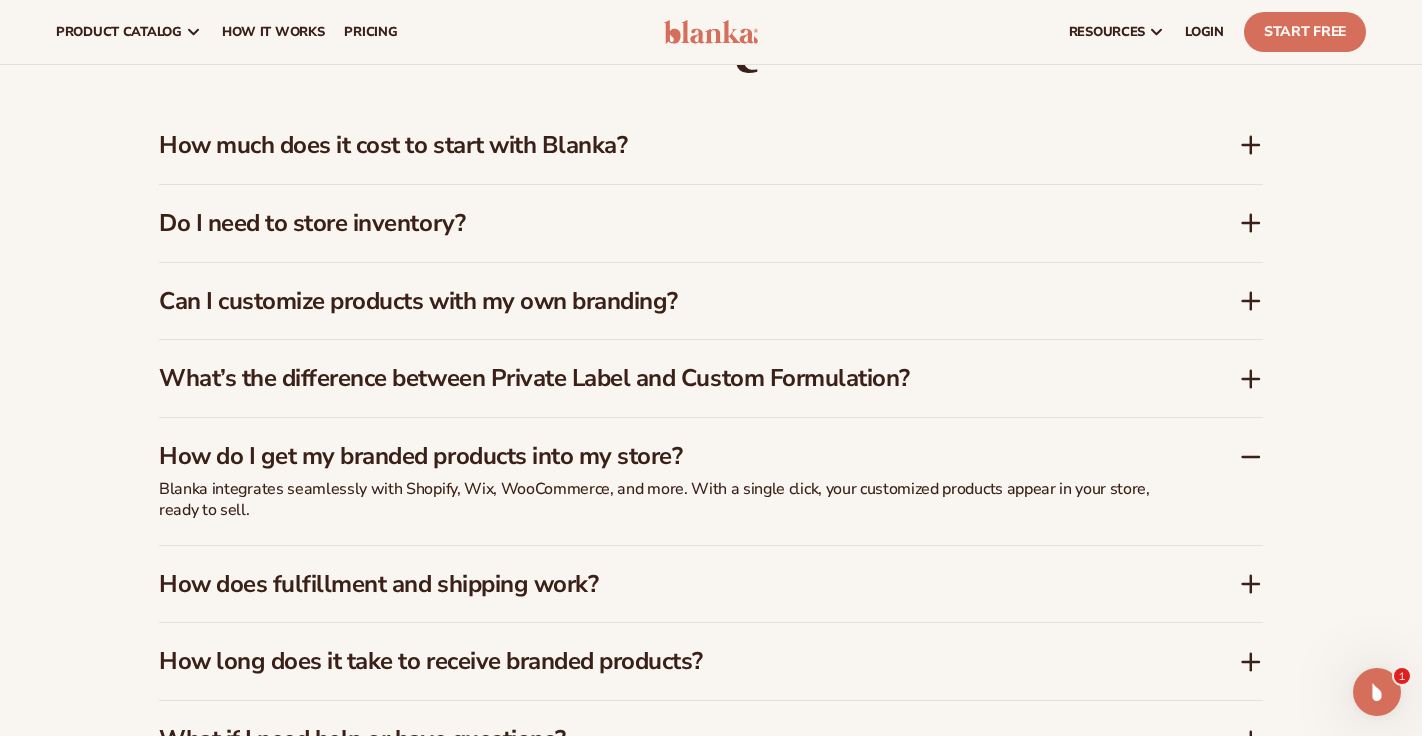 click on "What’s the difference between Private Label and Custom Formulation?" at bounding box center (669, 378) 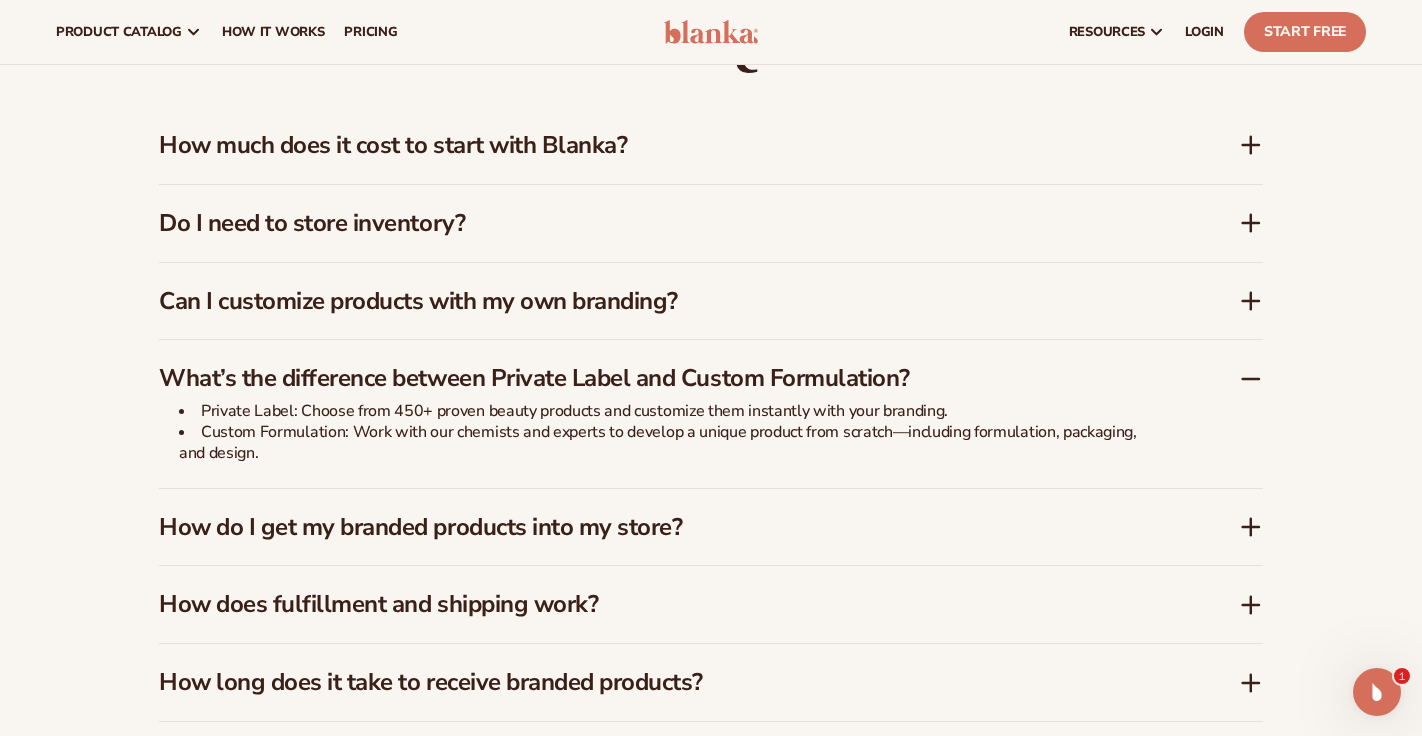 click on "Can I customize products with my own branding?" at bounding box center [669, 301] 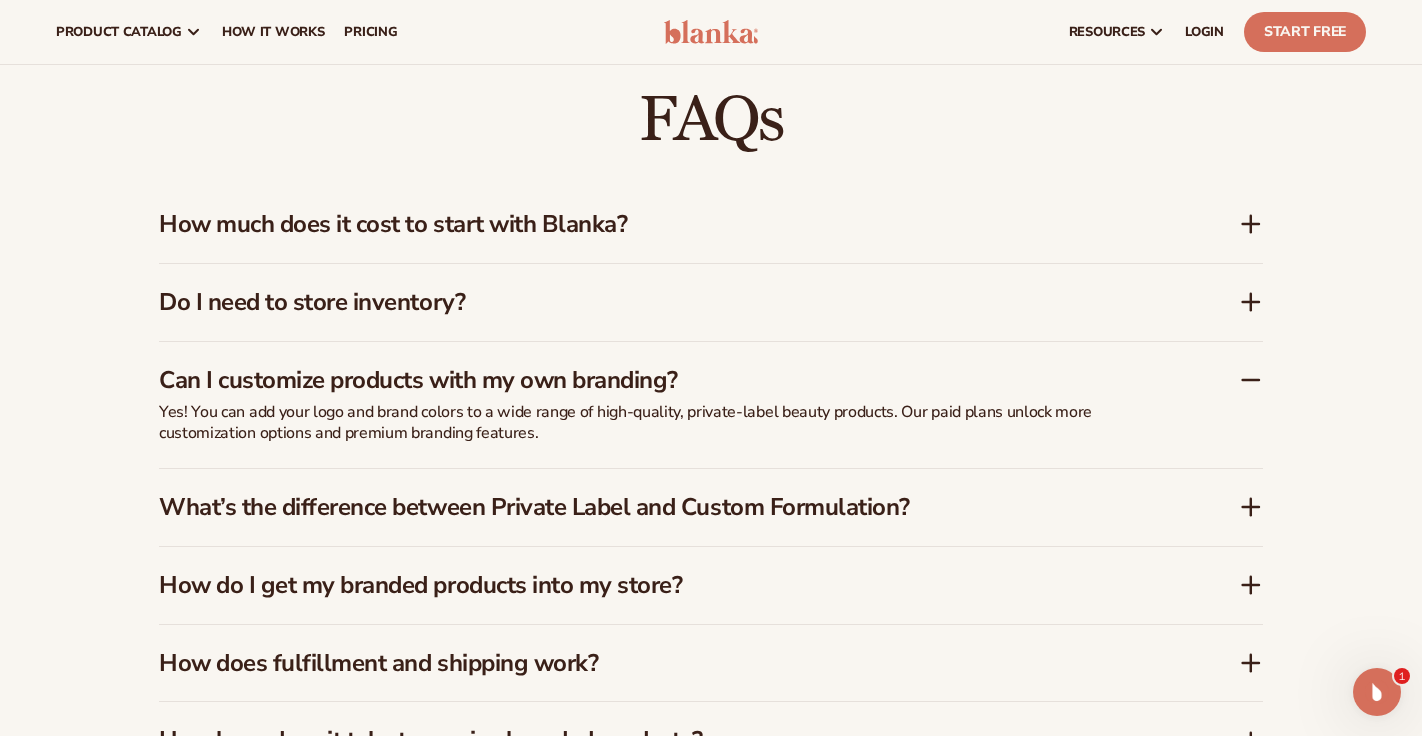scroll, scrollTop: 2795, scrollLeft: 0, axis: vertical 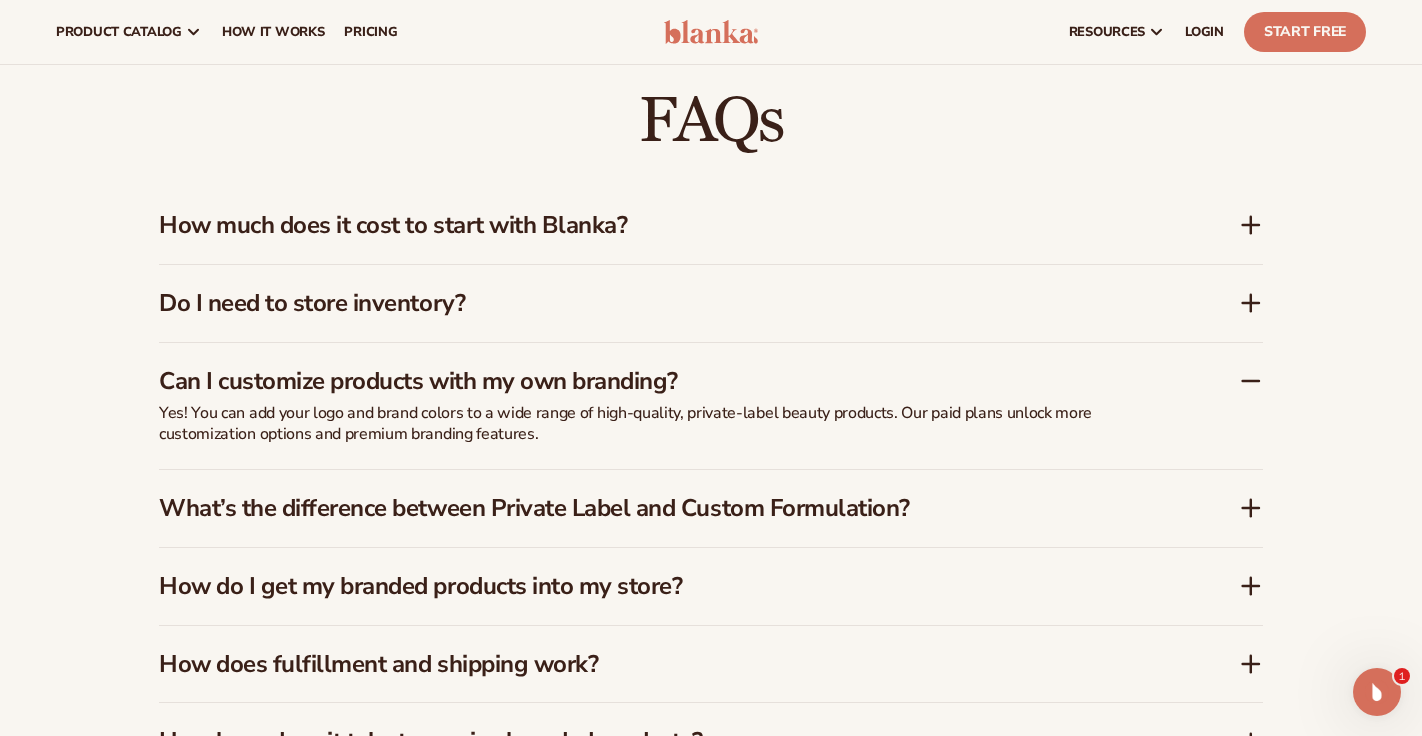 click on "Do I need to store inventory?" at bounding box center [669, 303] 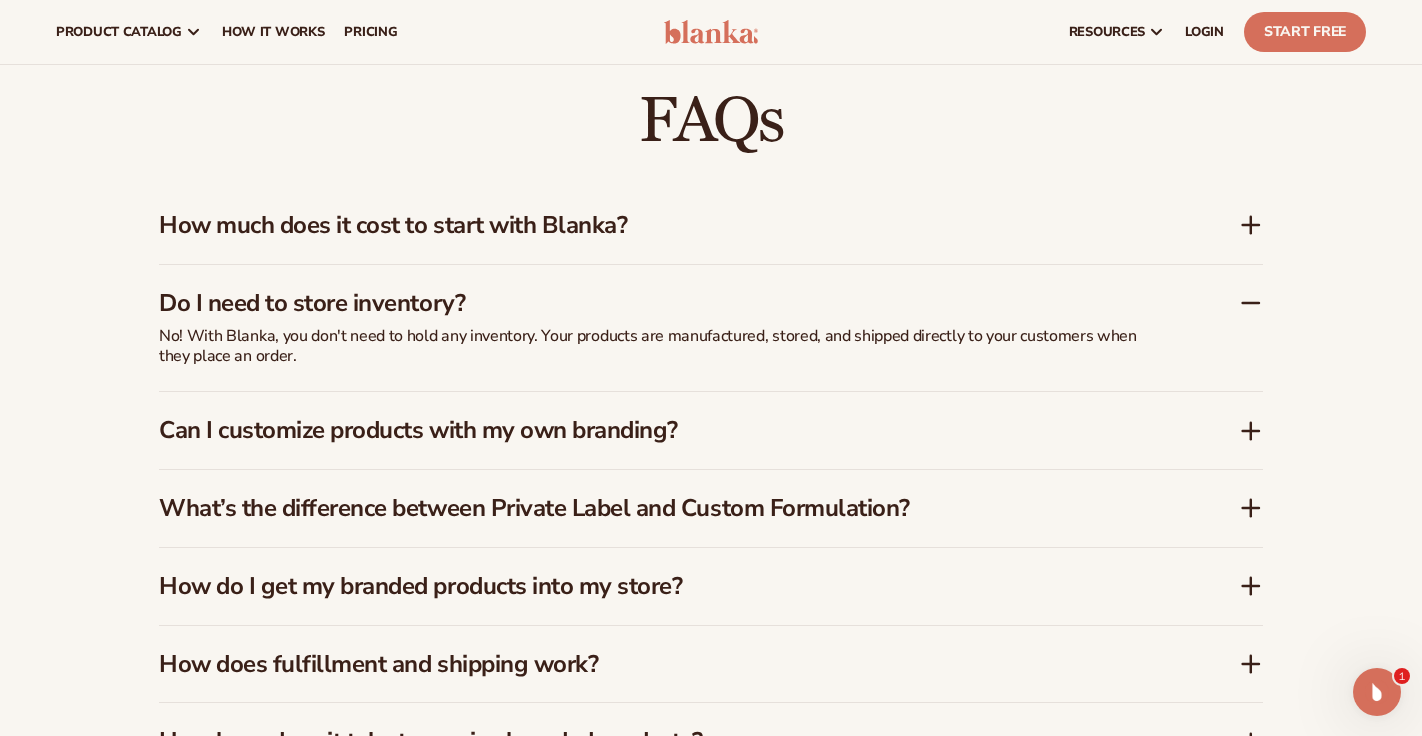 click on "How much does it cost to start with Blanka?" at bounding box center [669, 225] 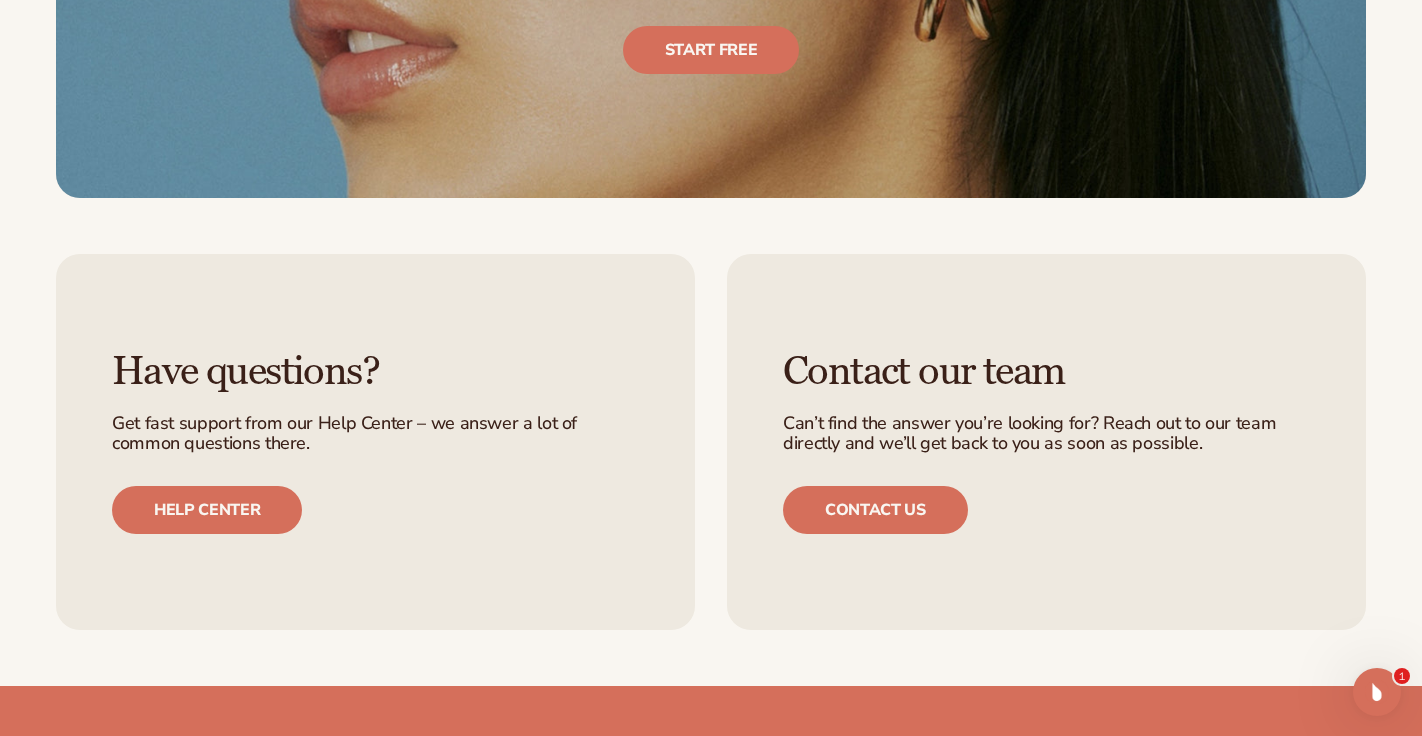 scroll, scrollTop: 4735, scrollLeft: 0, axis: vertical 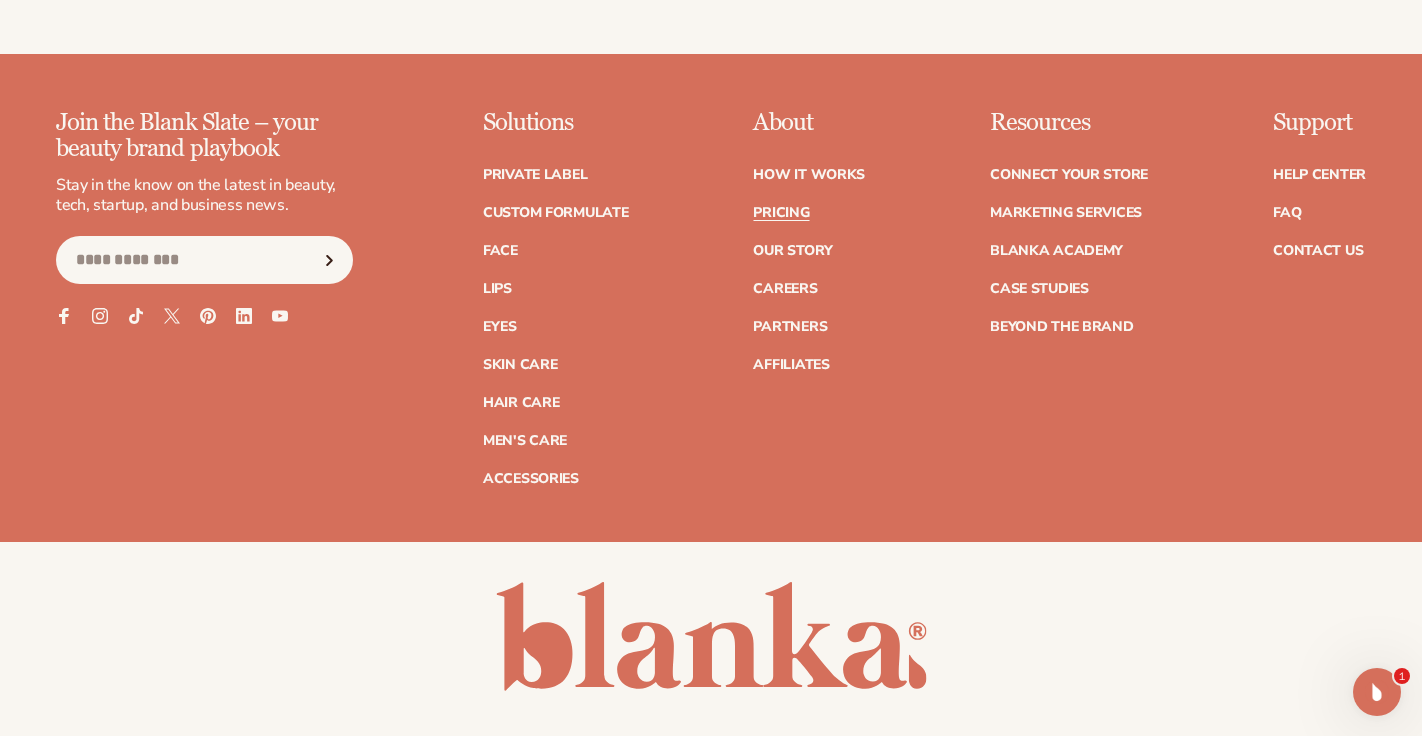 click 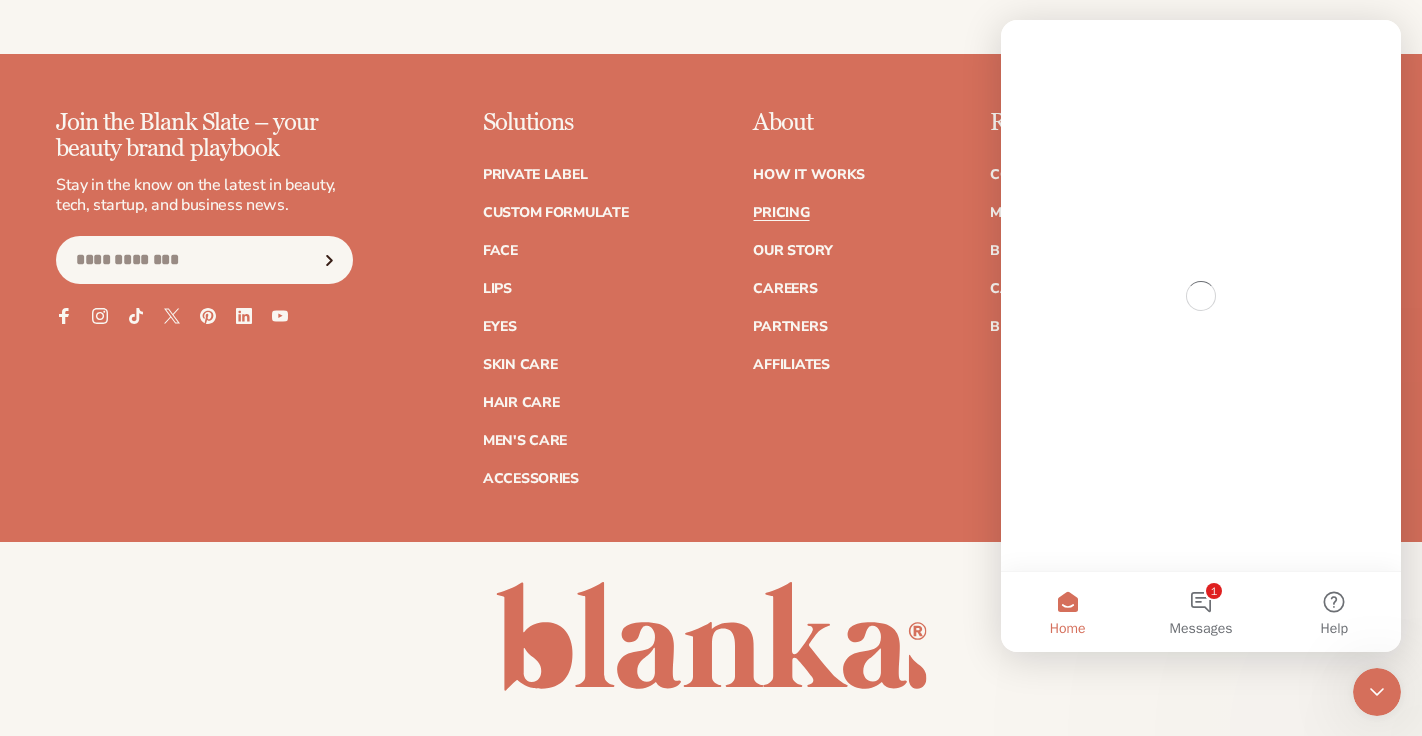 scroll, scrollTop: 0, scrollLeft: 0, axis: both 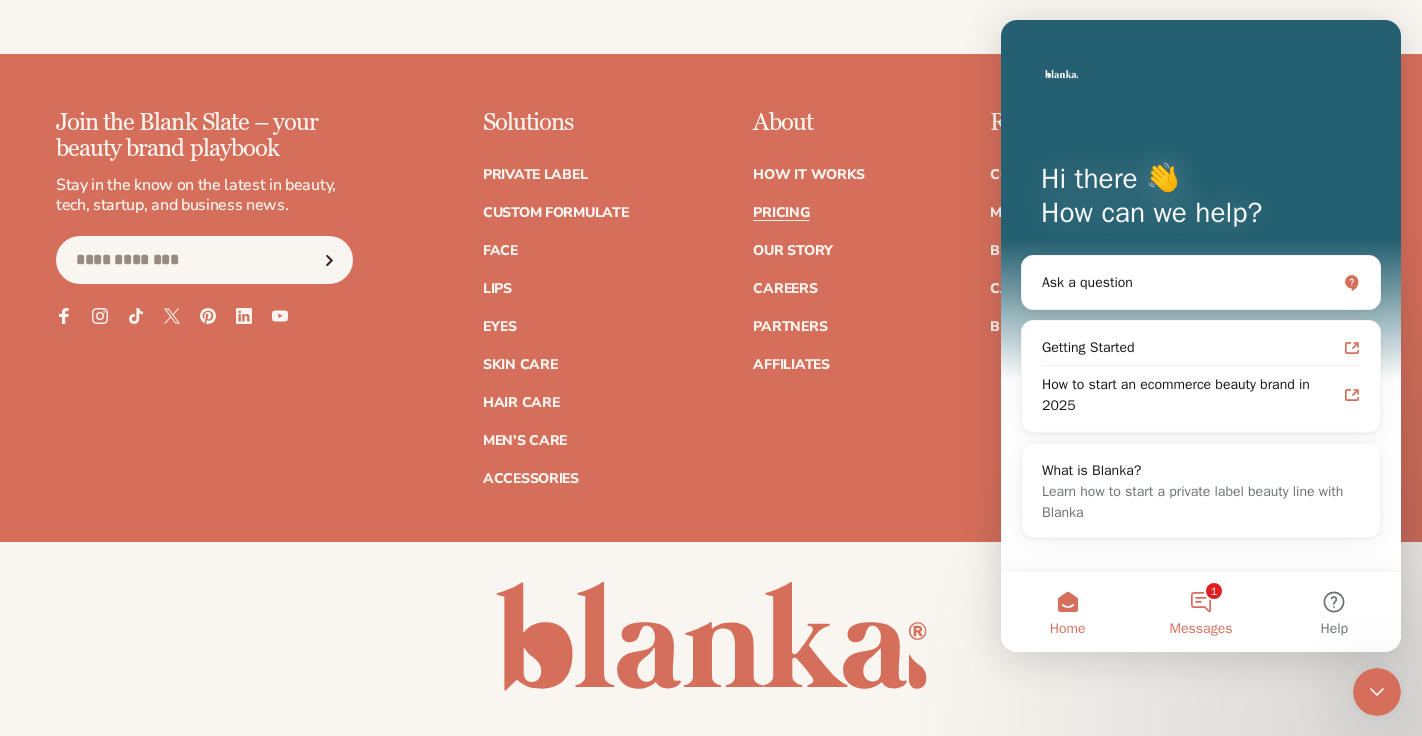 click on "1 Messages" at bounding box center [1200, 612] 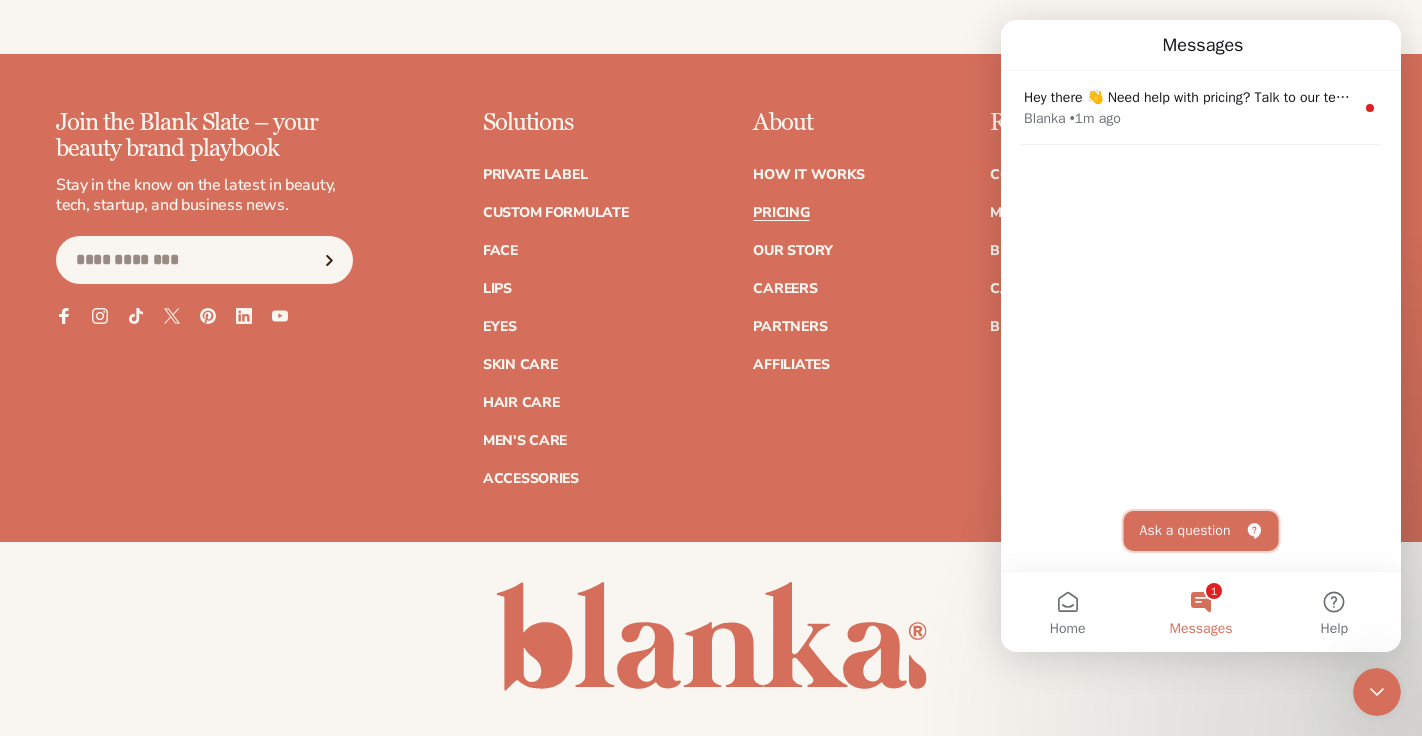 click on "Ask a question" at bounding box center (1201, 531) 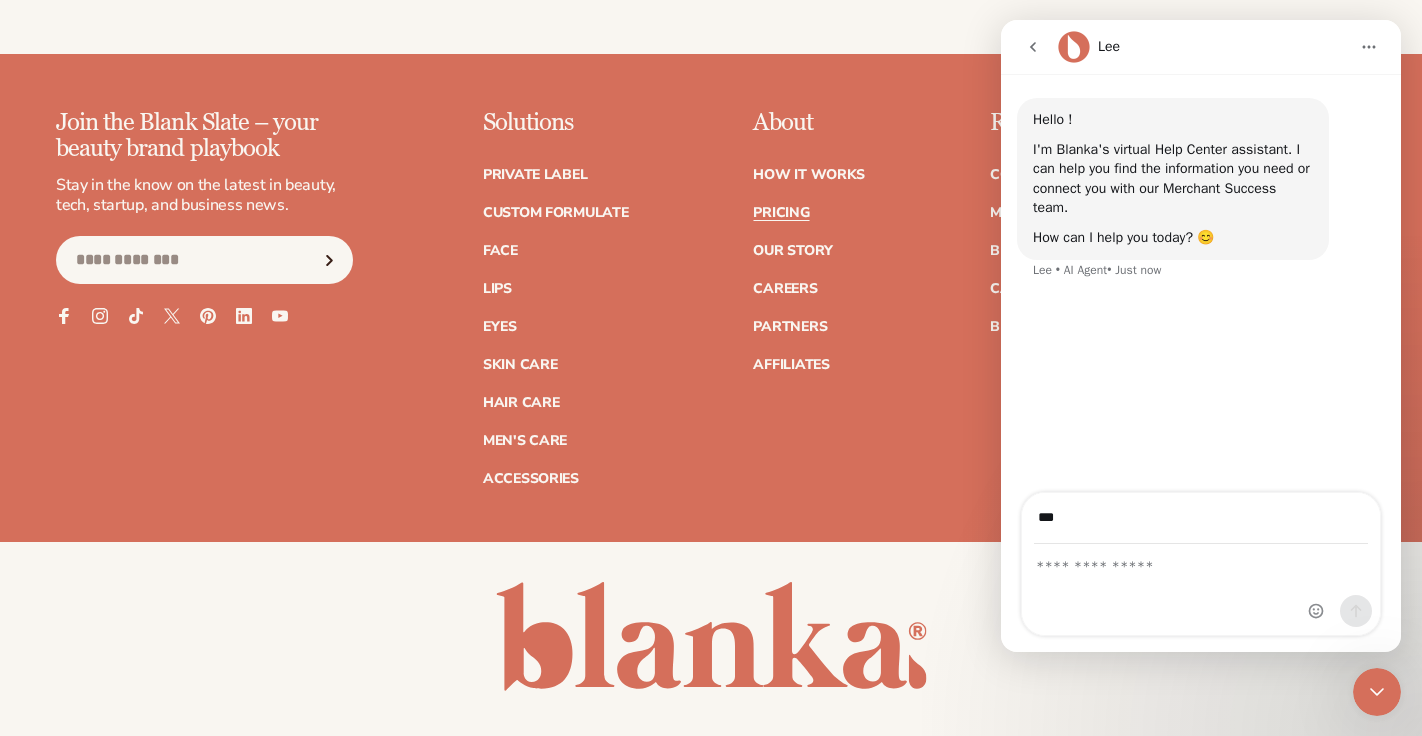 type on "**********" 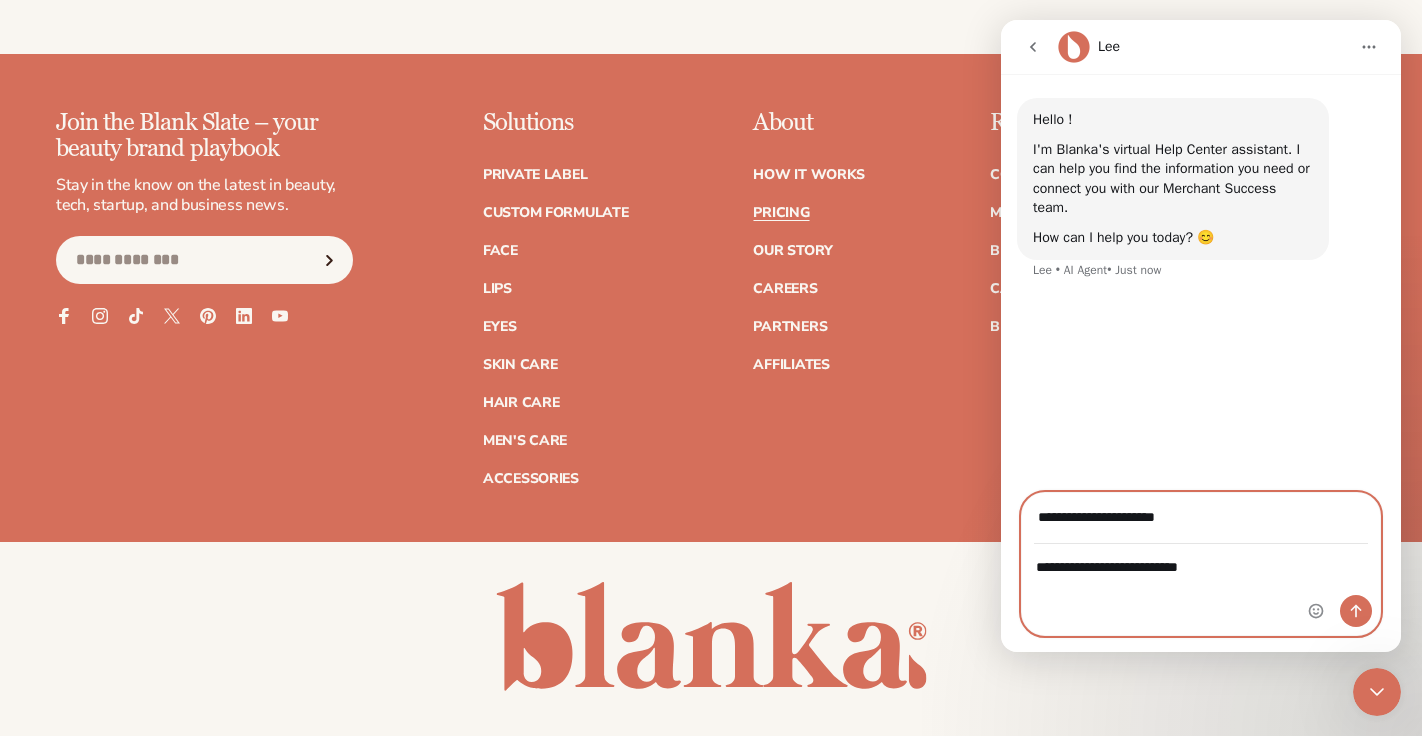 type on "**********" 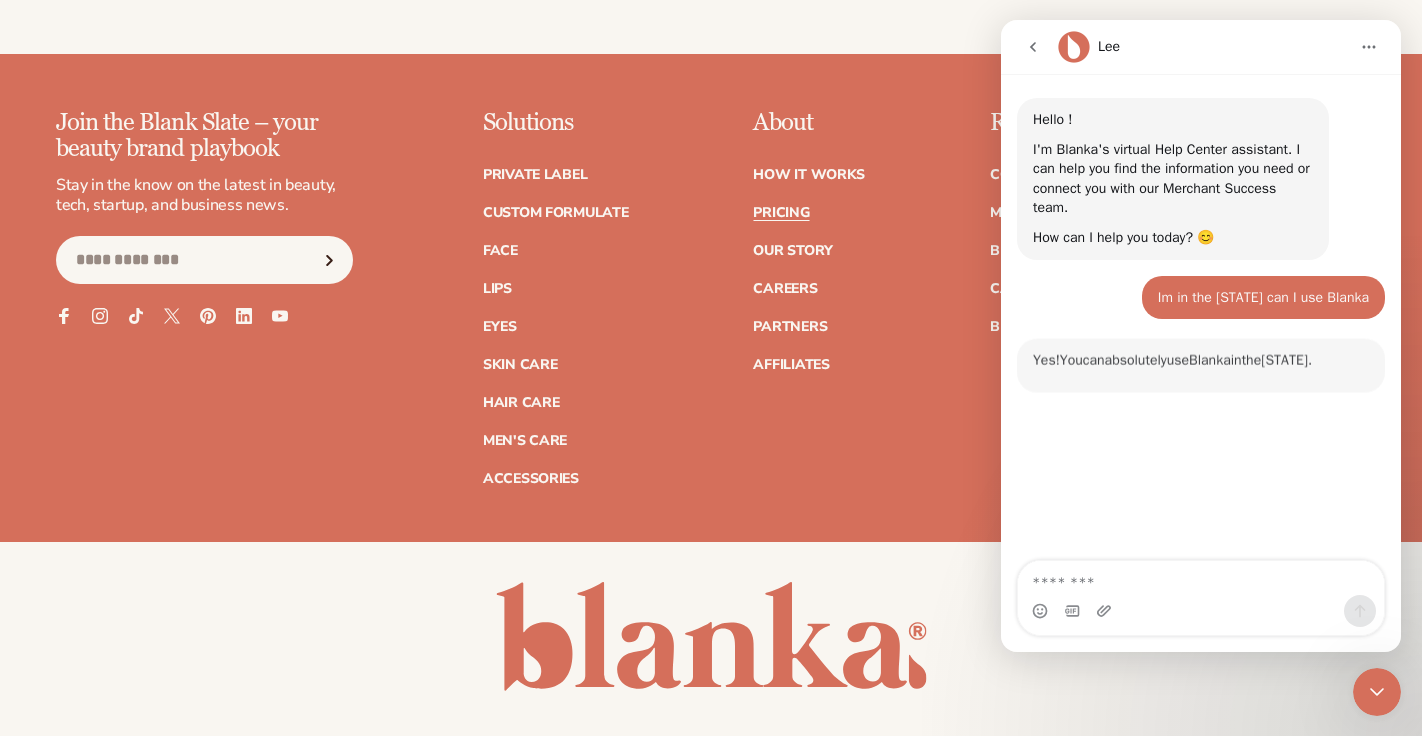 scroll, scrollTop: 3, scrollLeft: 0, axis: vertical 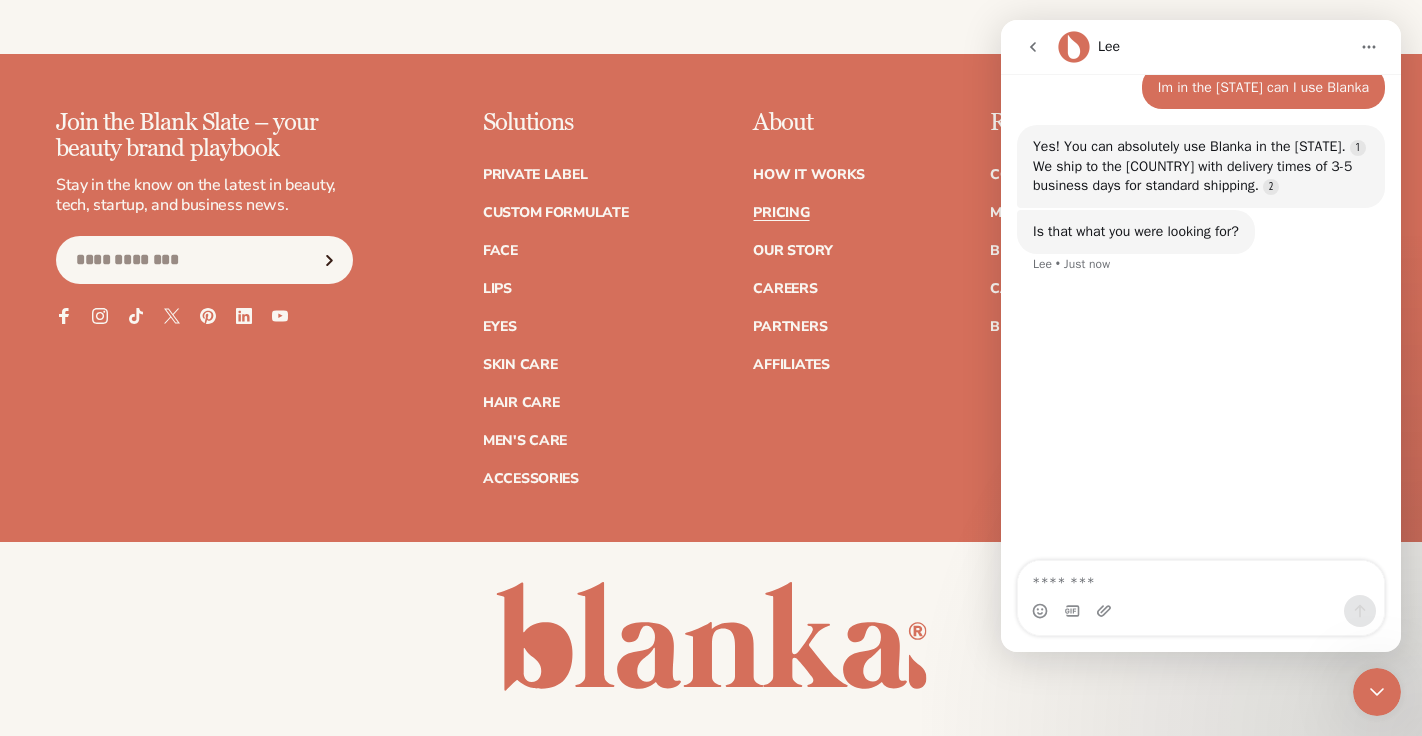 type on "*" 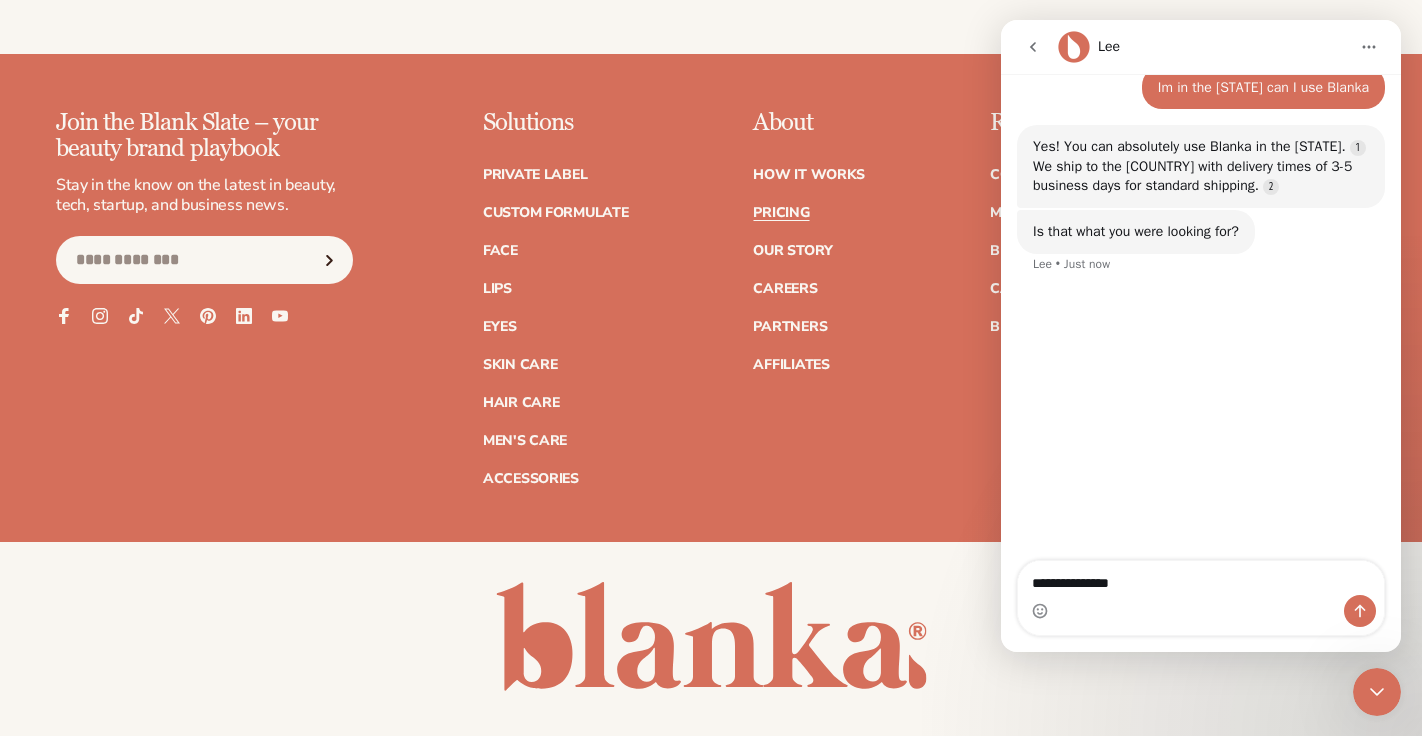 type on "**********" 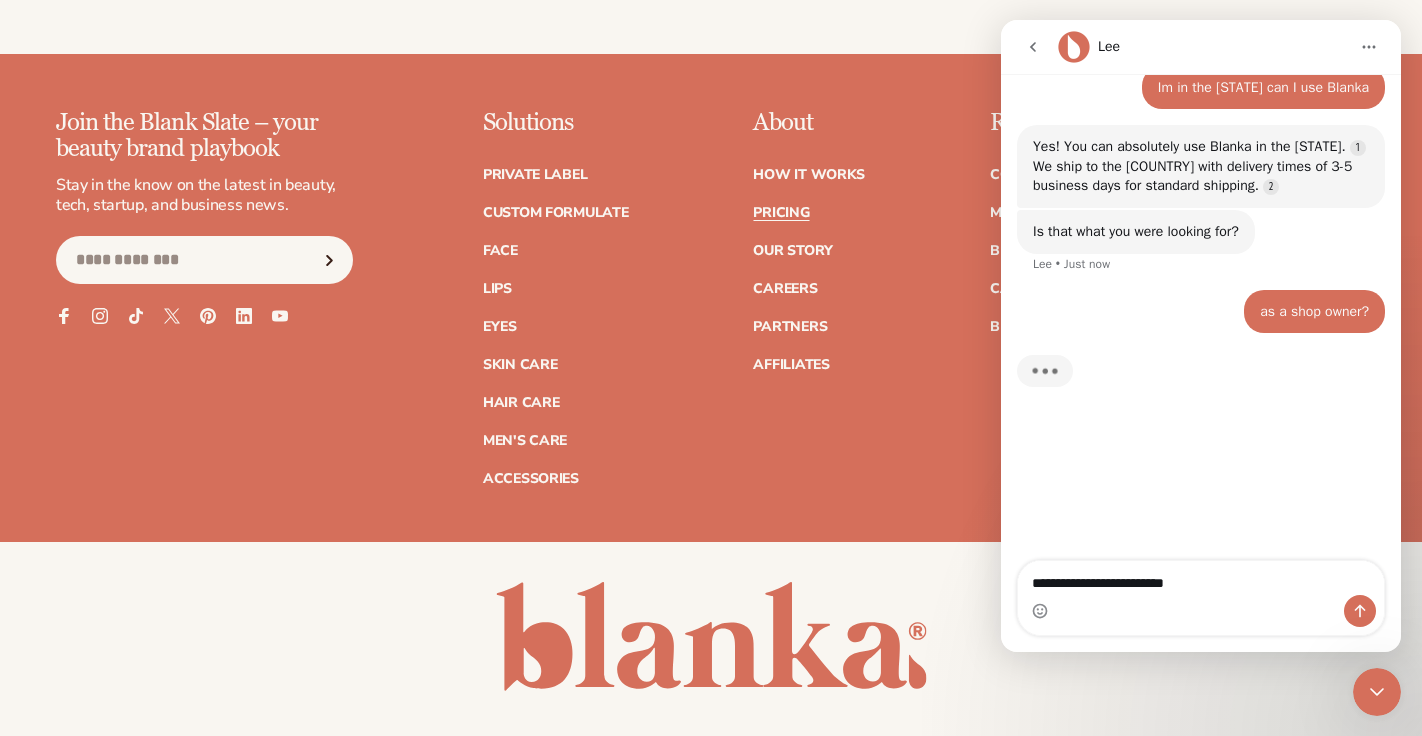 type on "**********" 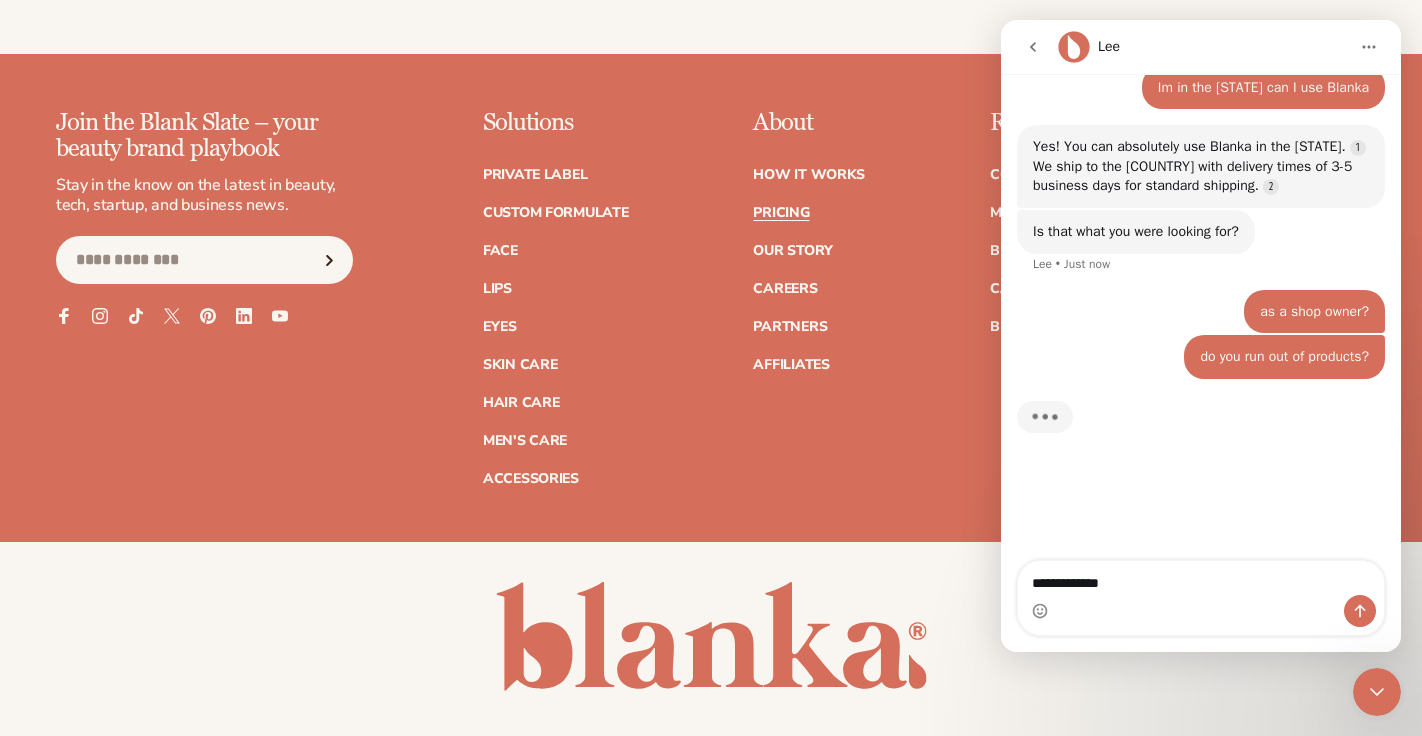 type on "**********" 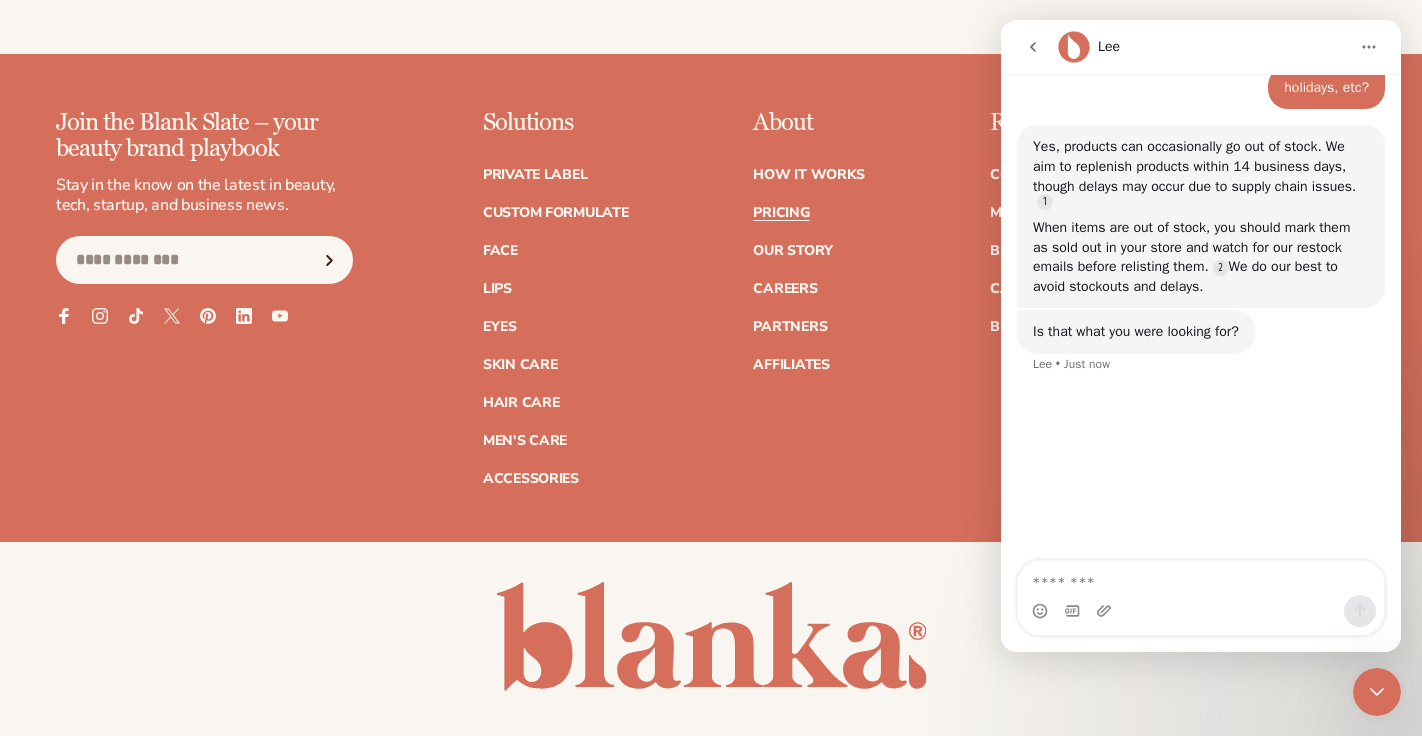 scroll, scrollTop: 500, scrollLeft: 0, axis: vertical 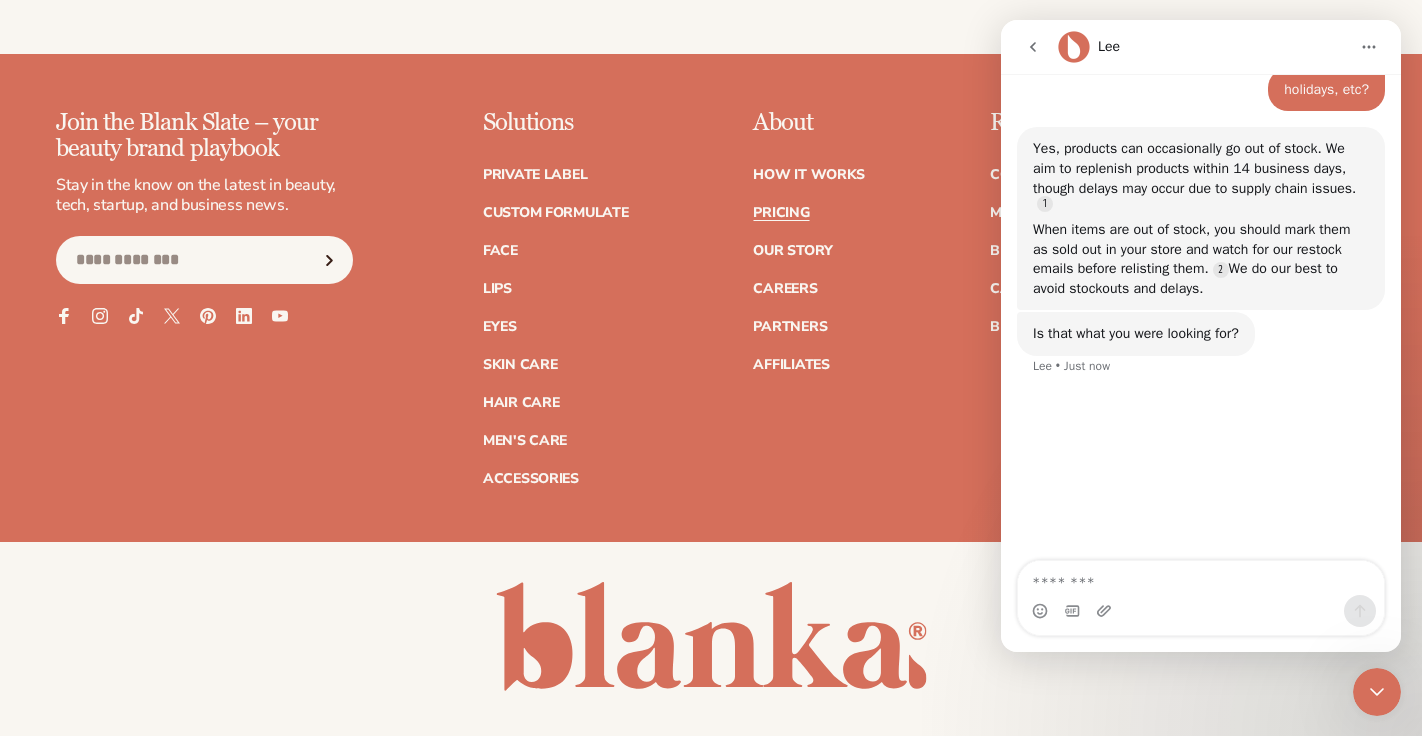 click on "Join the Blank Slate – your beauty brand playbook
Stay in the know on the latest in beauty, tech, startup, and business news.
Email
Facebook
Instagram
TikTok
X (Twitter)
Pinterest" at bounding box center (711, 326) 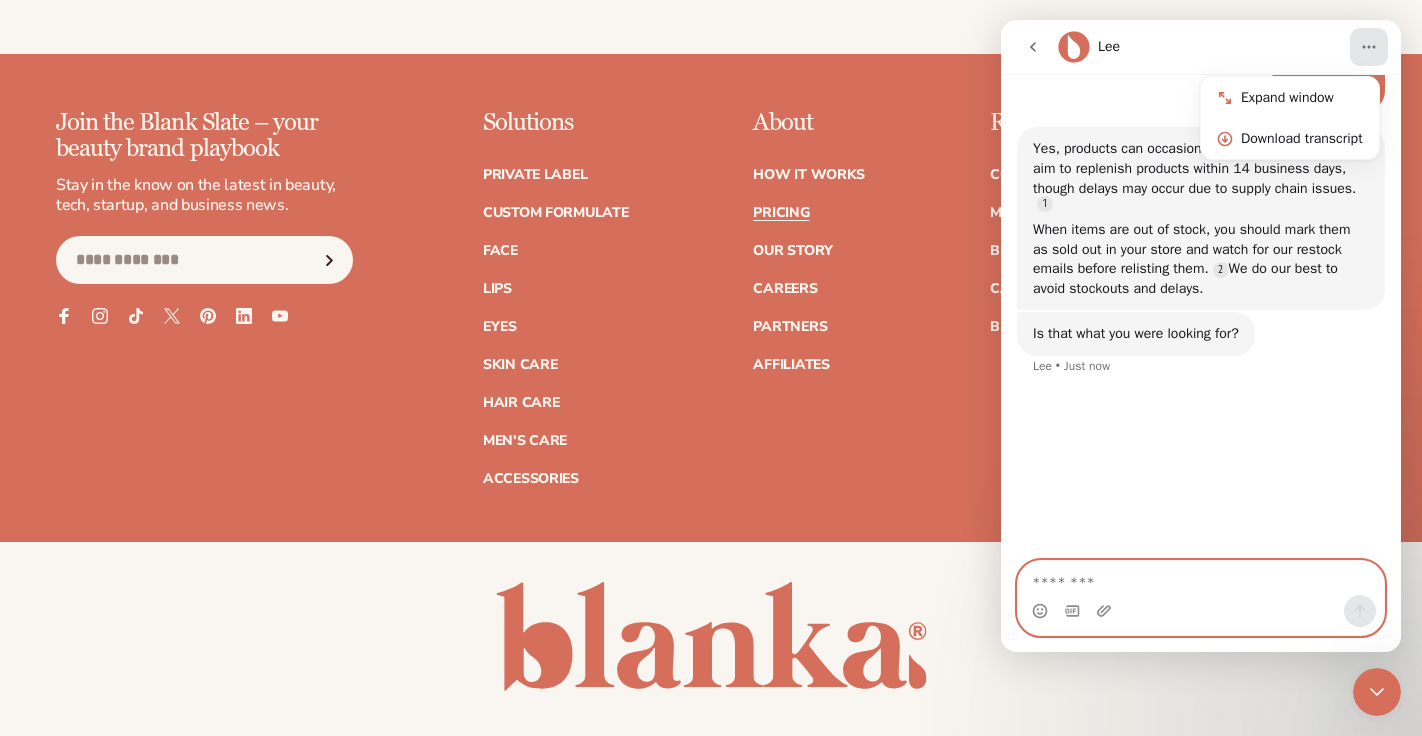 click at bounding box center (1201, 578) 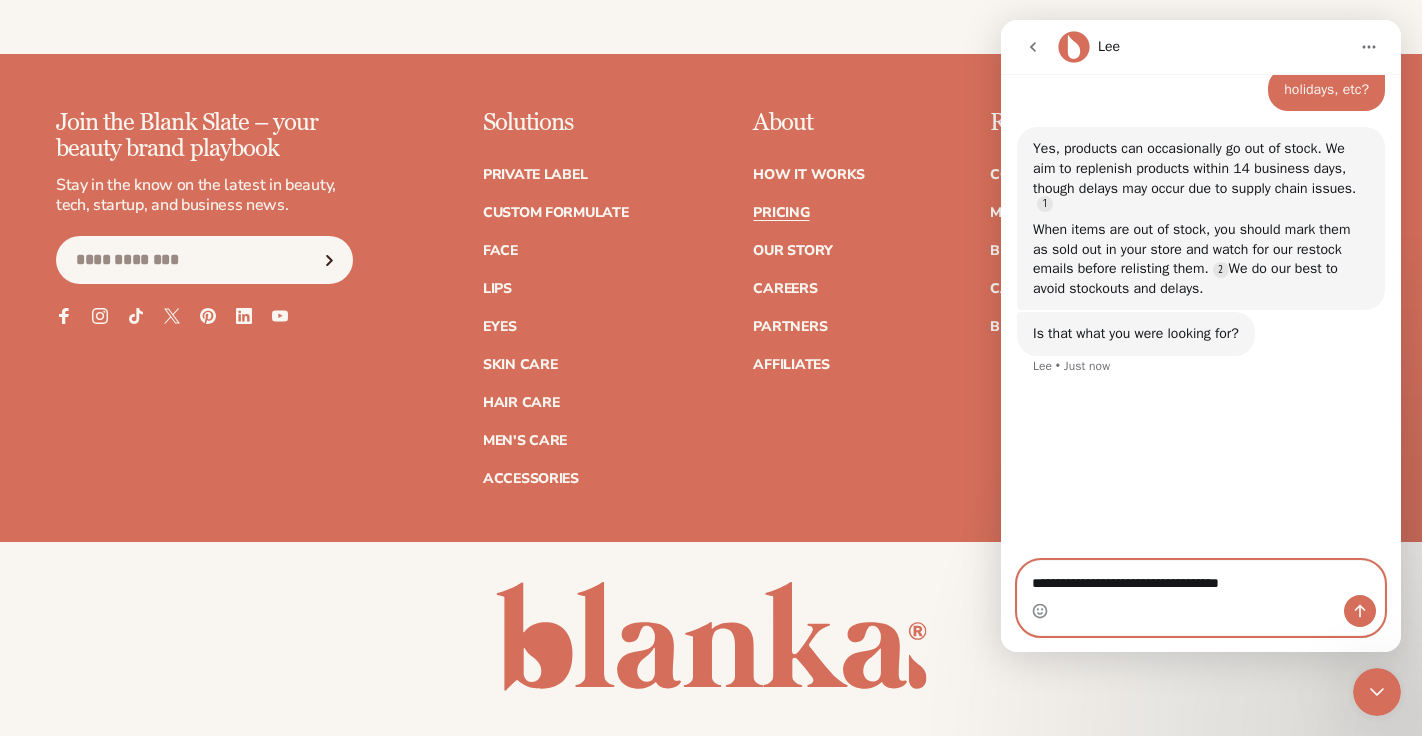 type on "**********" 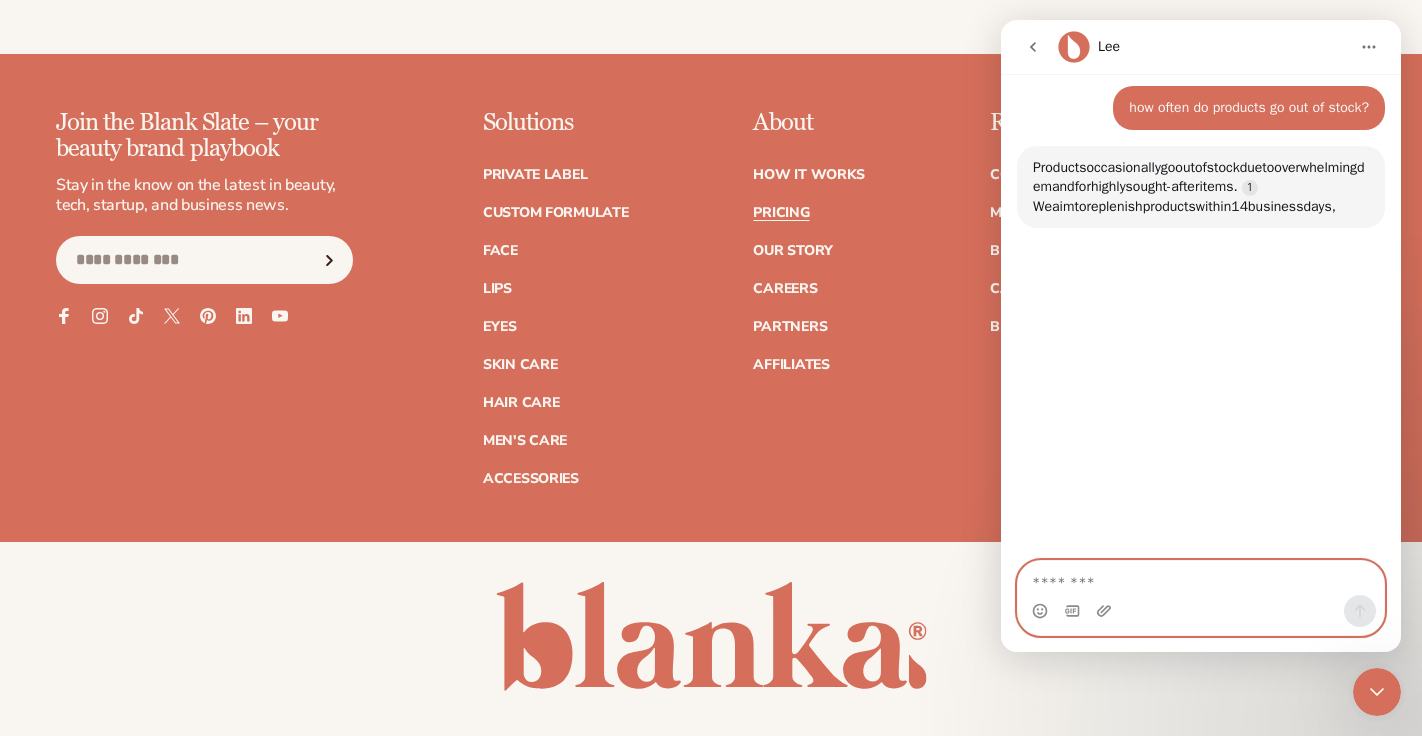 scroll, scrollTop: 814, scrollLeft: 0, axis: vertical 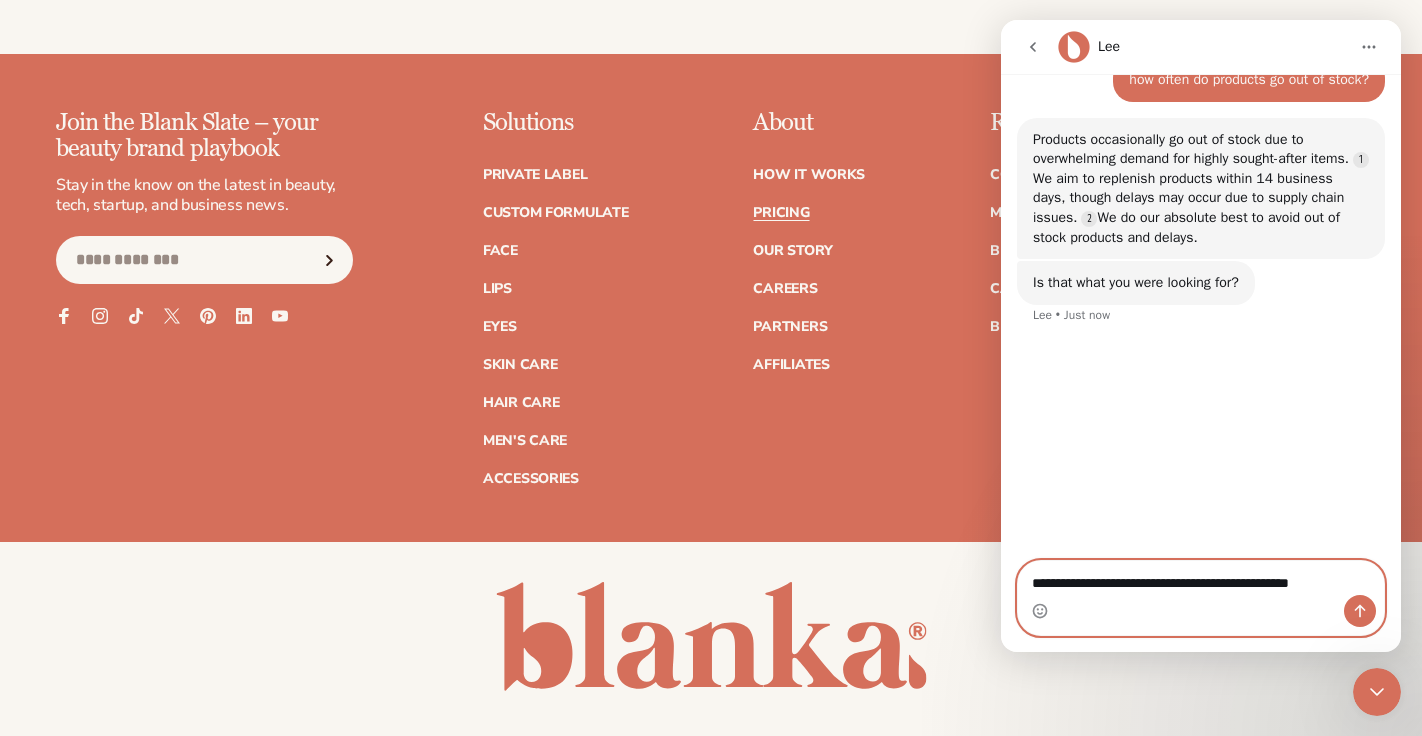 type on "**********" 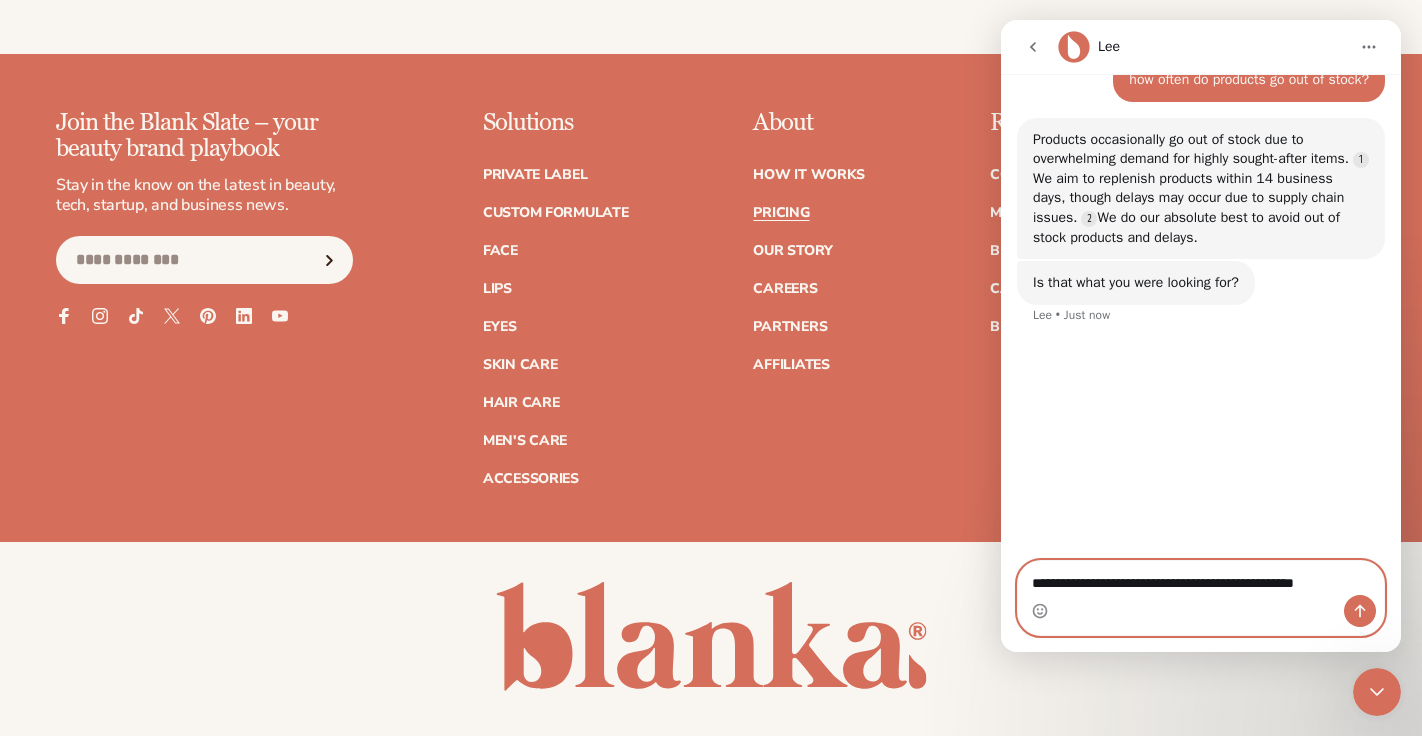 type 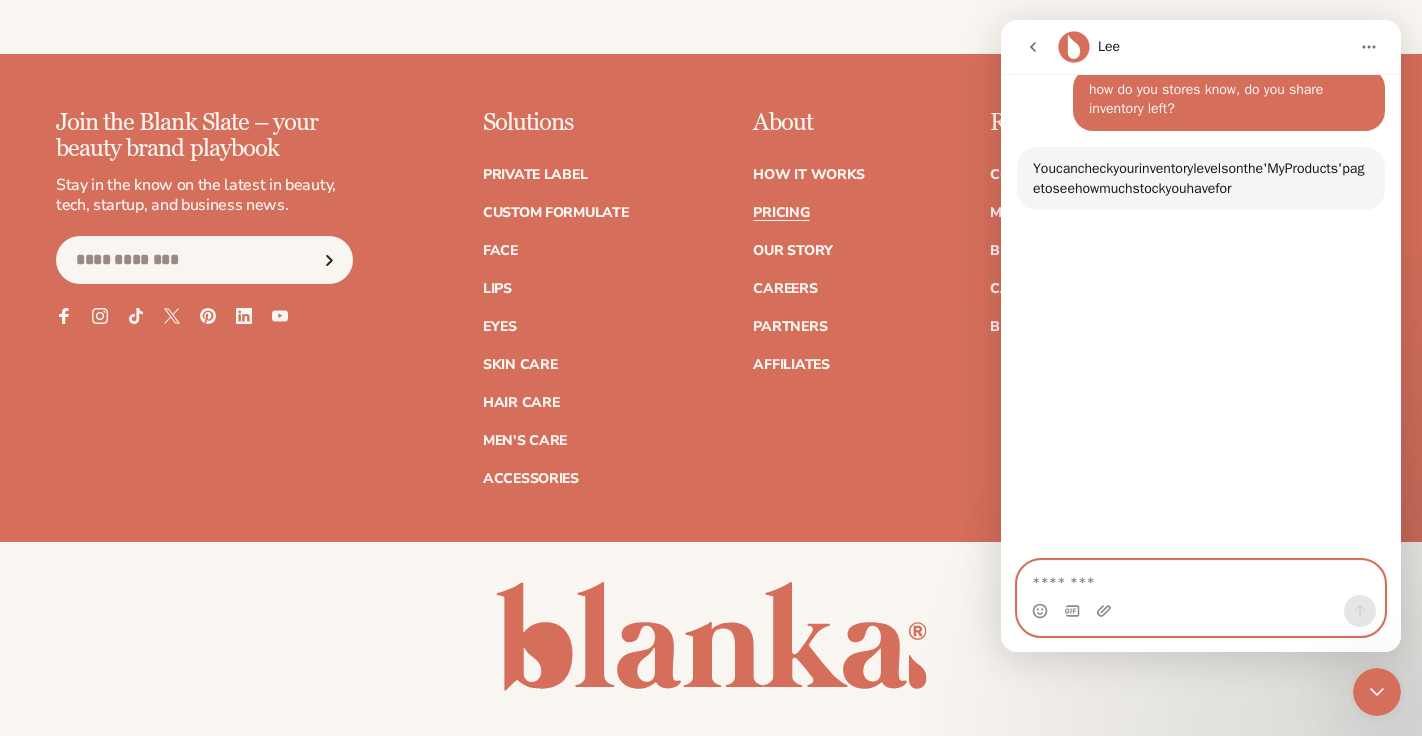 scroll, scrollTop: 1076, scrollLeft: 0, axis: vertical 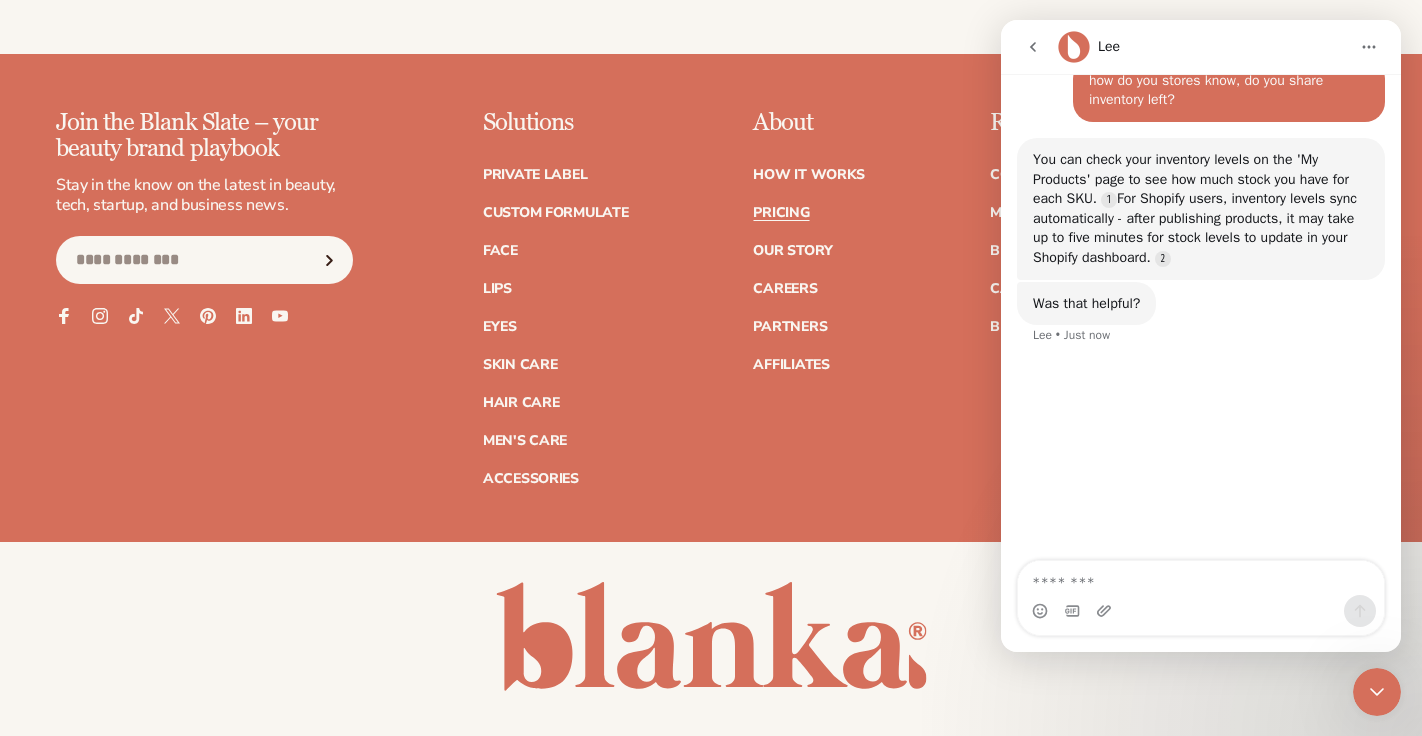 click 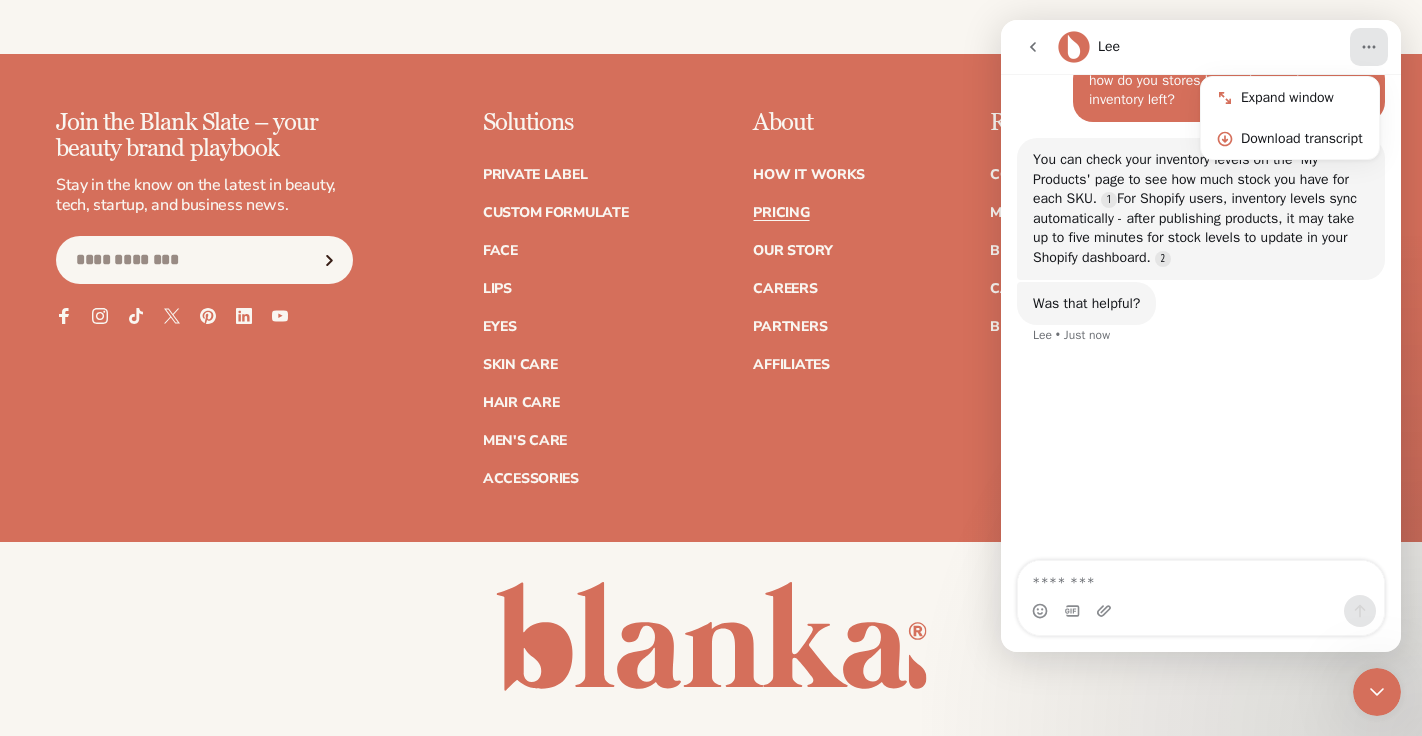 click 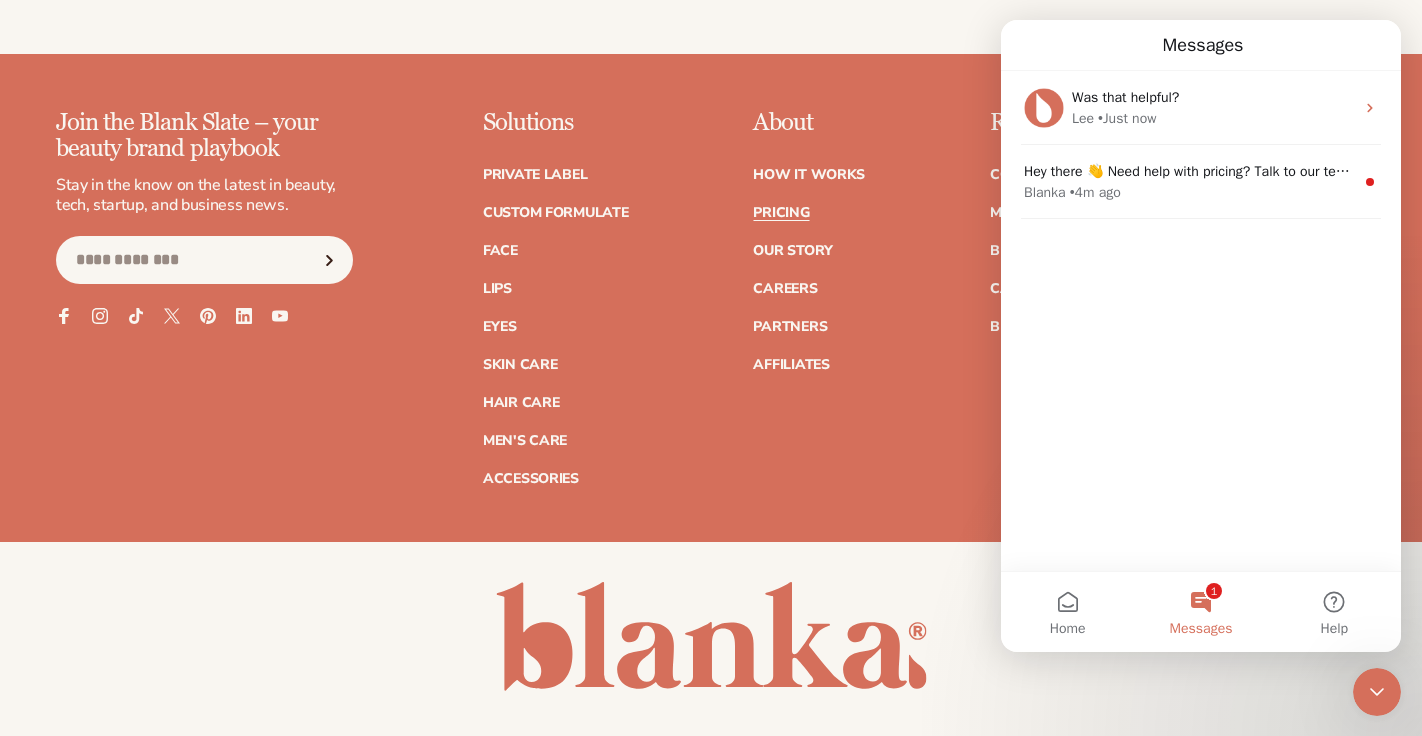 click on "©  Blanka Inc. 2025
Privacy policy
Terms of service
Contact information
Cookie preferences" at bounding box center [711, 671] 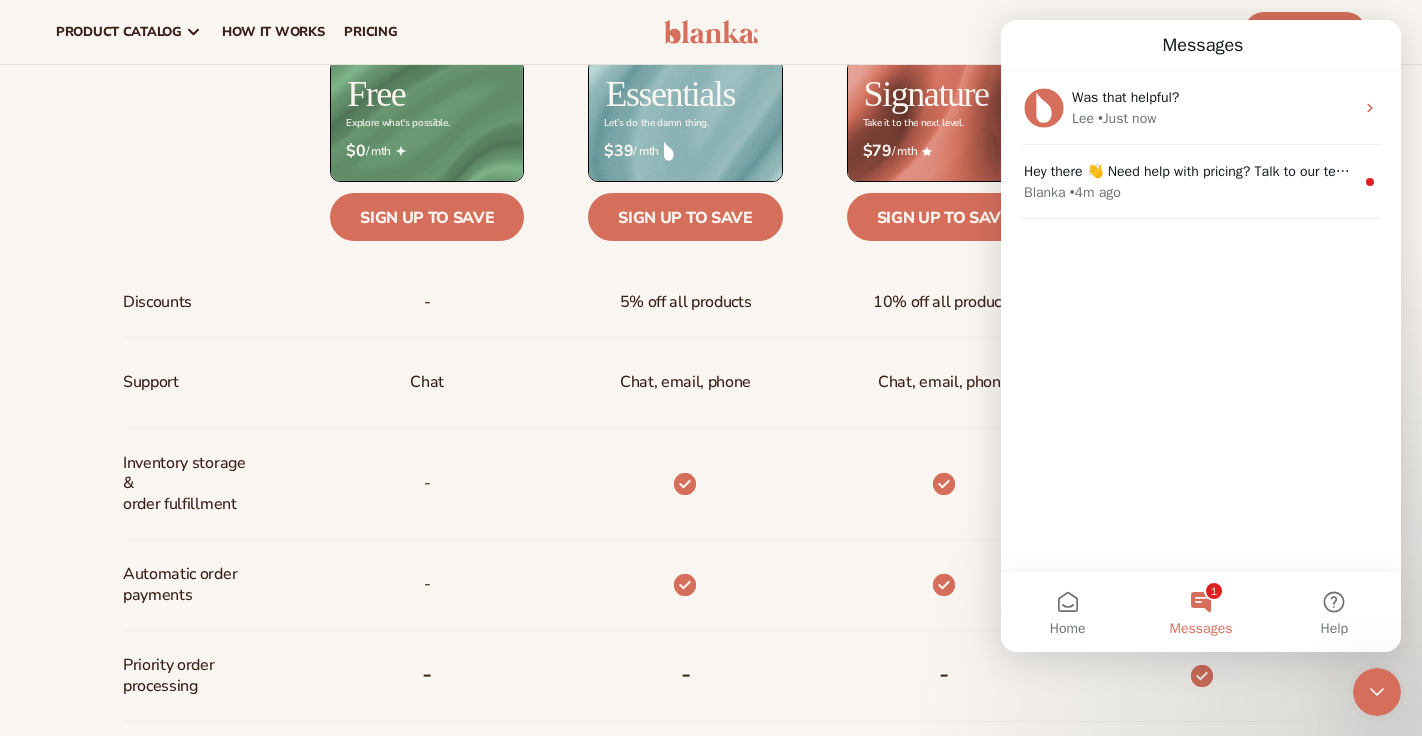 scroll, scrollTop: 0, scrollLeft: 0, axis: both 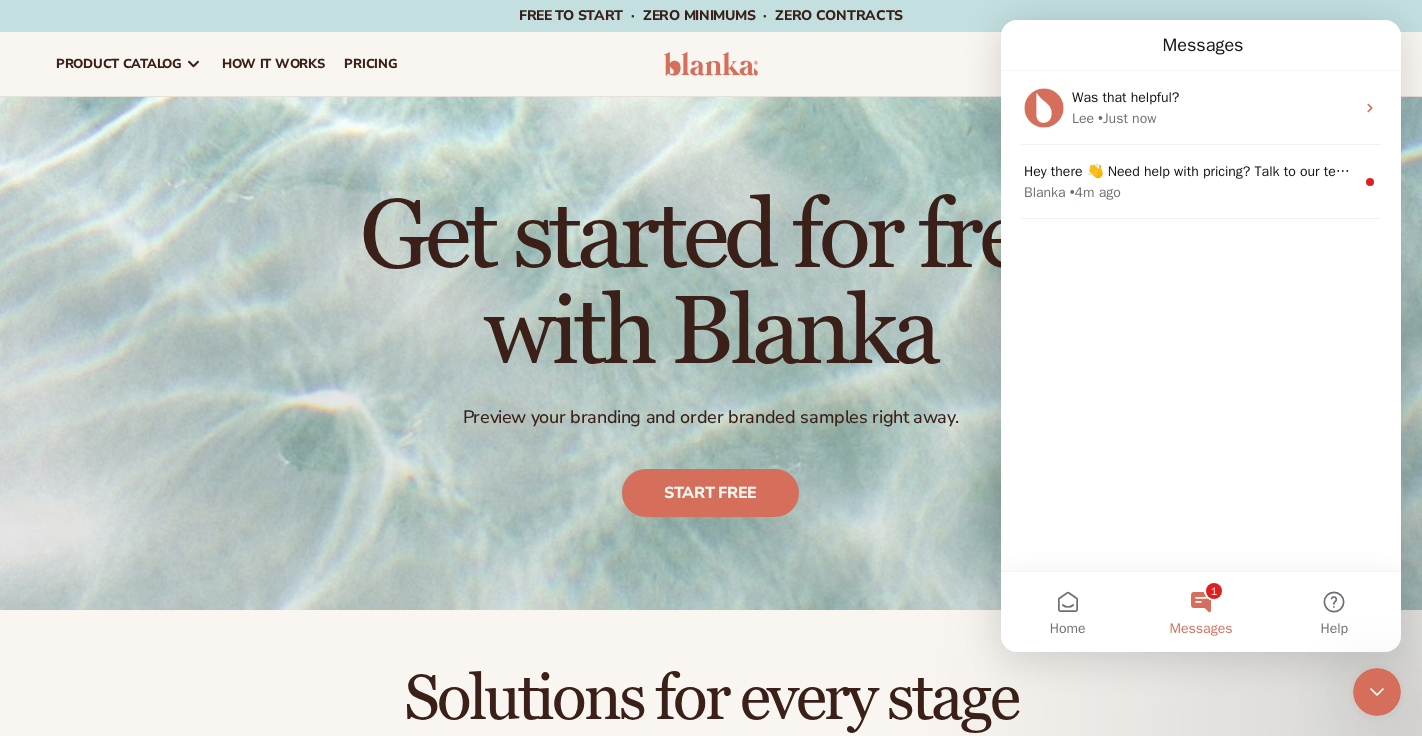 click 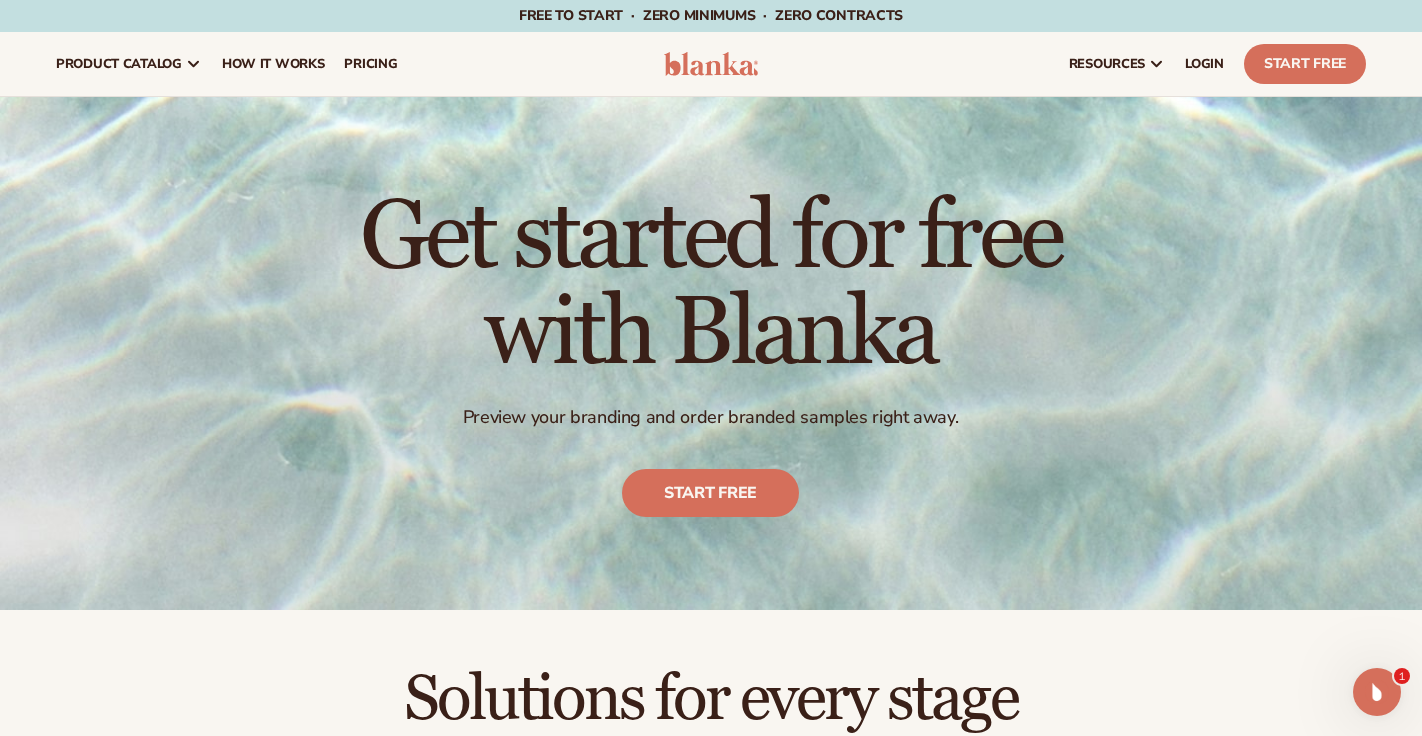 scroll, scrollTop: 0, scrollLeft: 0, axis: both 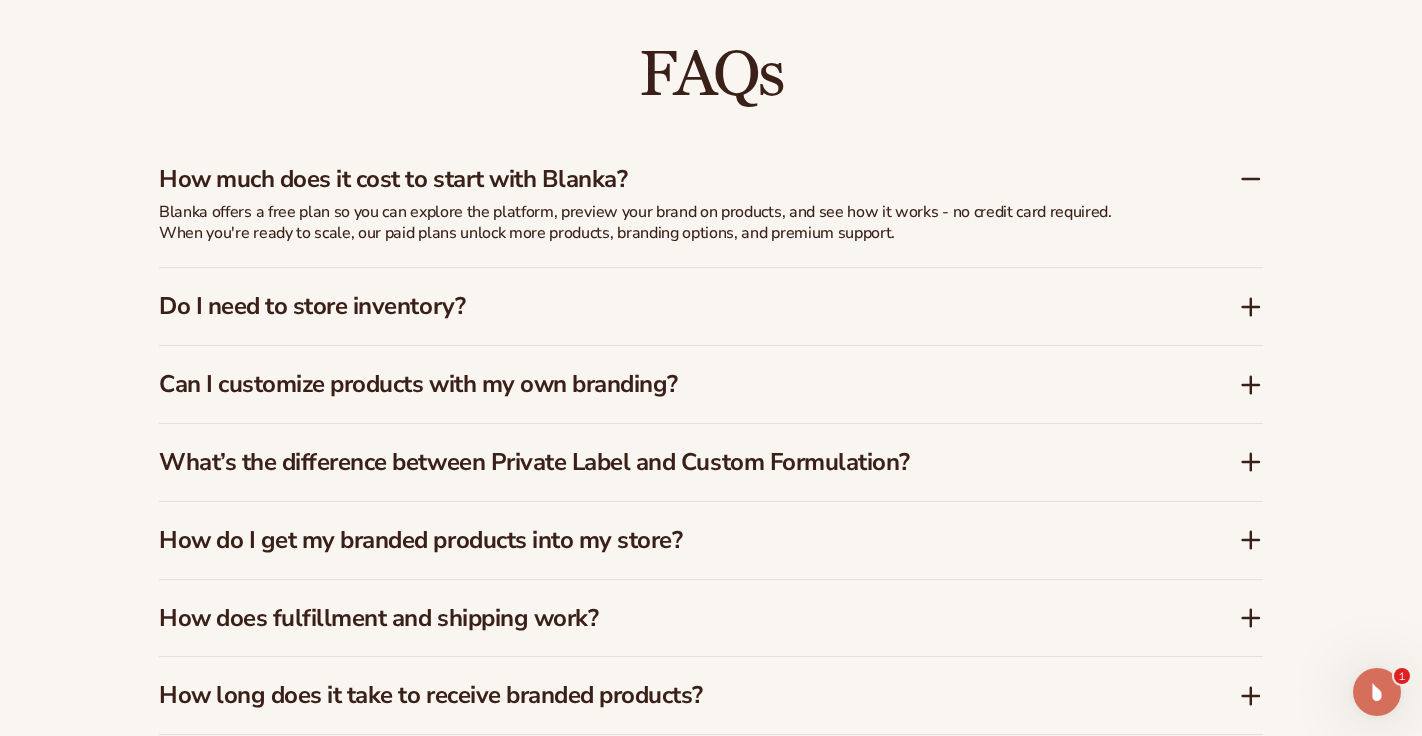 click on "Do I need to store inventory?" at bounding box center (669, 306) 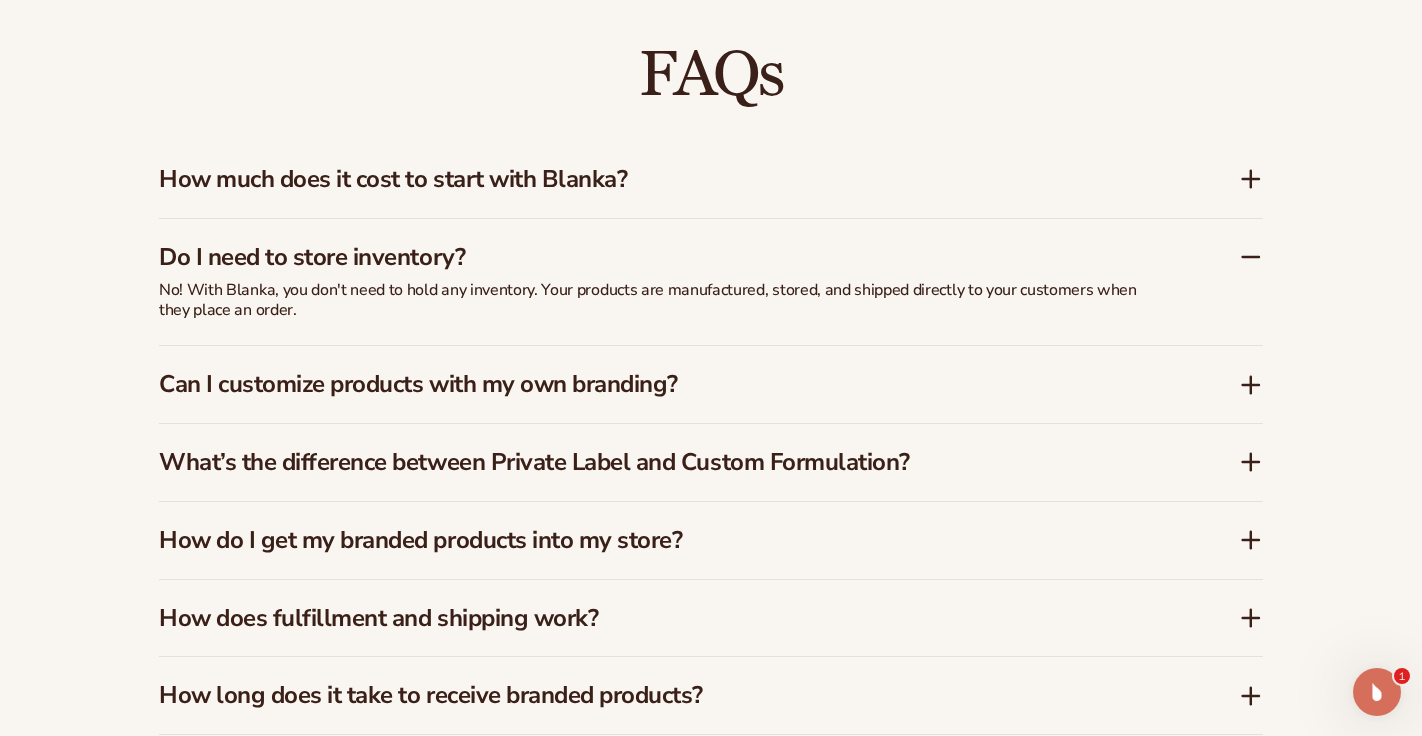 click on "Can I customize products with my own branding?" at bounding box center (669, 384) 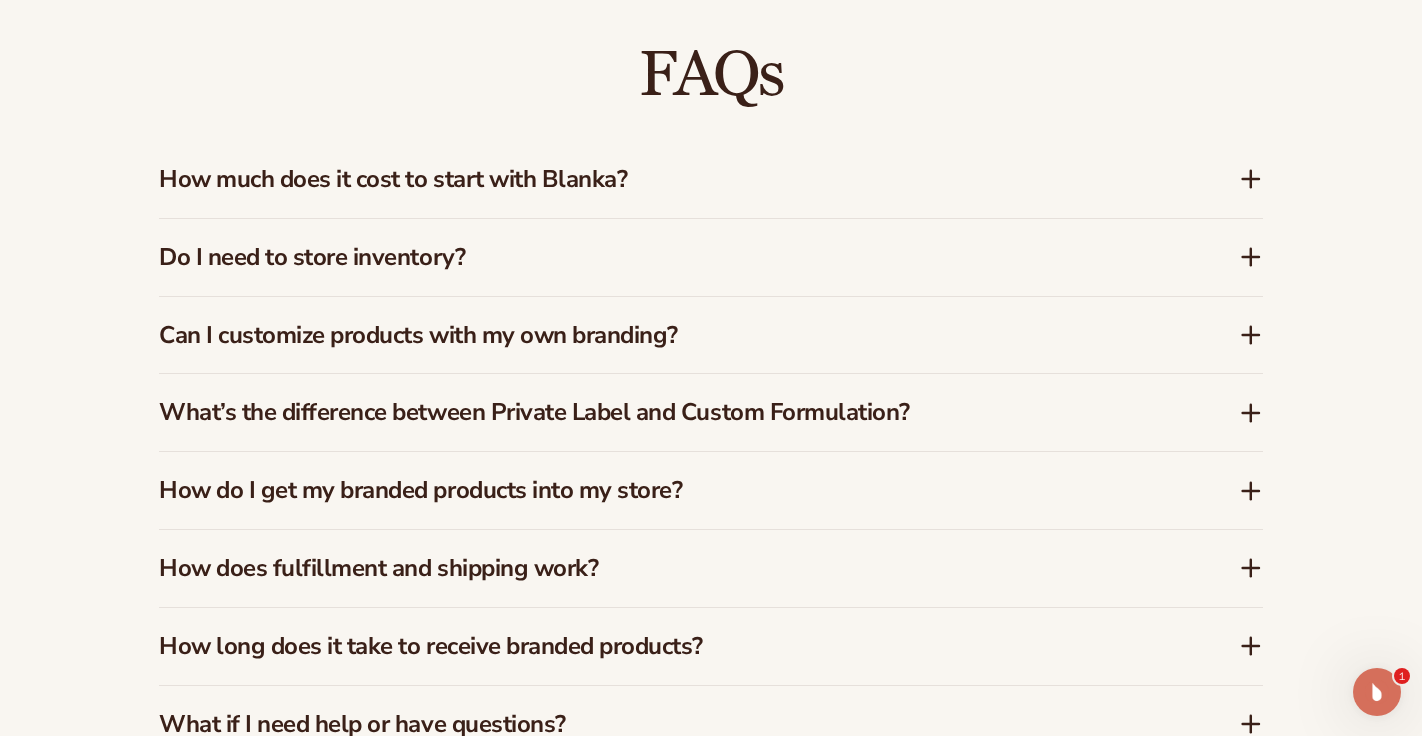 click on "What’s the difference between Private Label and Custom Formulation?" at bounding box center [669, 412] 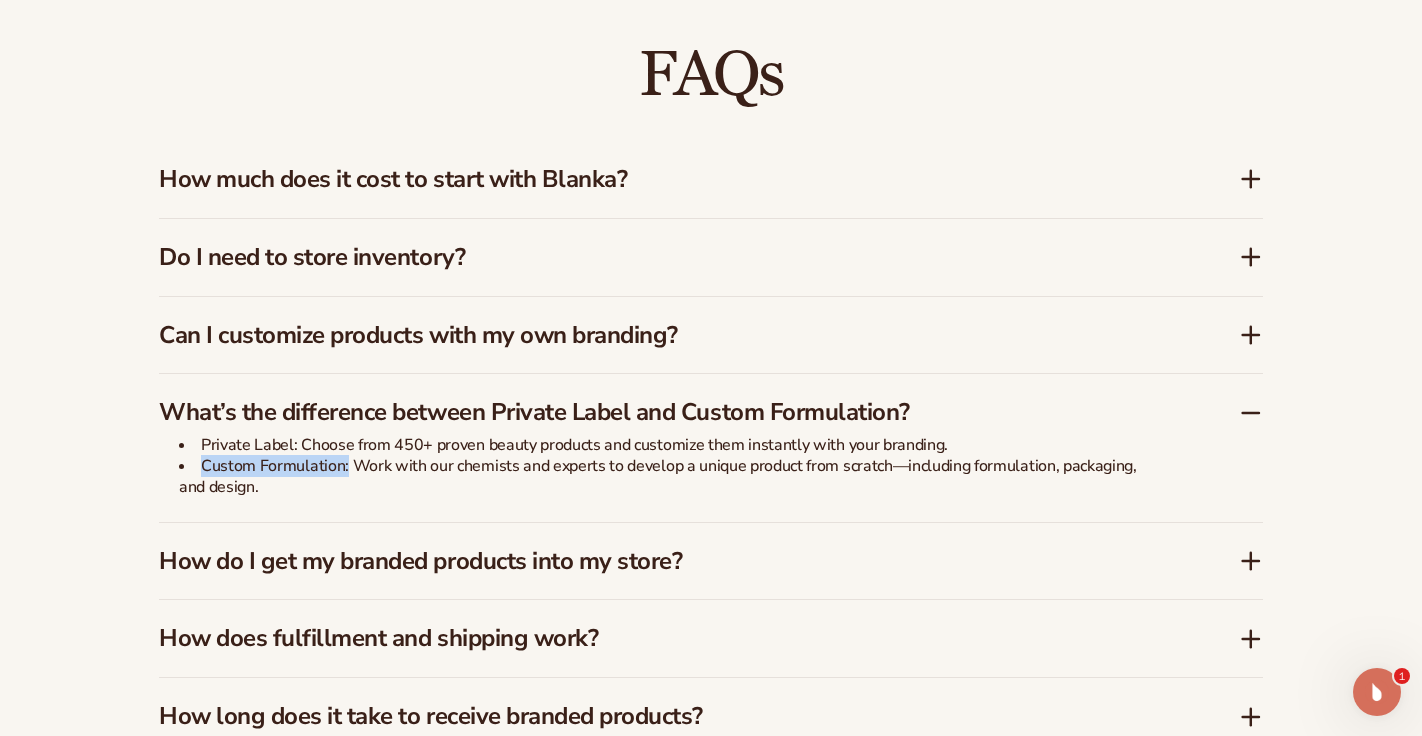 drag, startPoint x: 344, startPoint y: 471, endPoint x: 204, endPoint y: 472, distance: 140.00357 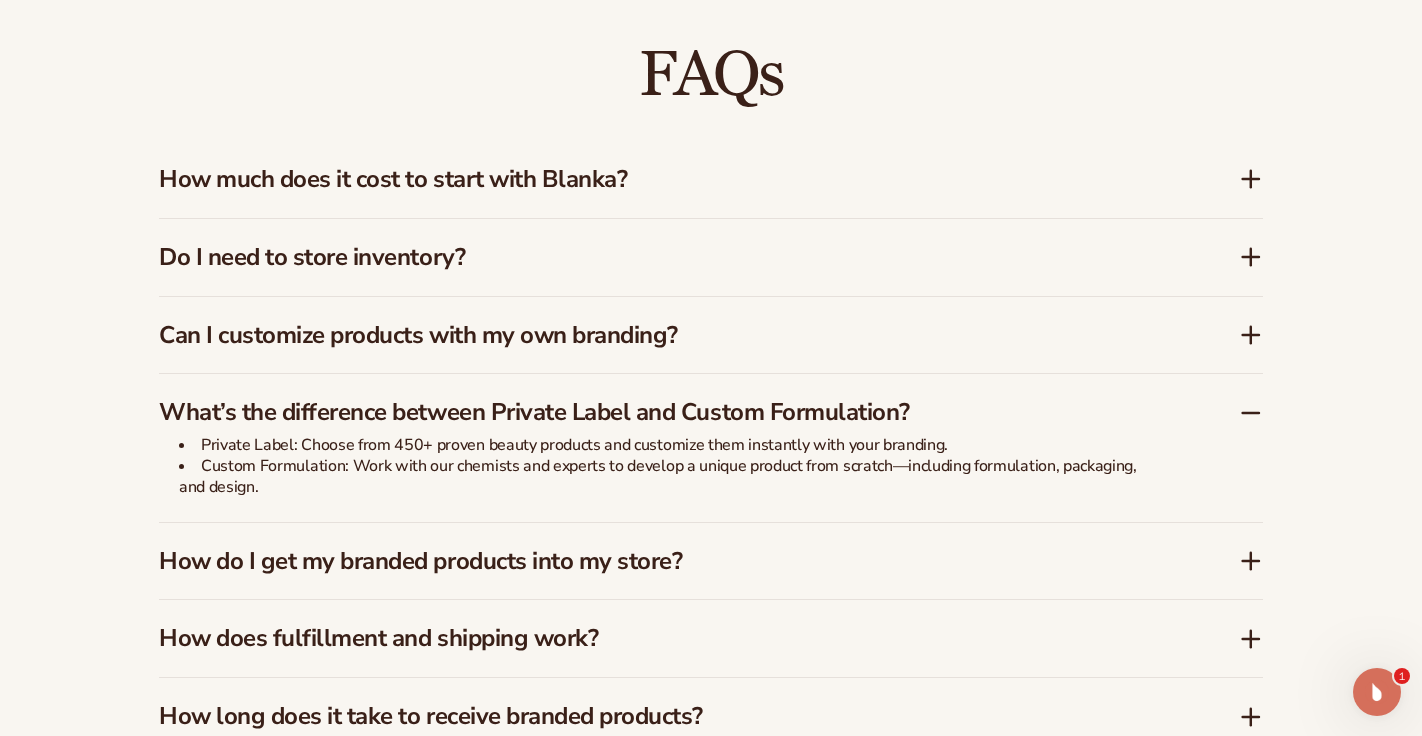 click on "How do I get my branded products into my store?" at bounding box center (669, 561) 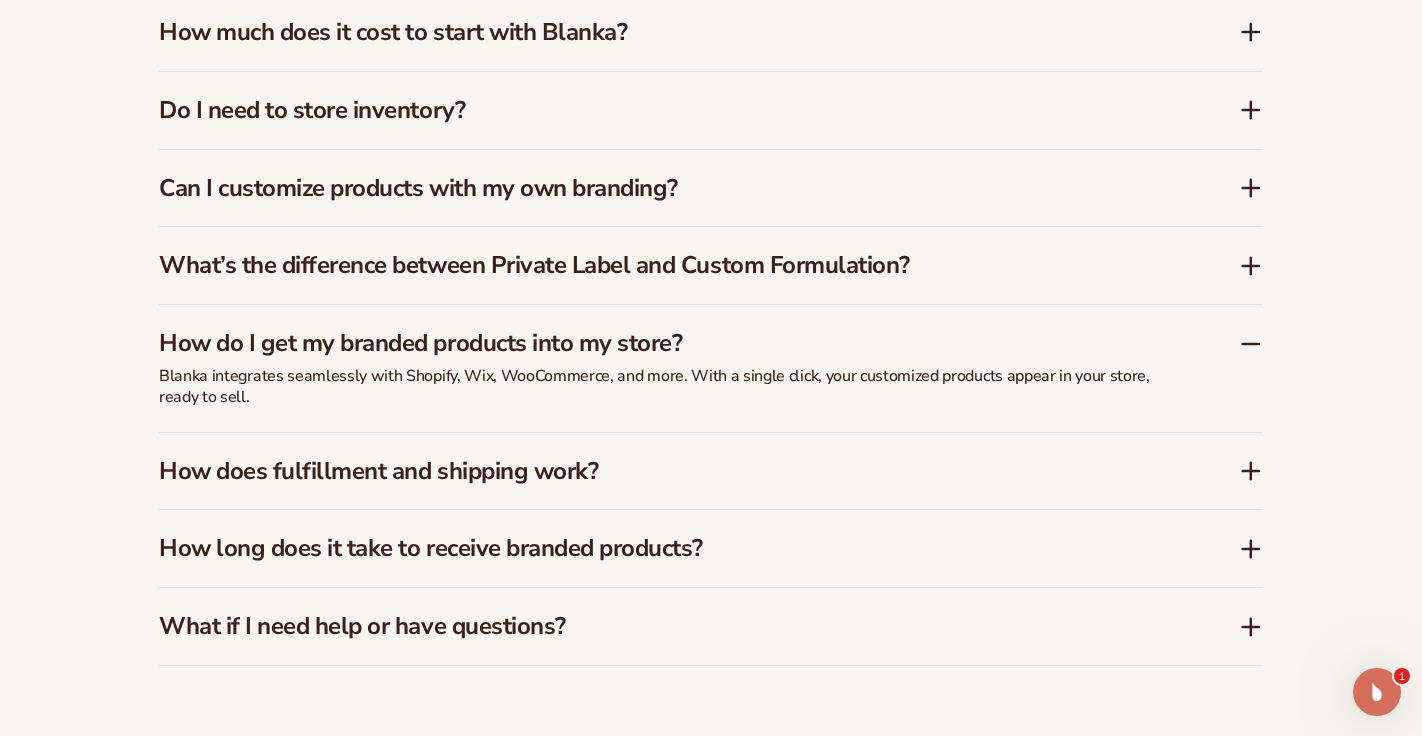 scroll, scrollTop: 2994, scrollLeft: 0, axis: vertical 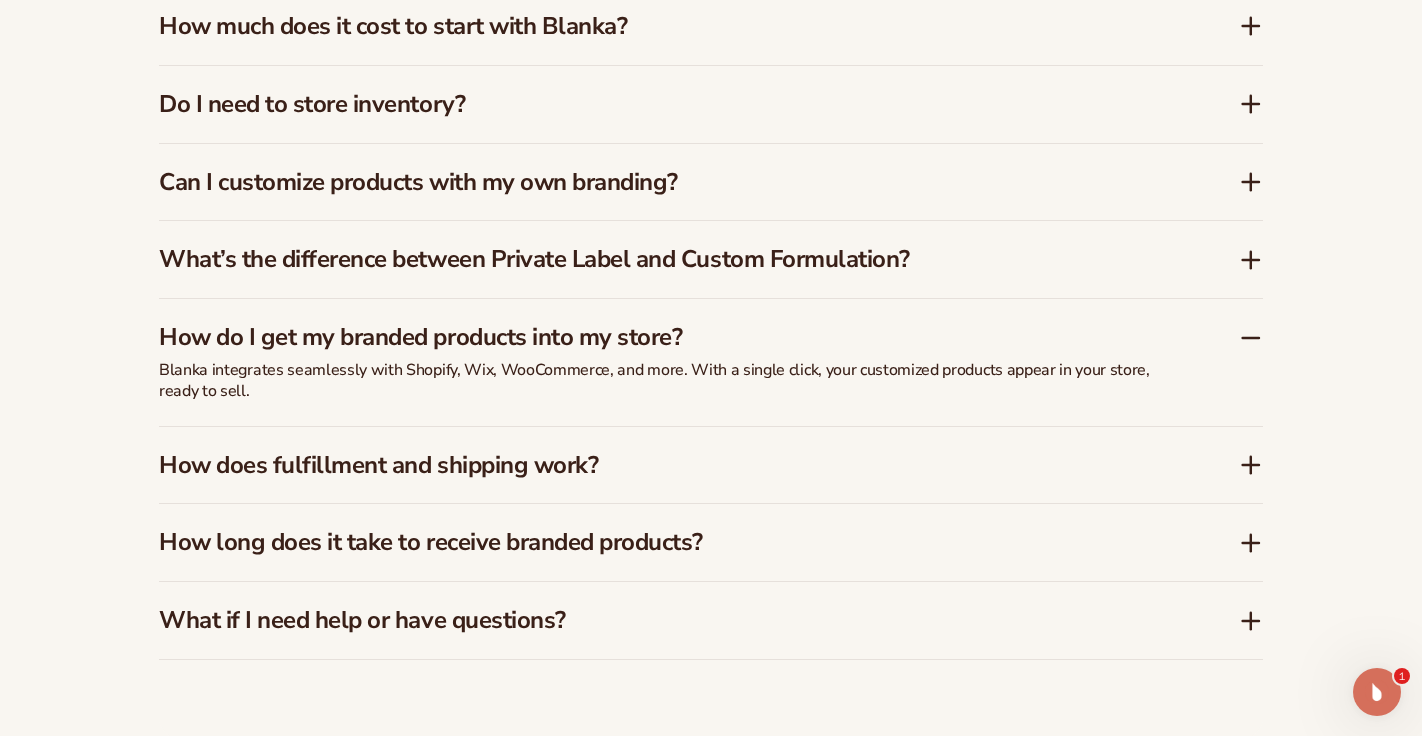click on "How does fulfillment and shipping work?" at bounding box center (669, 465) 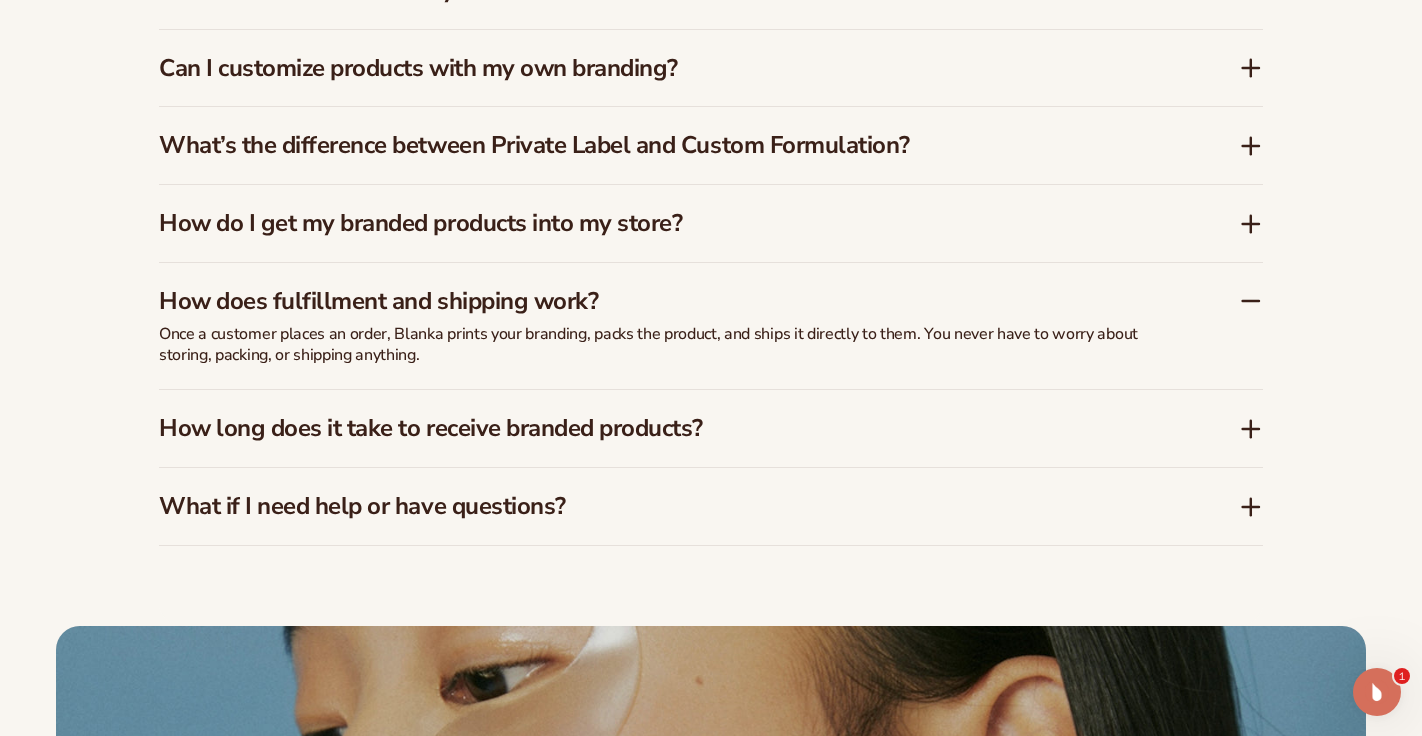 scroll, scrollTop: 3110, scrollLeft: 0, axis: vertical 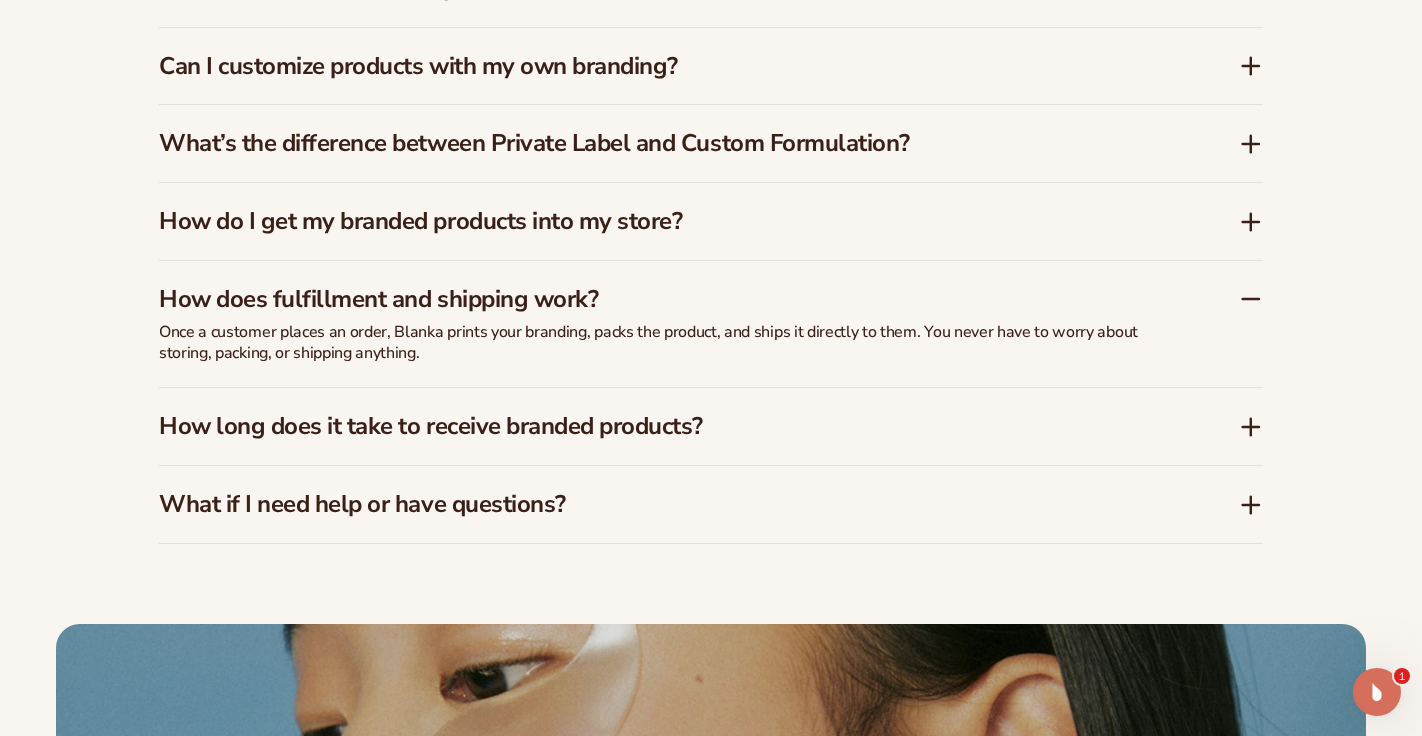 click on "How long does it take to receive branded products?" at bounding box center (669, 426) 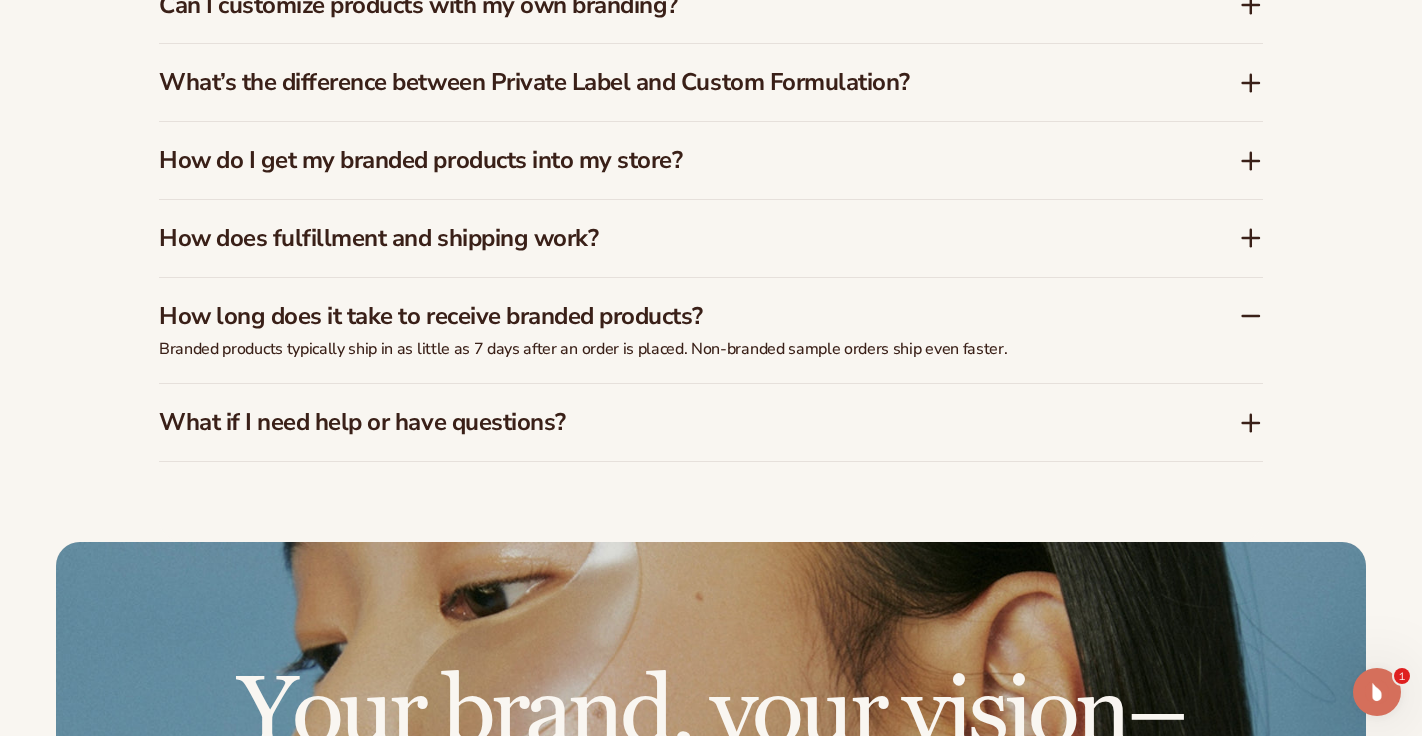 scroll, scrollTop: 3173, scrollLeft: 0, axis: vertical 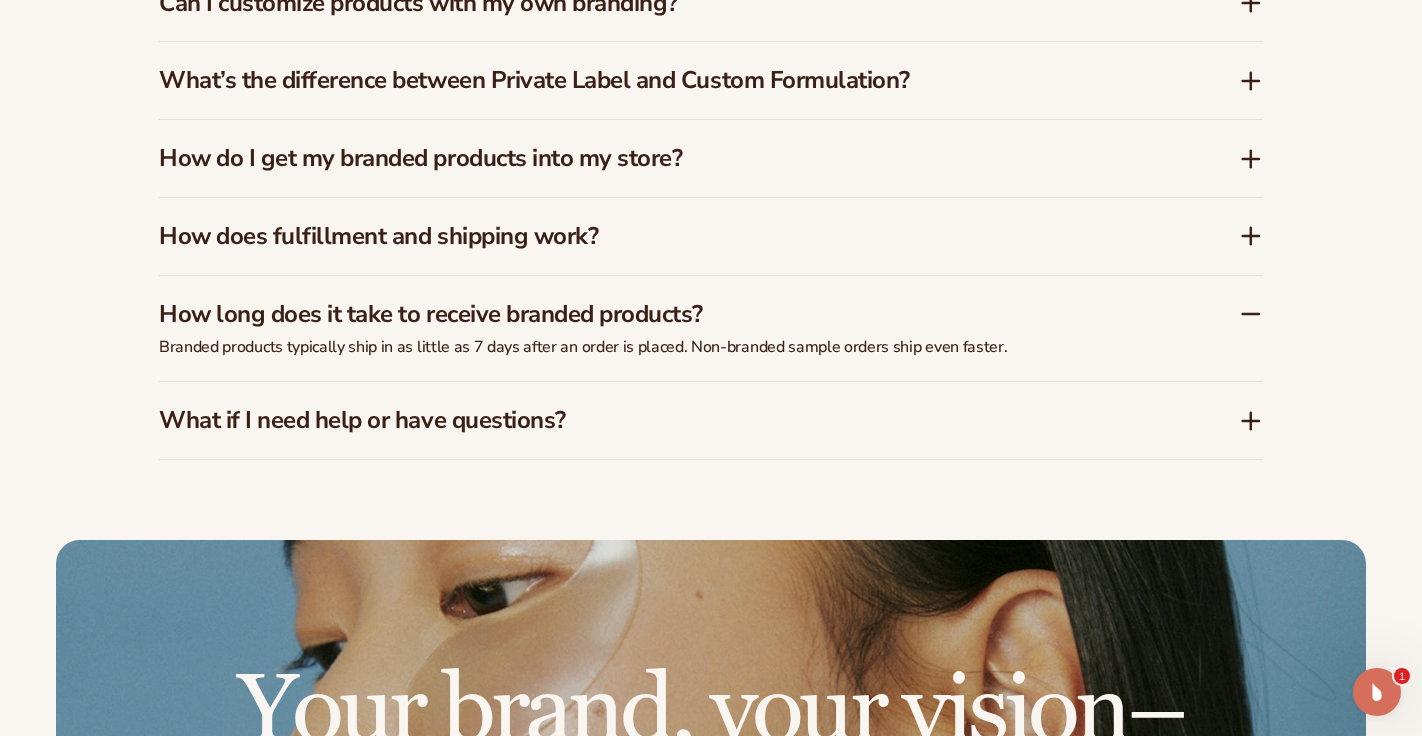 click on "What if I need help or have questions?" at bounding box center (669, 420) 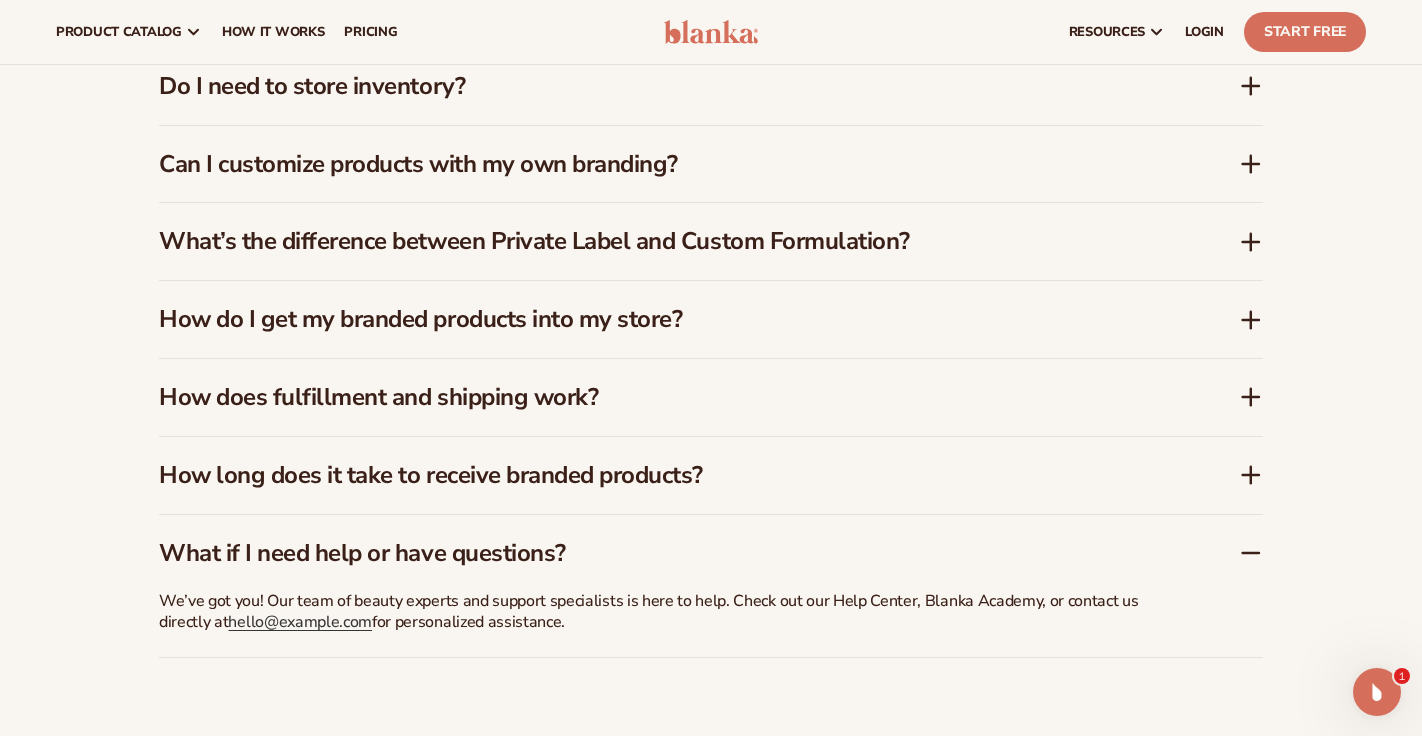 scroll, scrollTop: 3008, scrollLeft: 0, axis: vertical 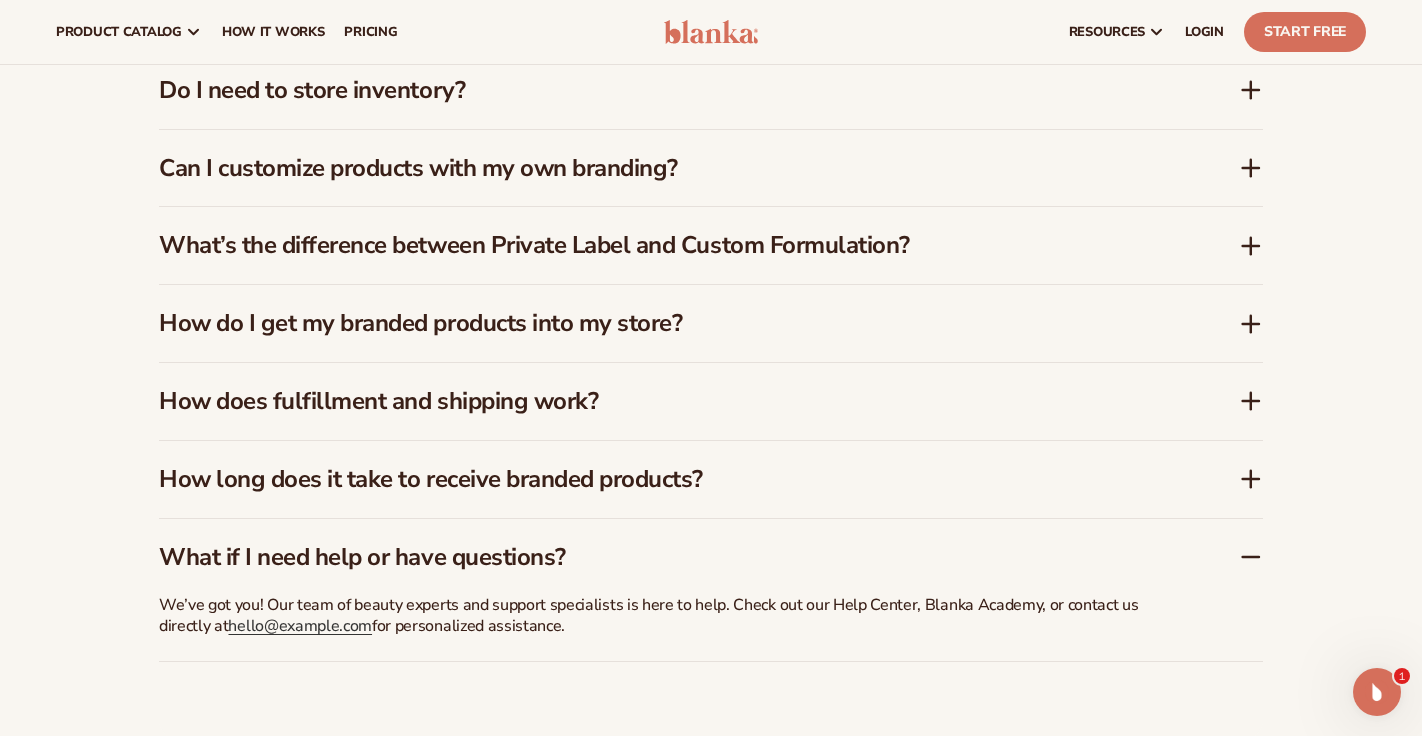 click on "What’s the difference between Private Label and Custom Formulation?" at bounding box center (669, 245) 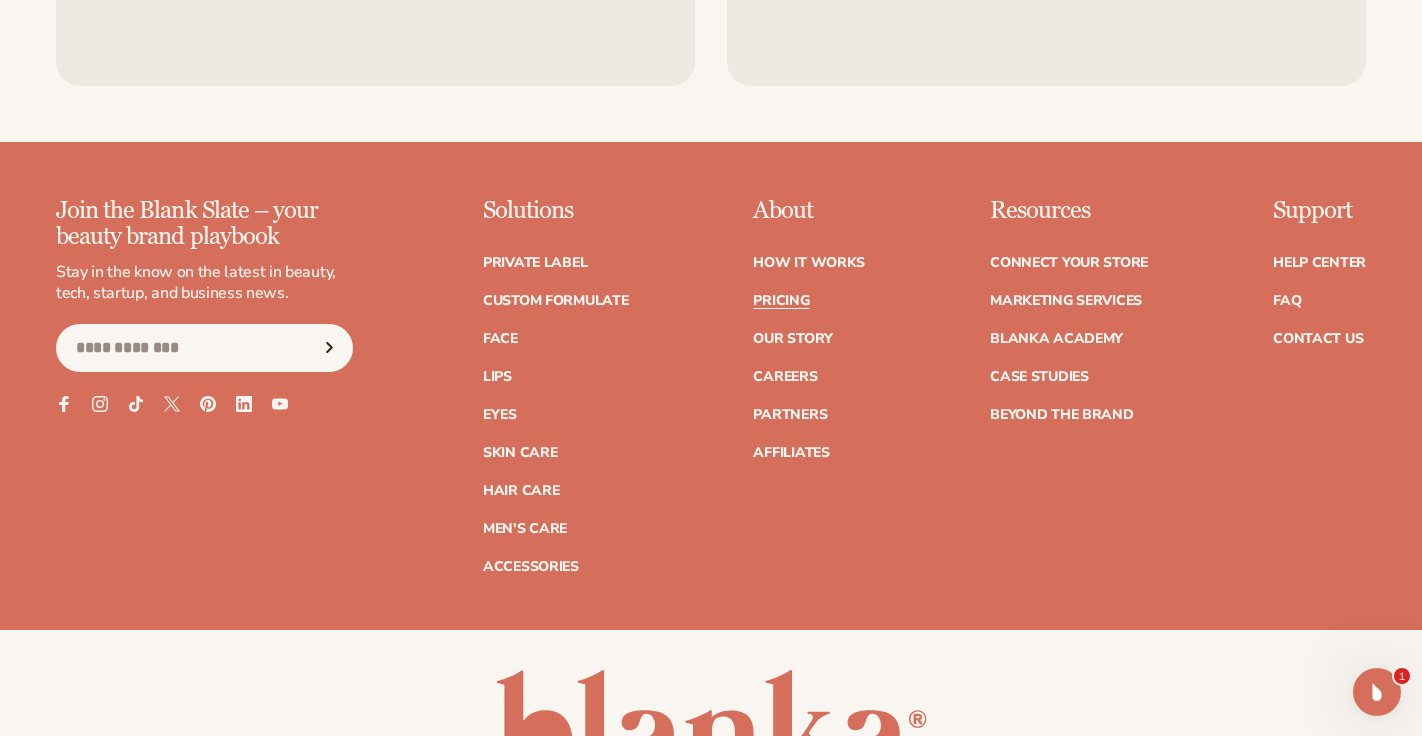 scroll, scrollTop: 4675, scrollLeft: 0, axis: vertical 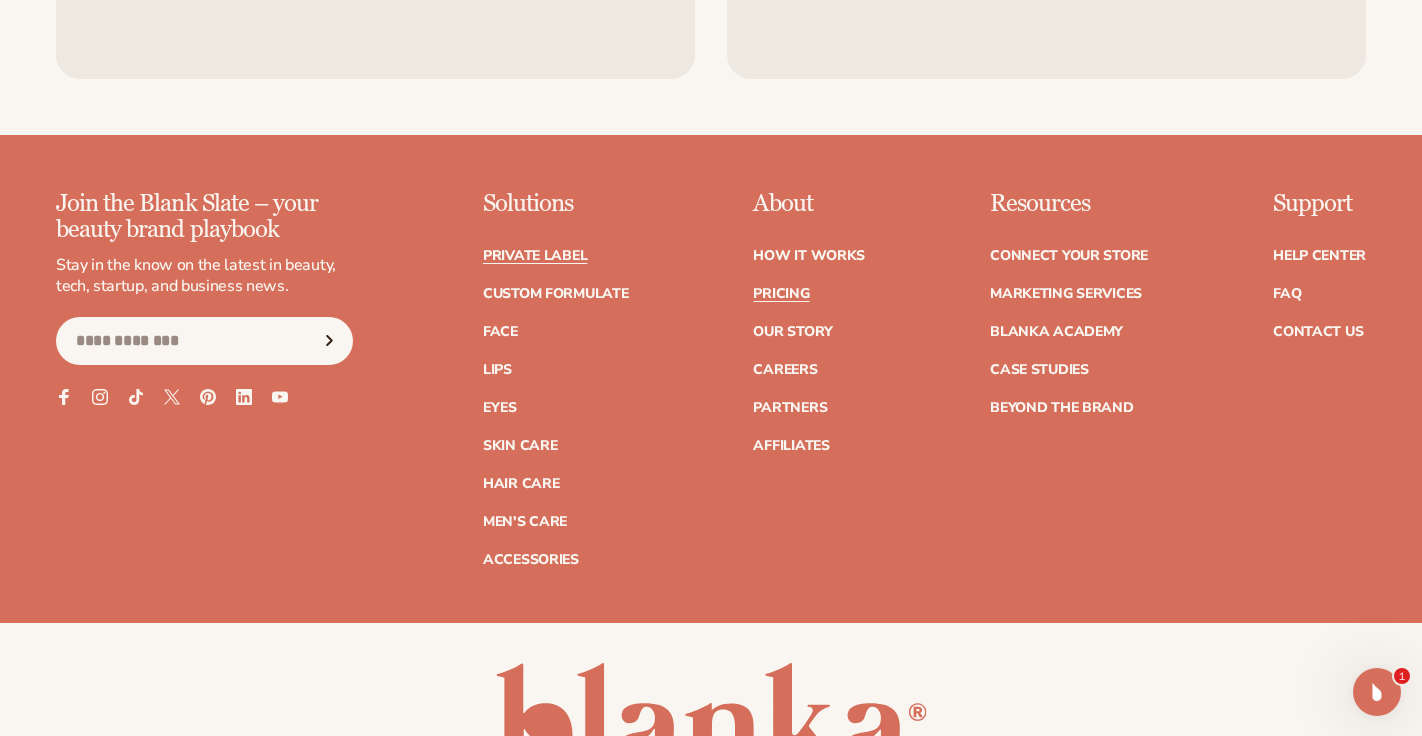 click on "Private label" at bounding box center [535, 256] 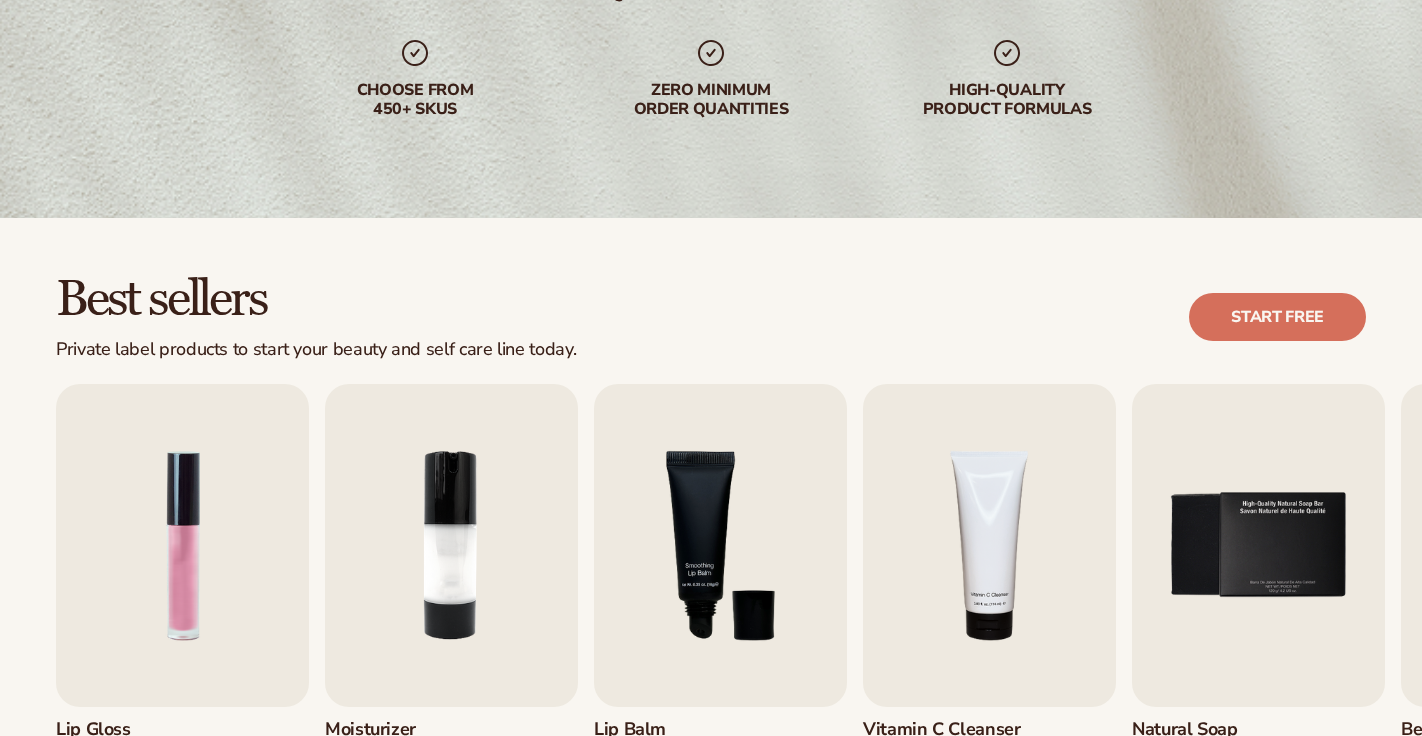 scroll, scrollTop: 328, scrollLeft: 0, axis: vertical 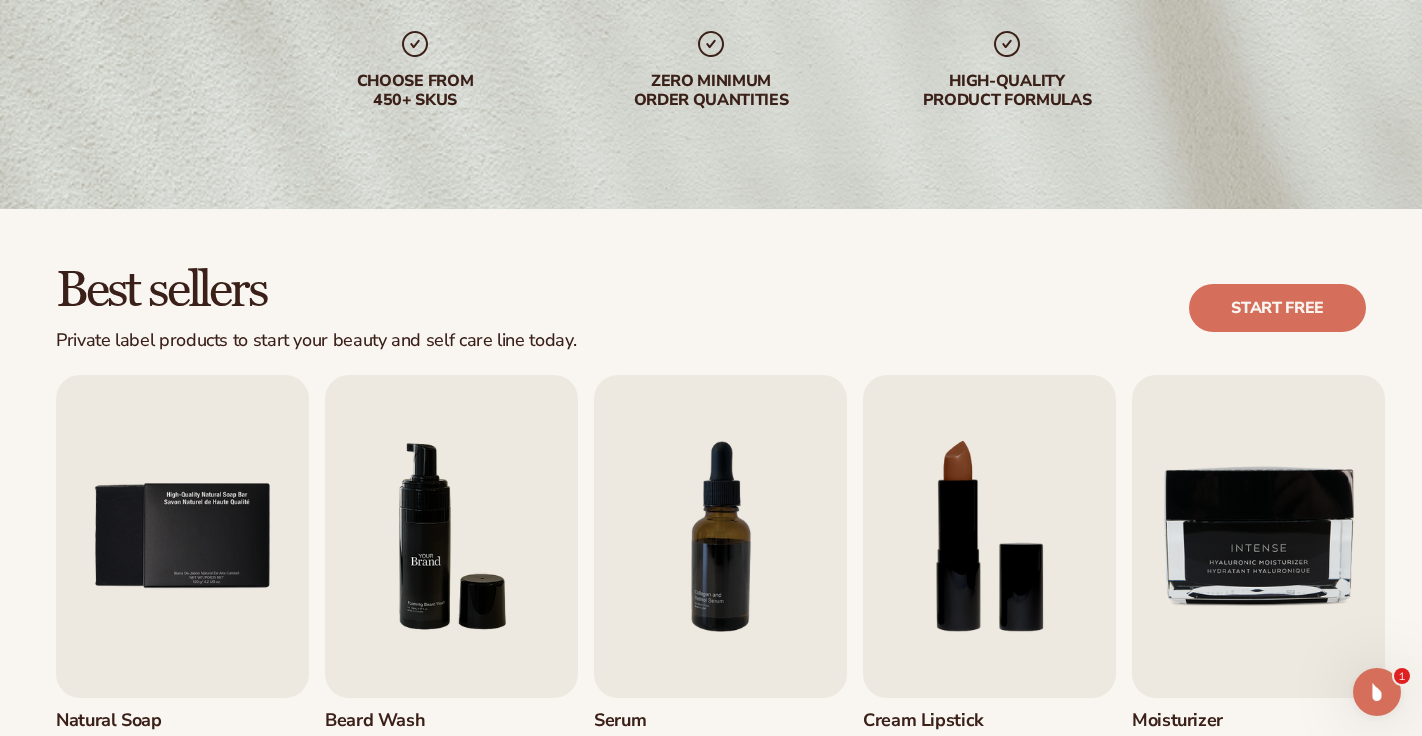 click at bounding box center [451, 536] 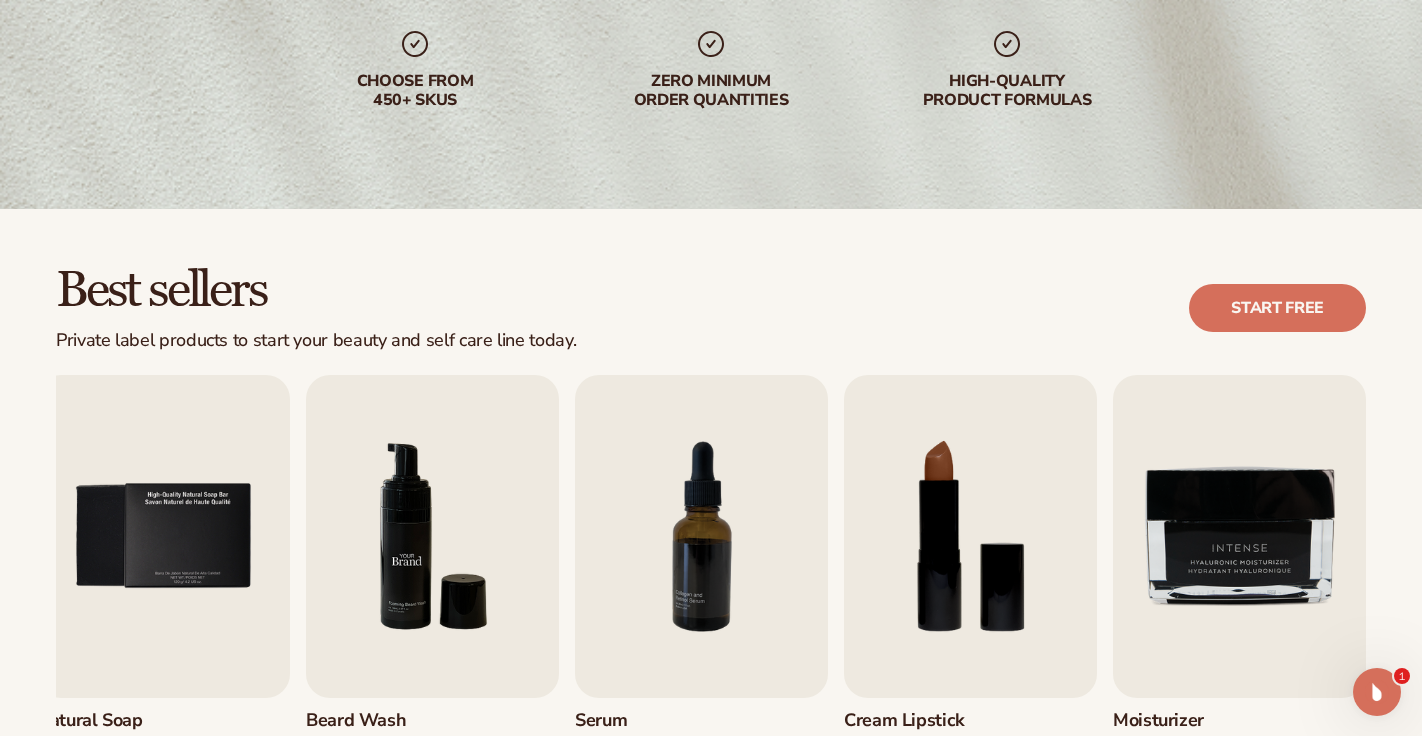 click at bounding box center [432, 536] 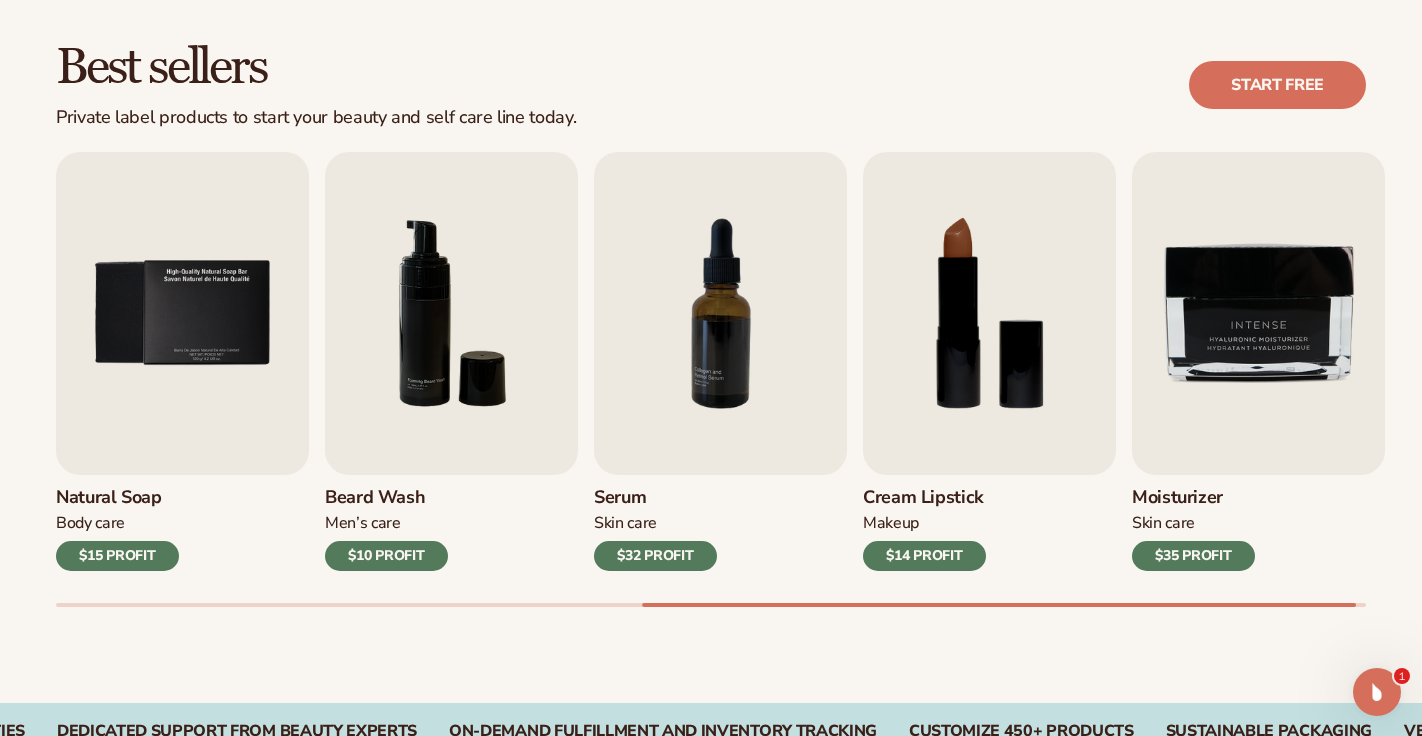 scroll, scrollTop: 552, scrollLeft: 0, axis: vertical 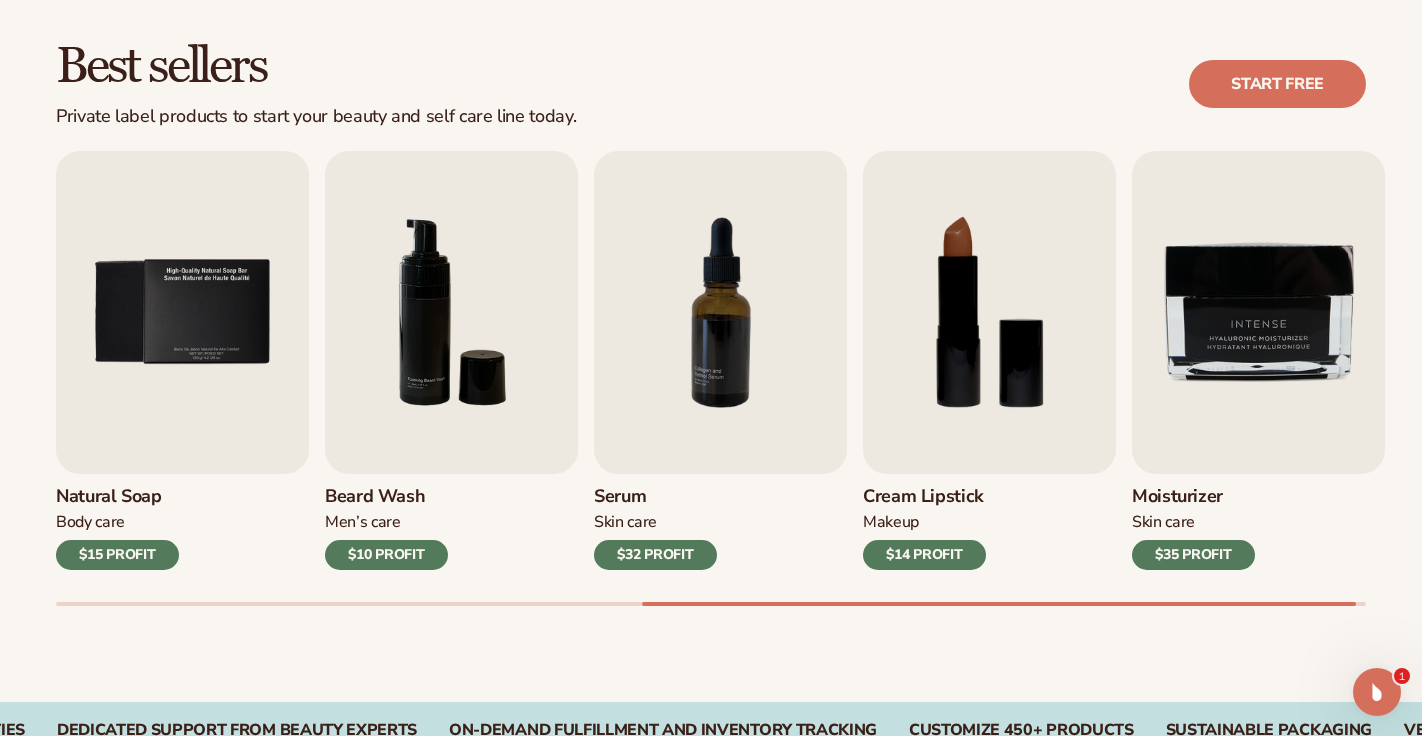 click on "$10 PROFIT" at bounding box center (386, 555) 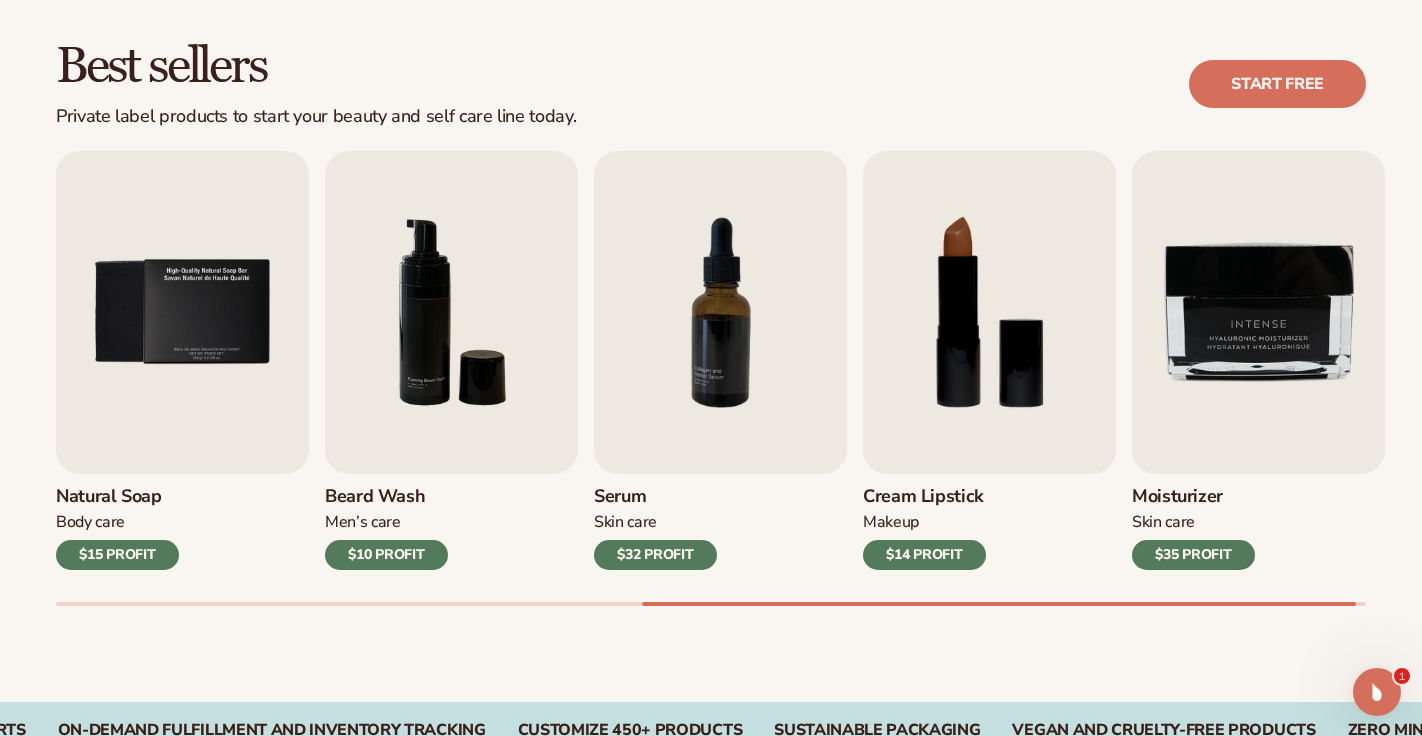 click on "$10 PROFIT" at bounding box center (386, 555) 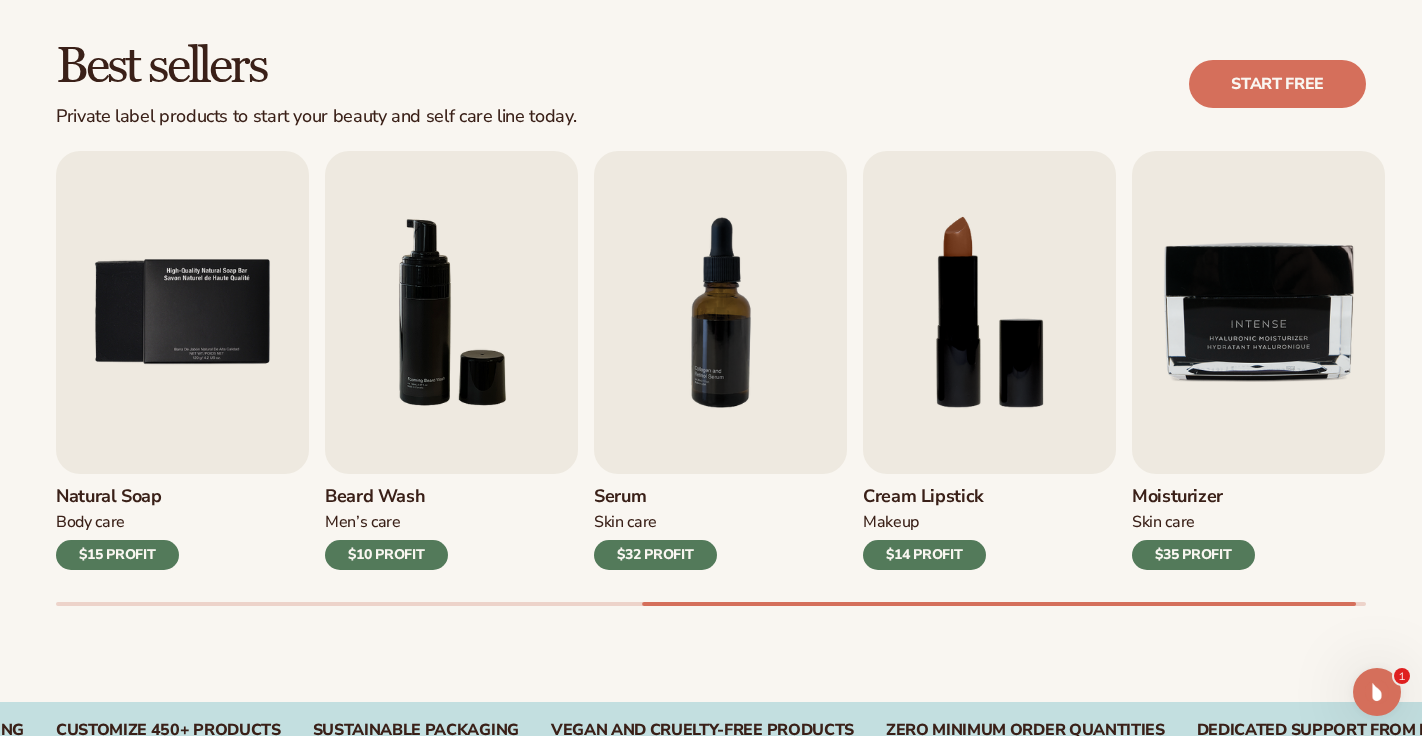 click on "$10 PROFIT" at bounding box center (386, 555) 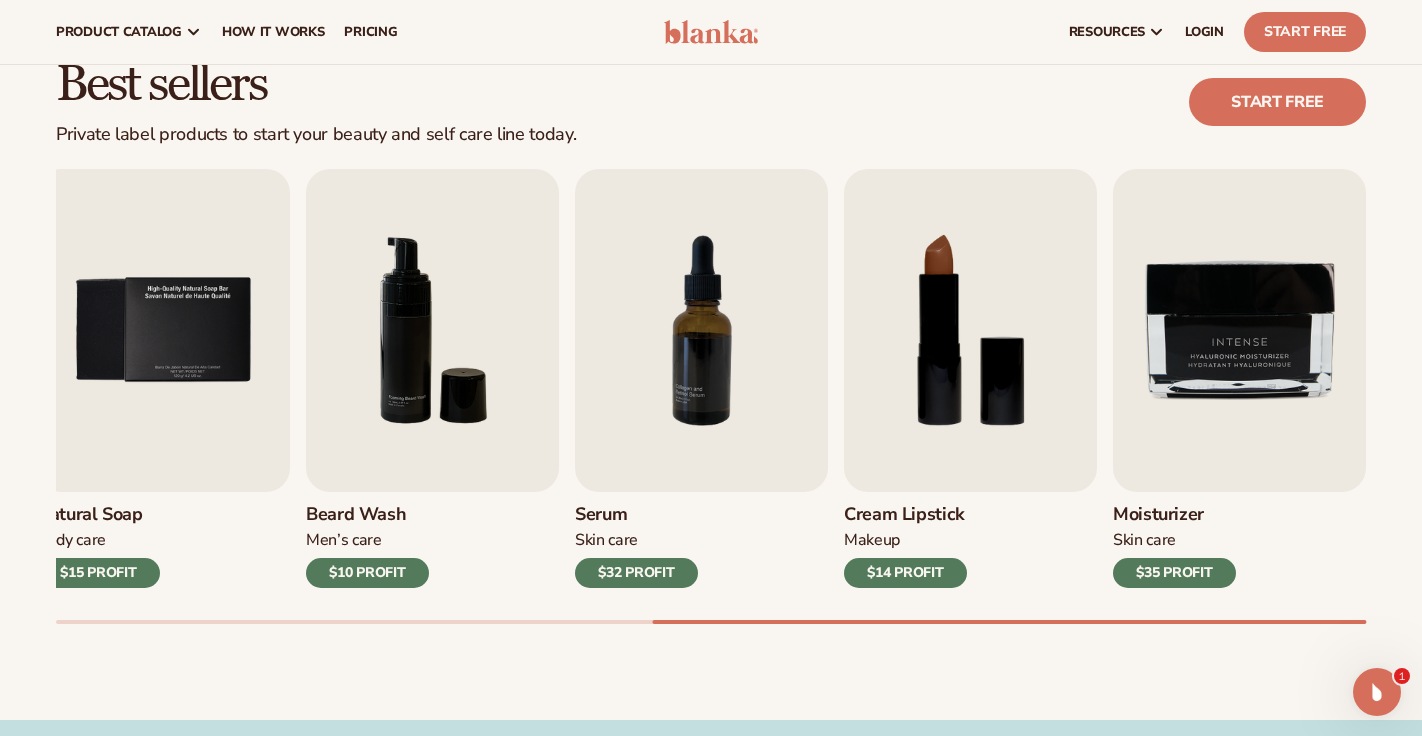 scroll, scrollTop: 530, scrollLeft: 0, axis: vertical 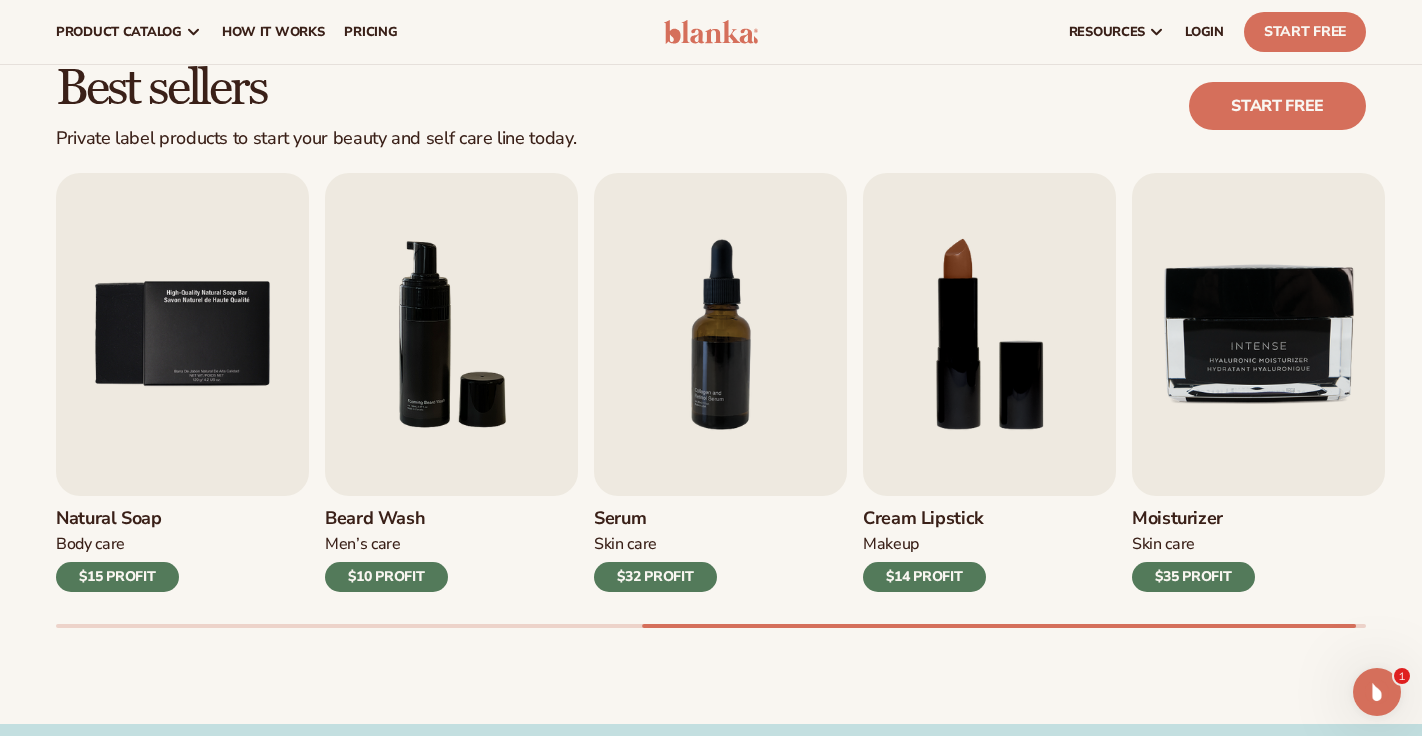 click on "$10 PROFIT" at bounding box center (386, 577) 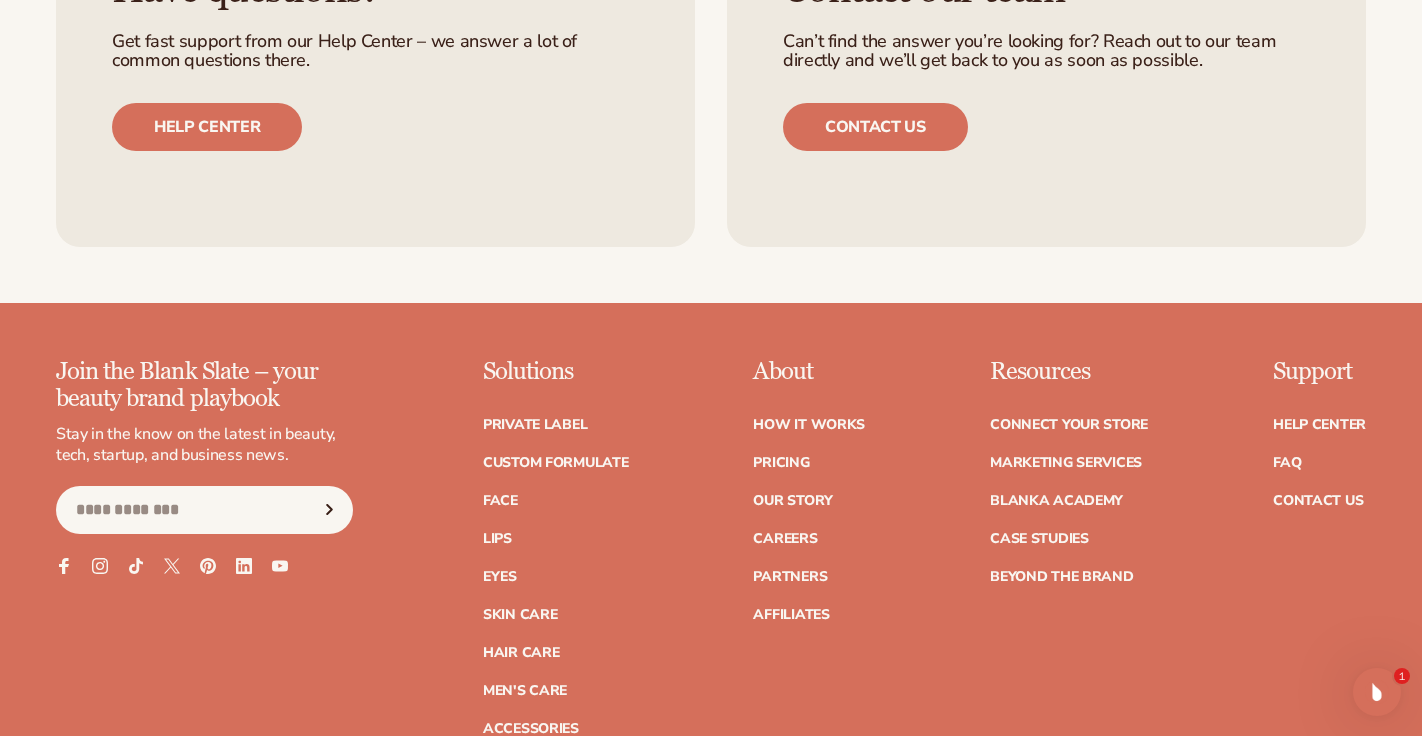scroll, scrollTop: 3840, scrollLeft: 0, axis: vertical 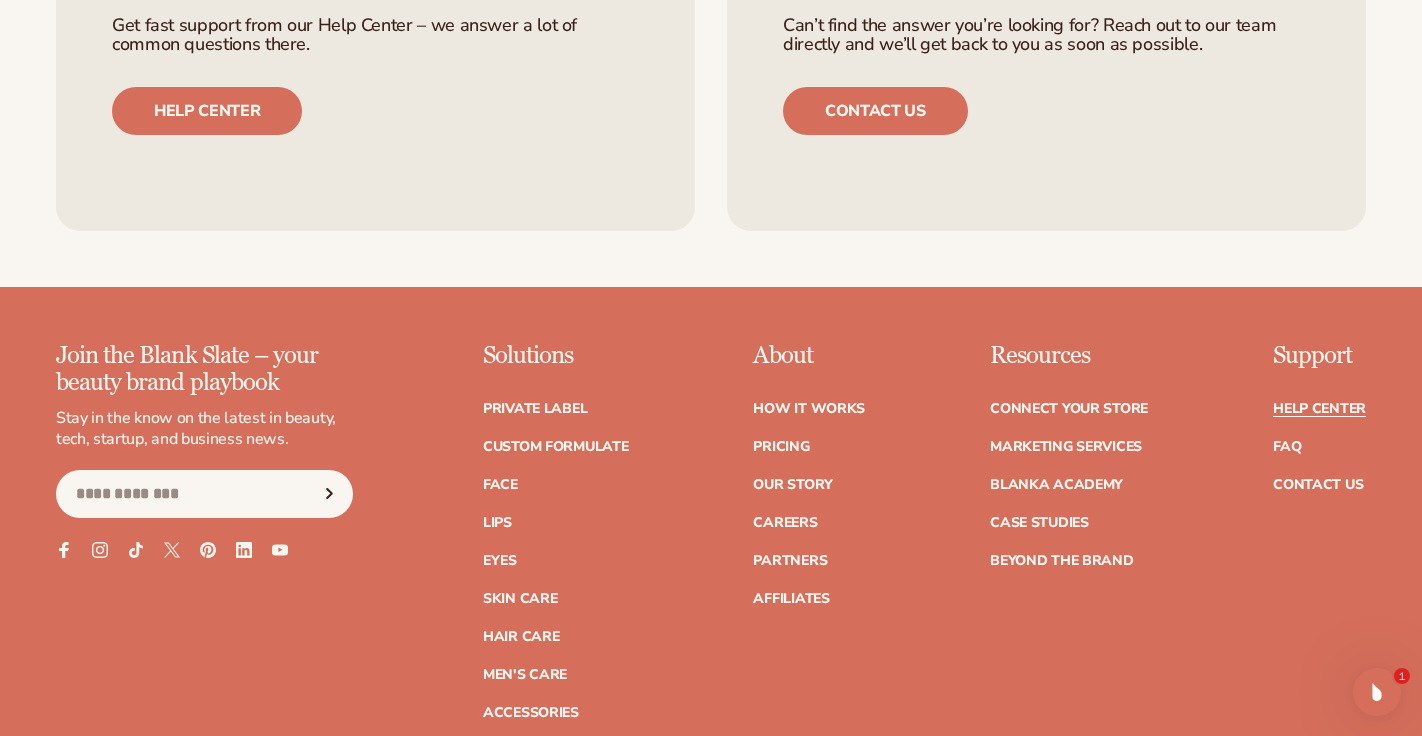 click on "Help Center" at bounding box center [1319, 409] 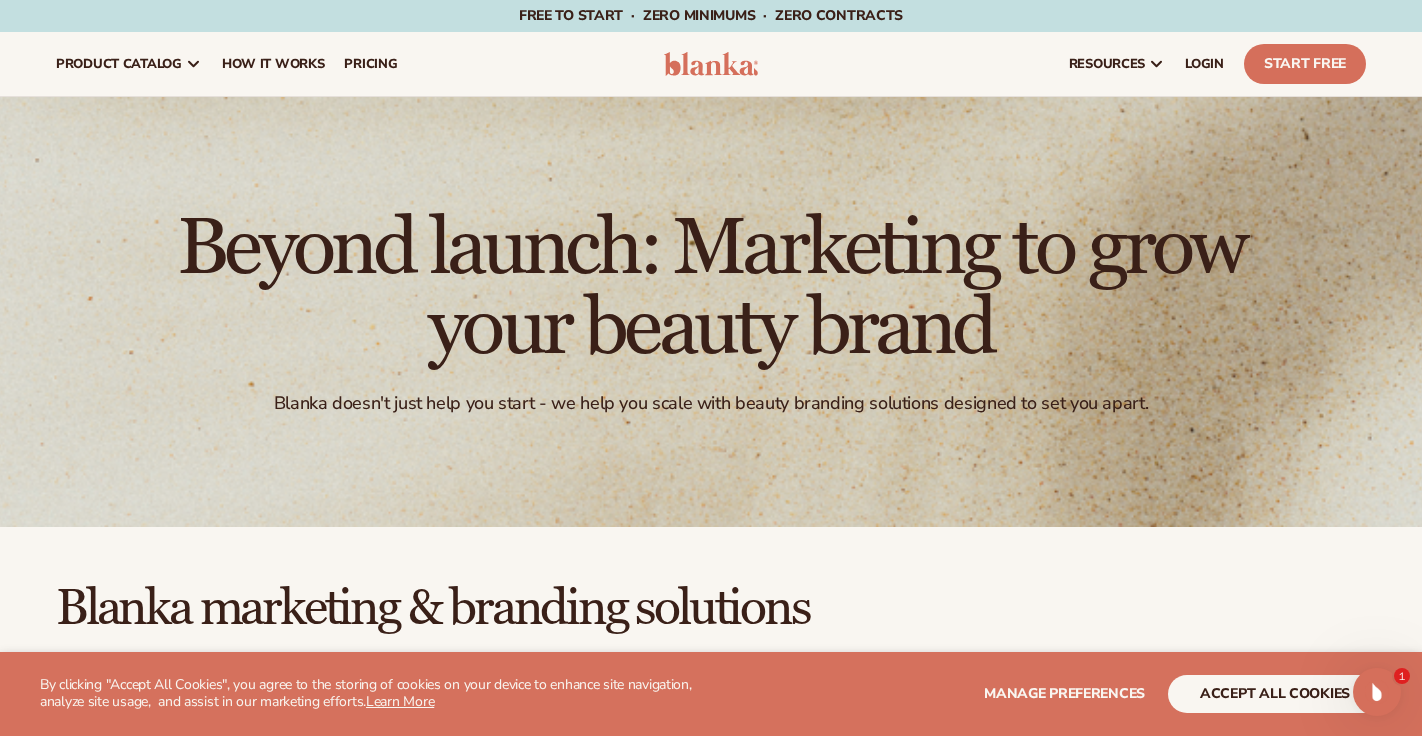 scroll, scrollTop: 280, scrollLeft: 0, axis: vertical 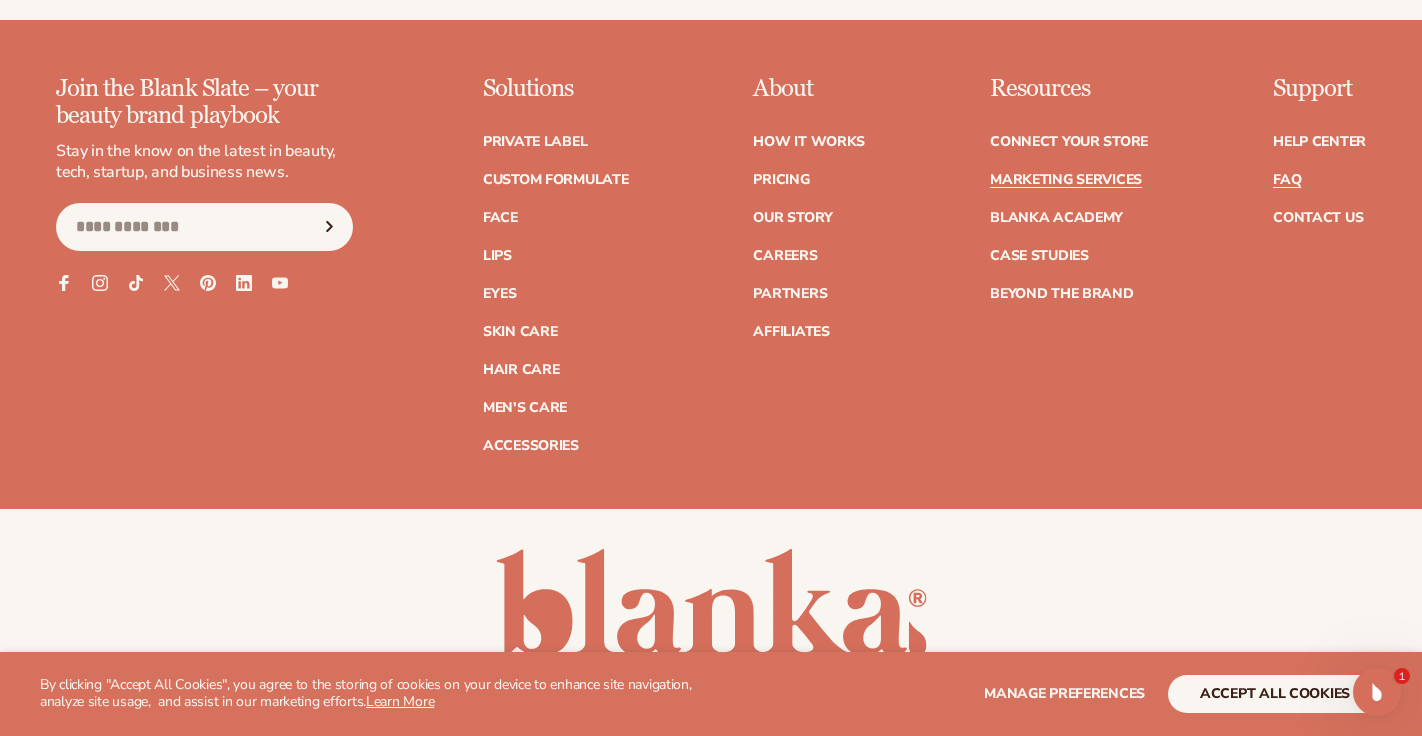 click on "FAQ" at bounding box center (1287, 180) 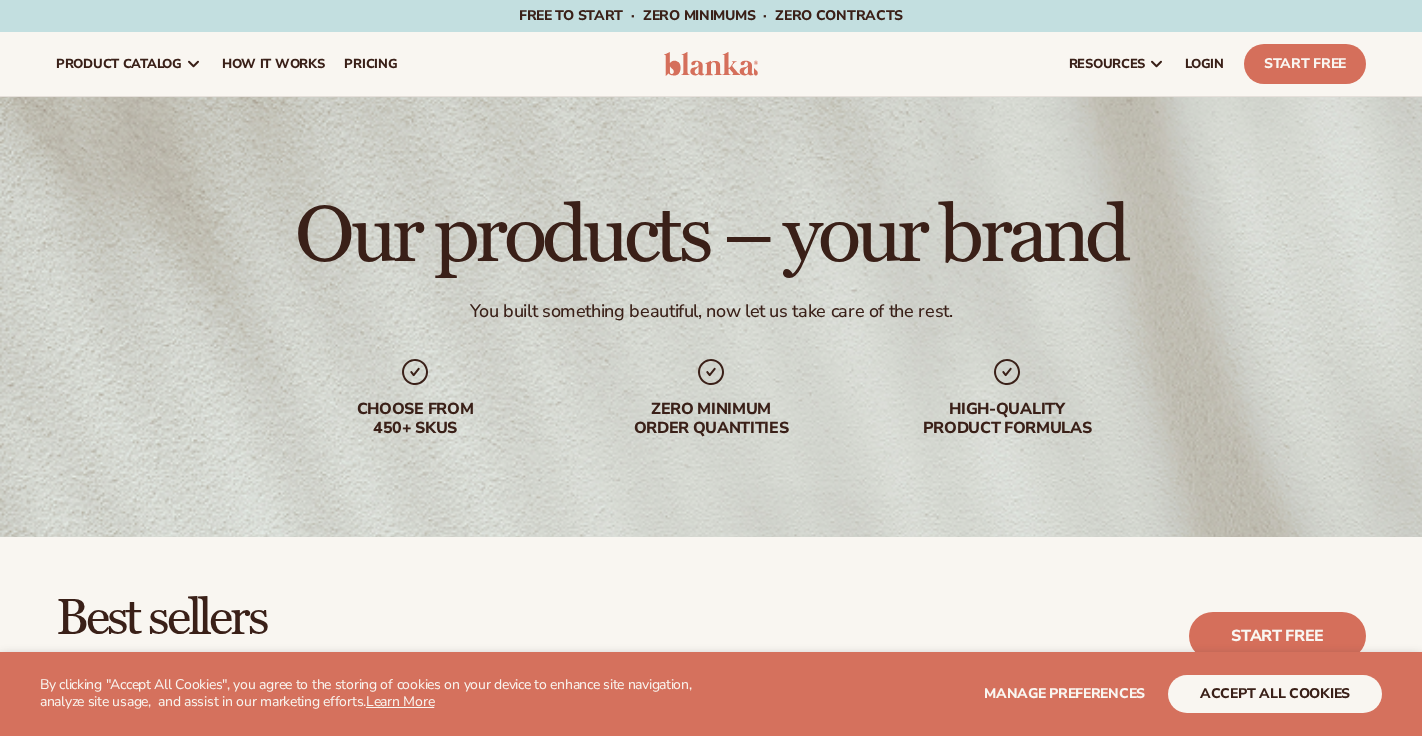 scroll, scrollTop: 0, scrollLeft: 0, axis: both 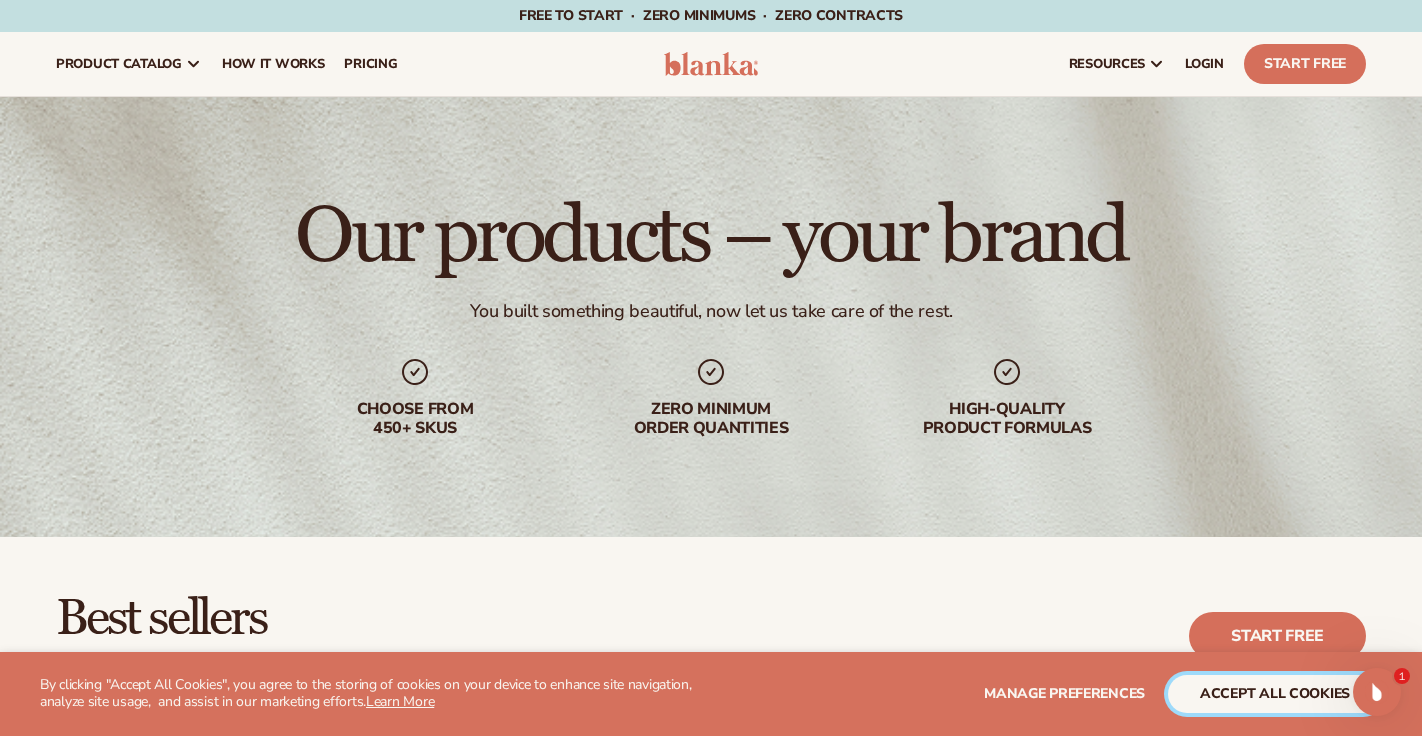 click on "accept all cookies" at bounding box center (1275, 694) 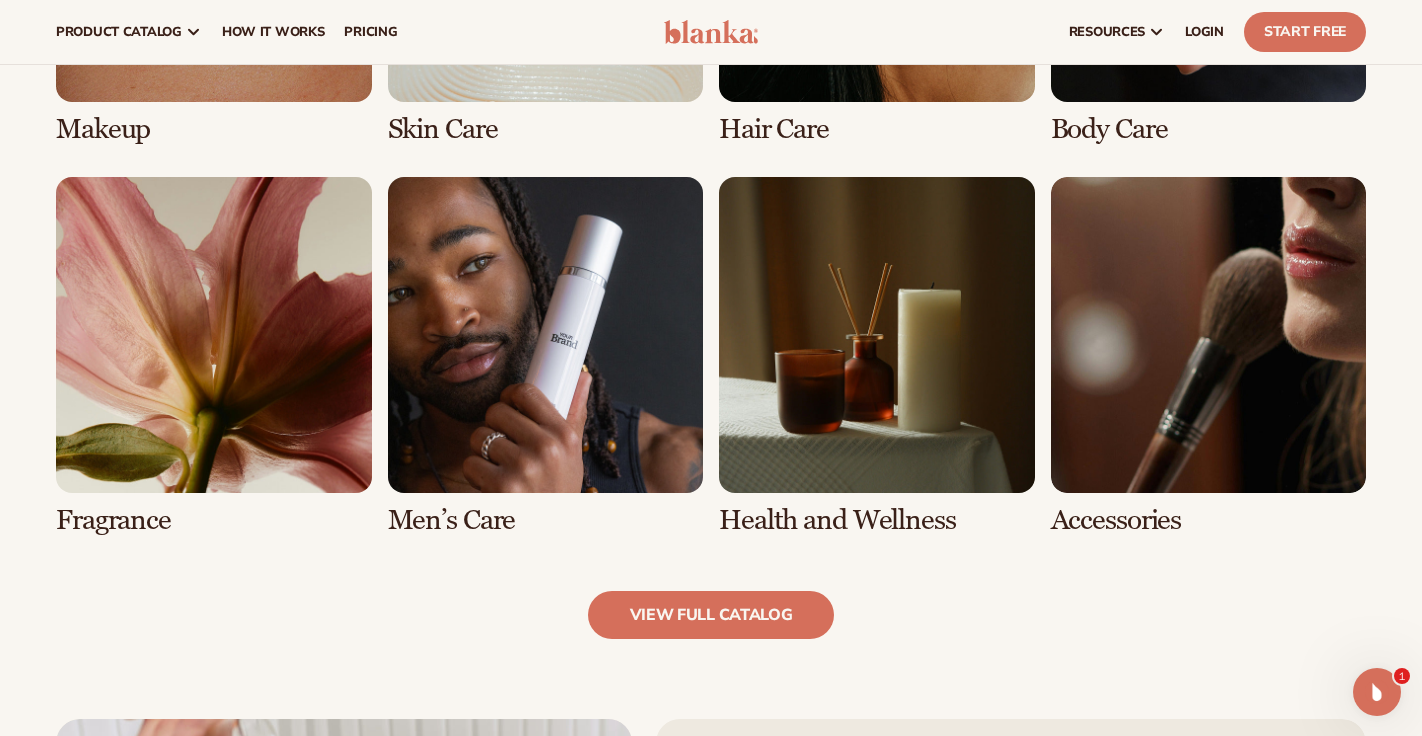 scroll, scrollTop: 1636, scrollLeft: 0, axis: vertical 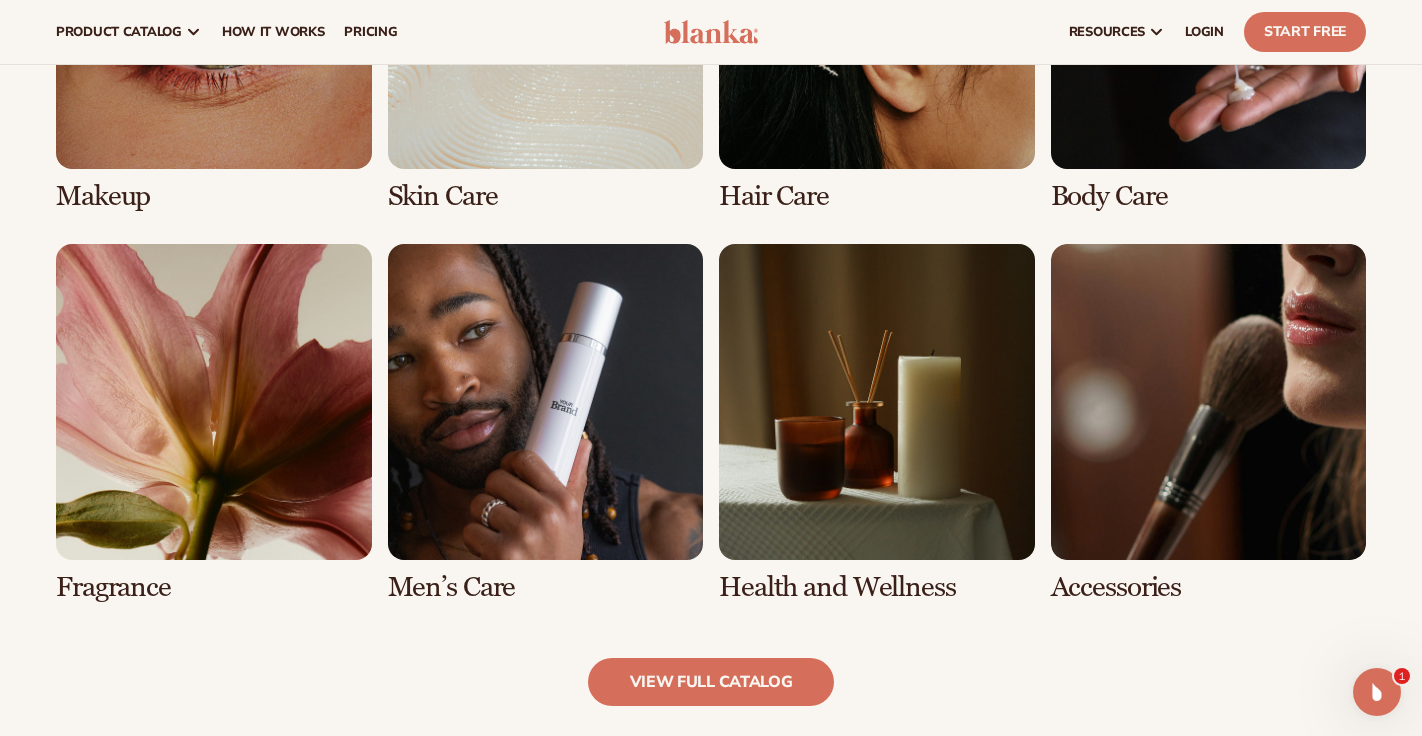 click at bounding box center (546, 423) 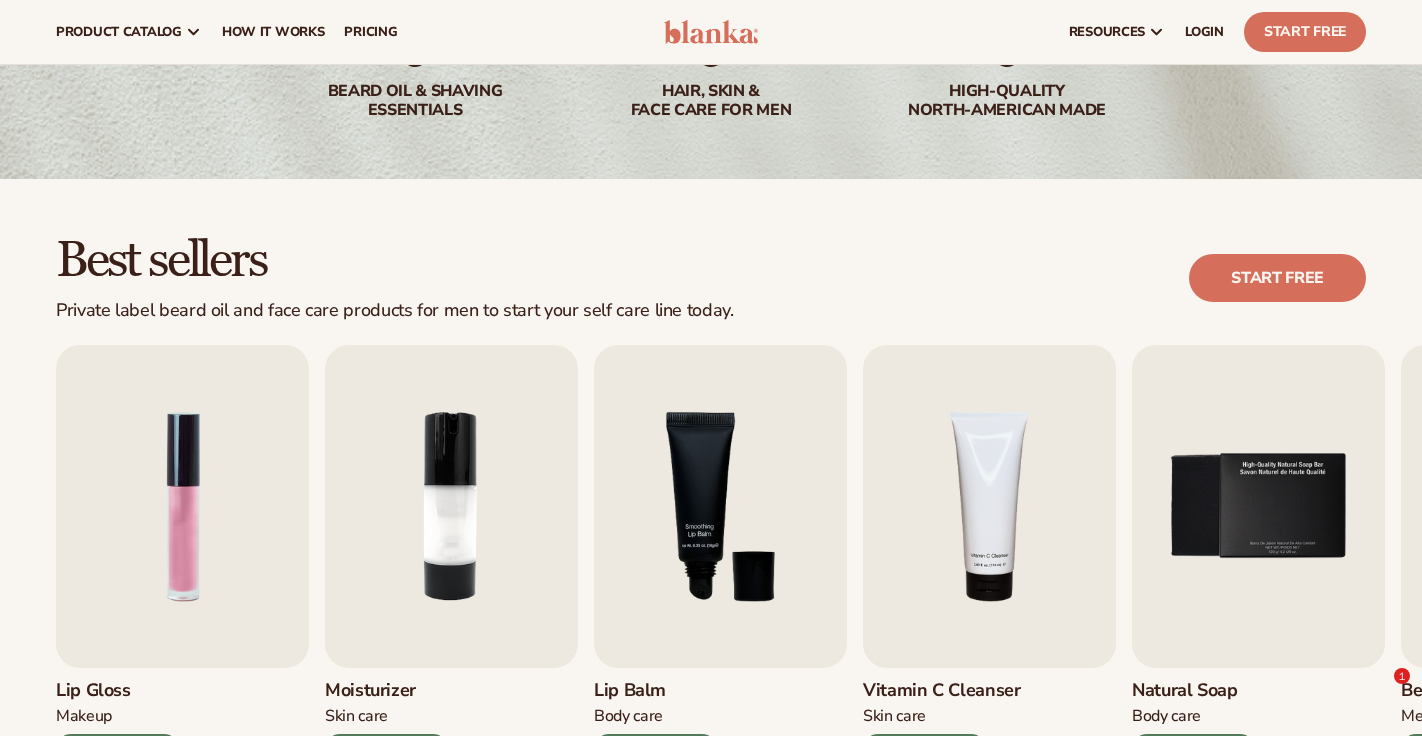 scroll, scrollTop: 357, scrollLeft: 0, axis: vertical 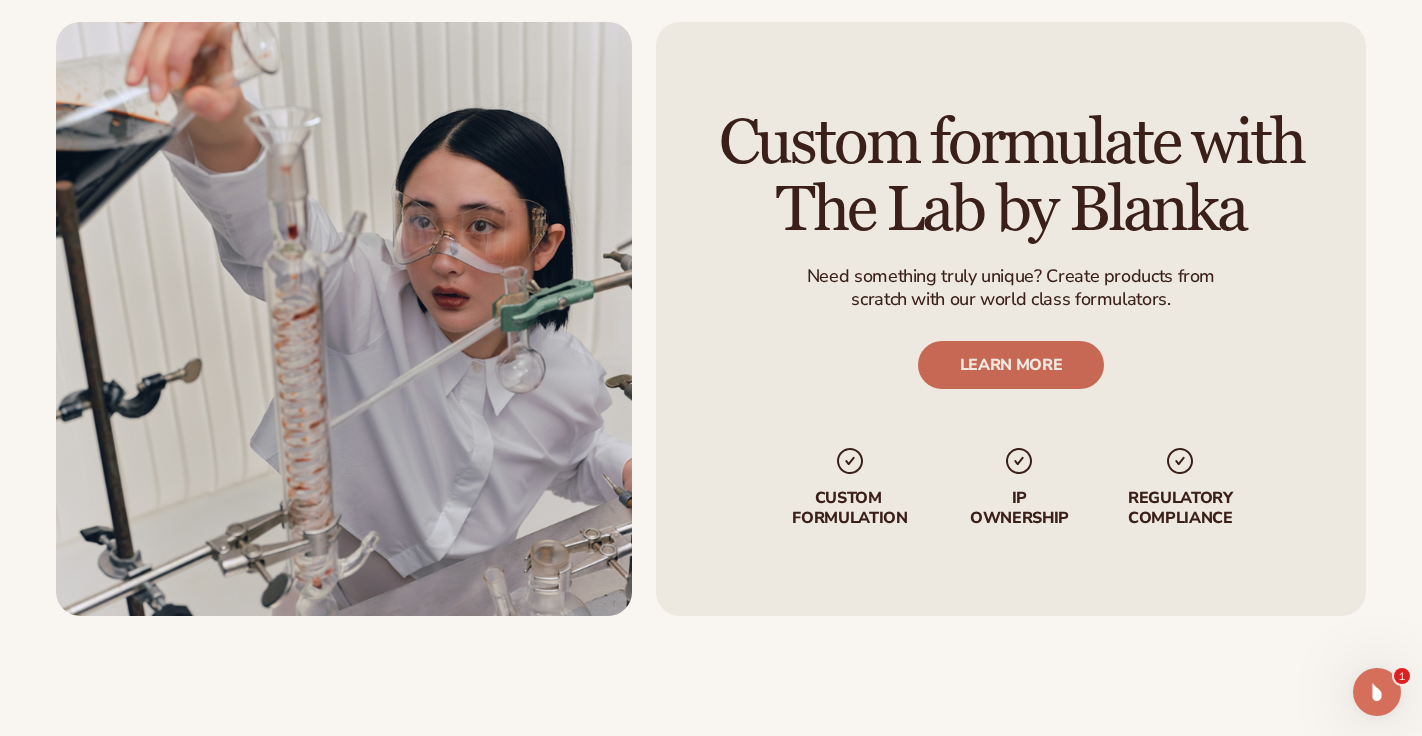 click on "LEARN MORE" at bounding box center [1011, 365] 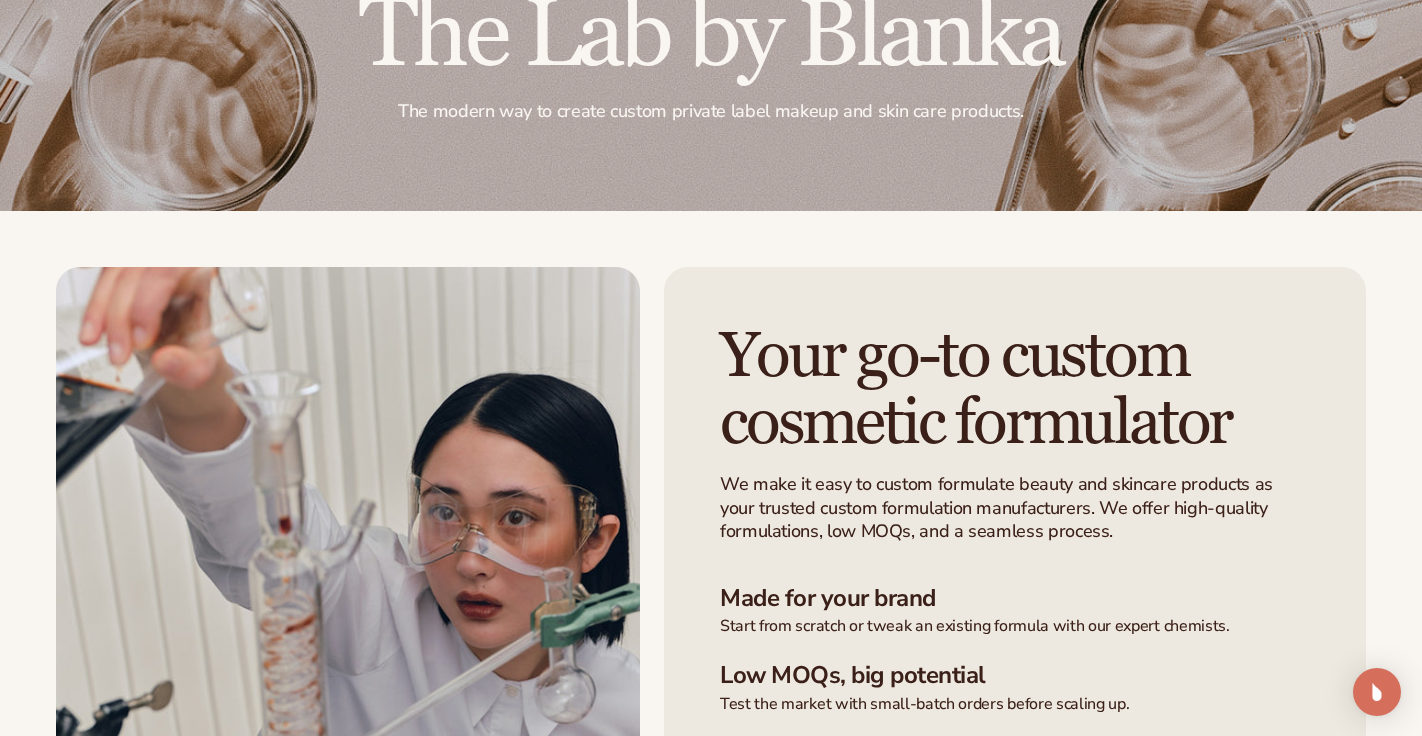 scroll, scrollTop: 355, scrollLeft: 0, axis: vertical 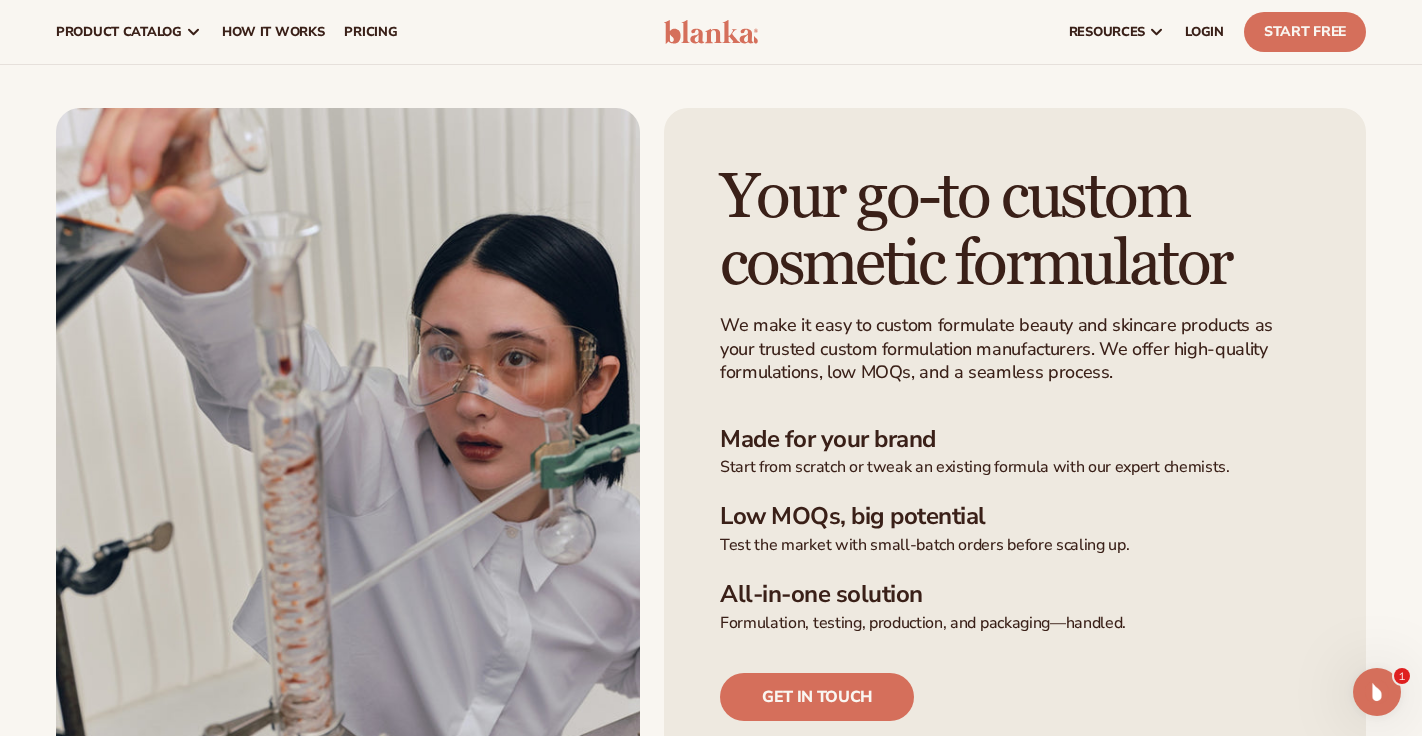 click 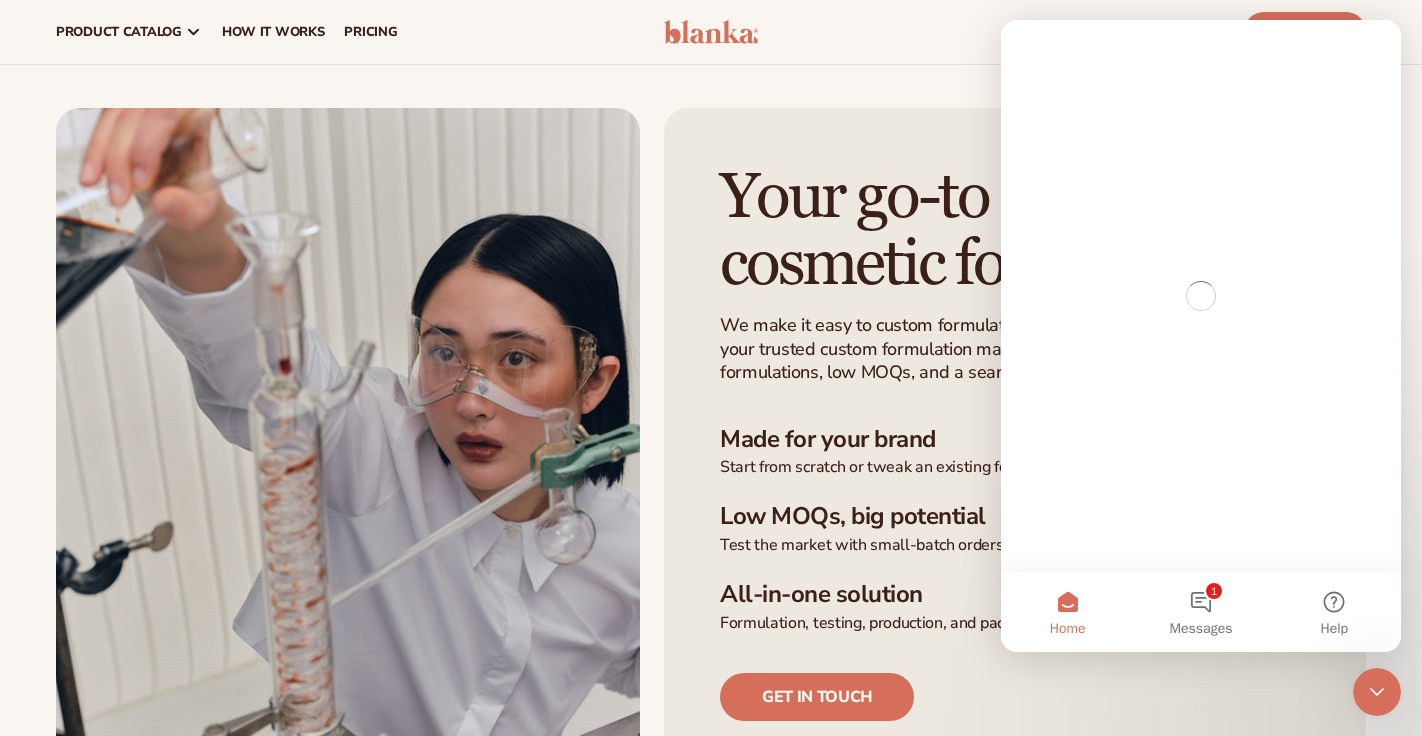 scroll, scrollTop: 0, scrollLeft: 0, axis: both 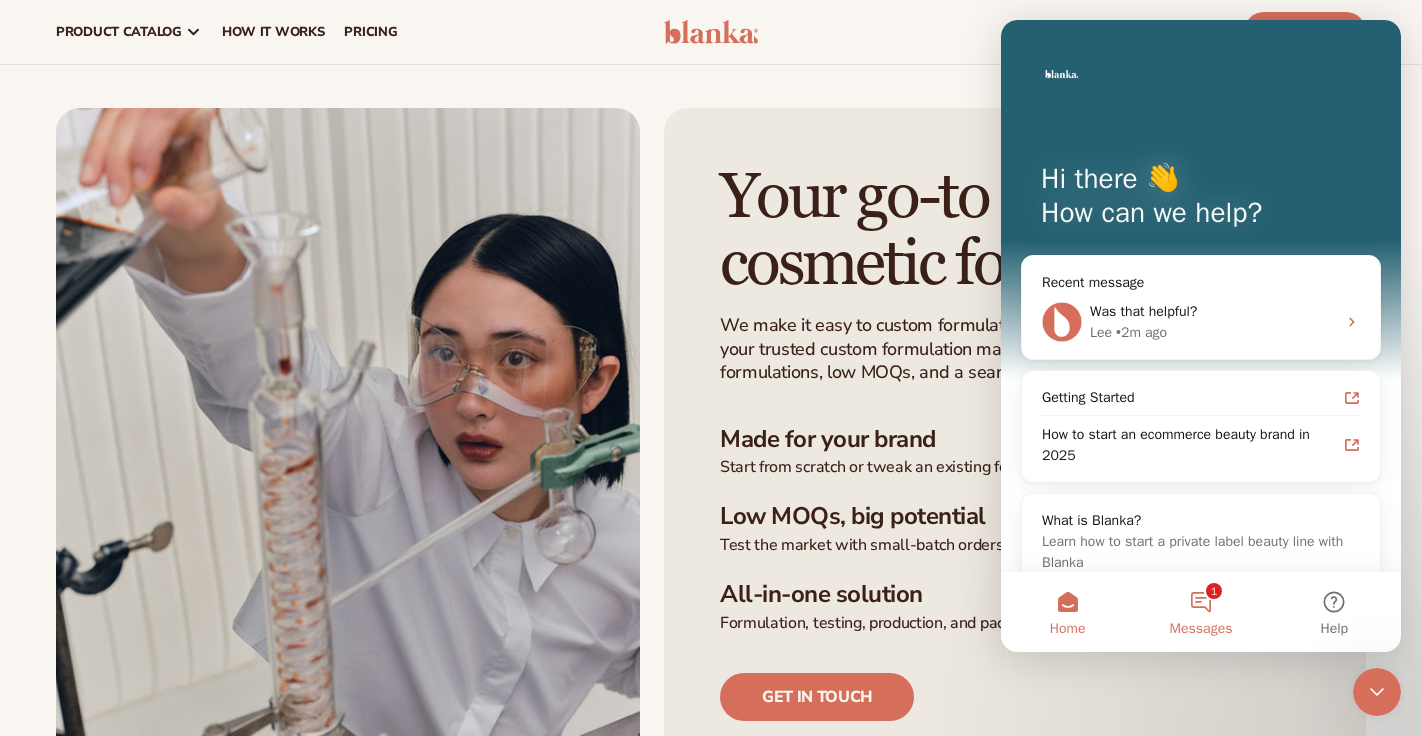 click on "1 Messages" at bounding box center [1200, 612] 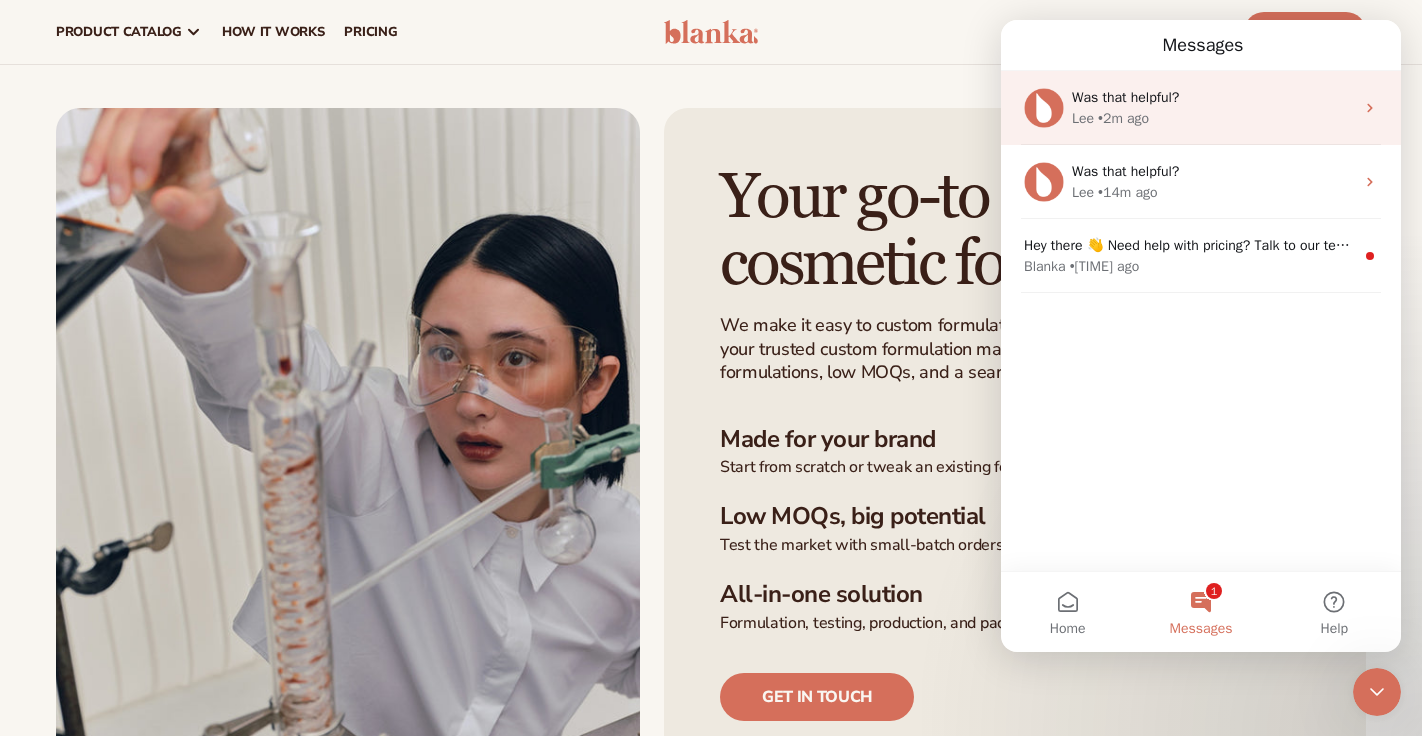 click on "Was that helpful? Lee •  2m ago" at bounding box center (1201, 108) 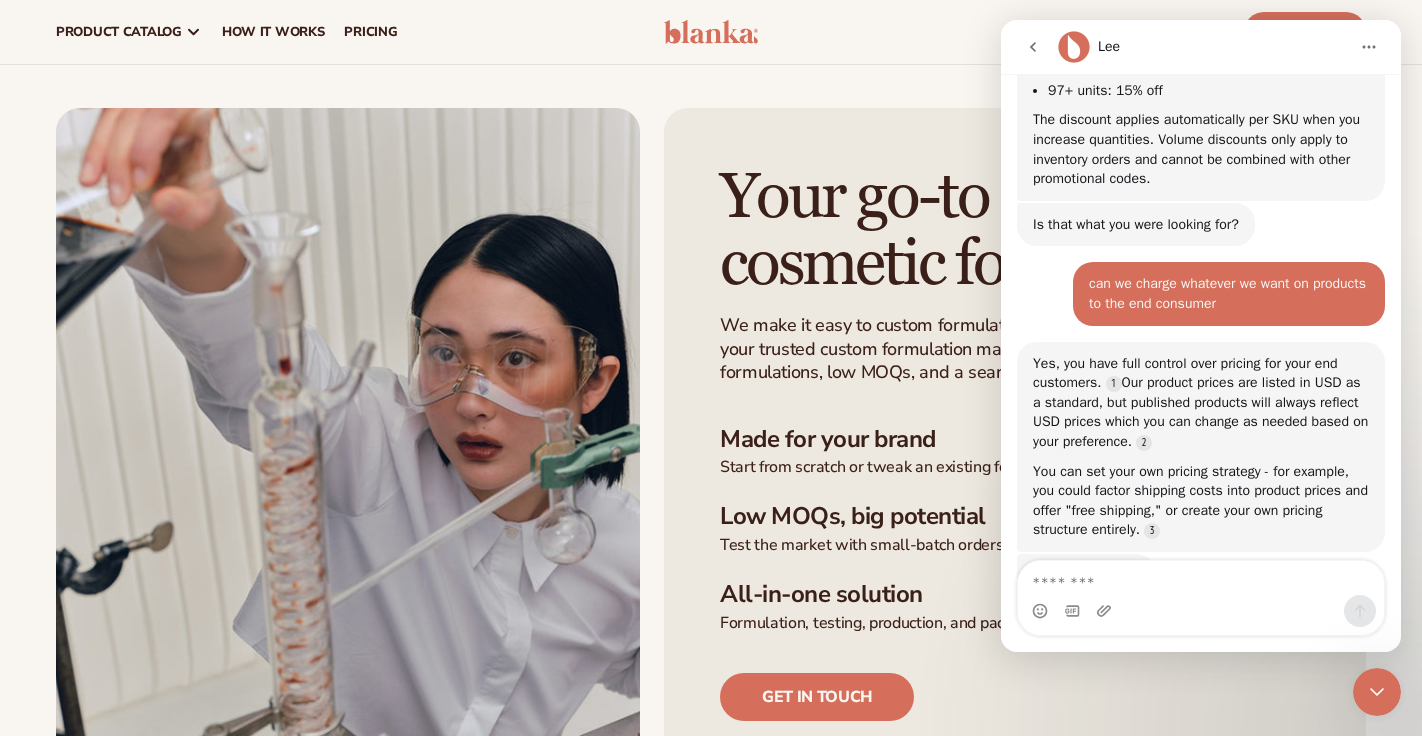 scroll, scrollTop: 1317, scrollLeft: 0, axis: vertical 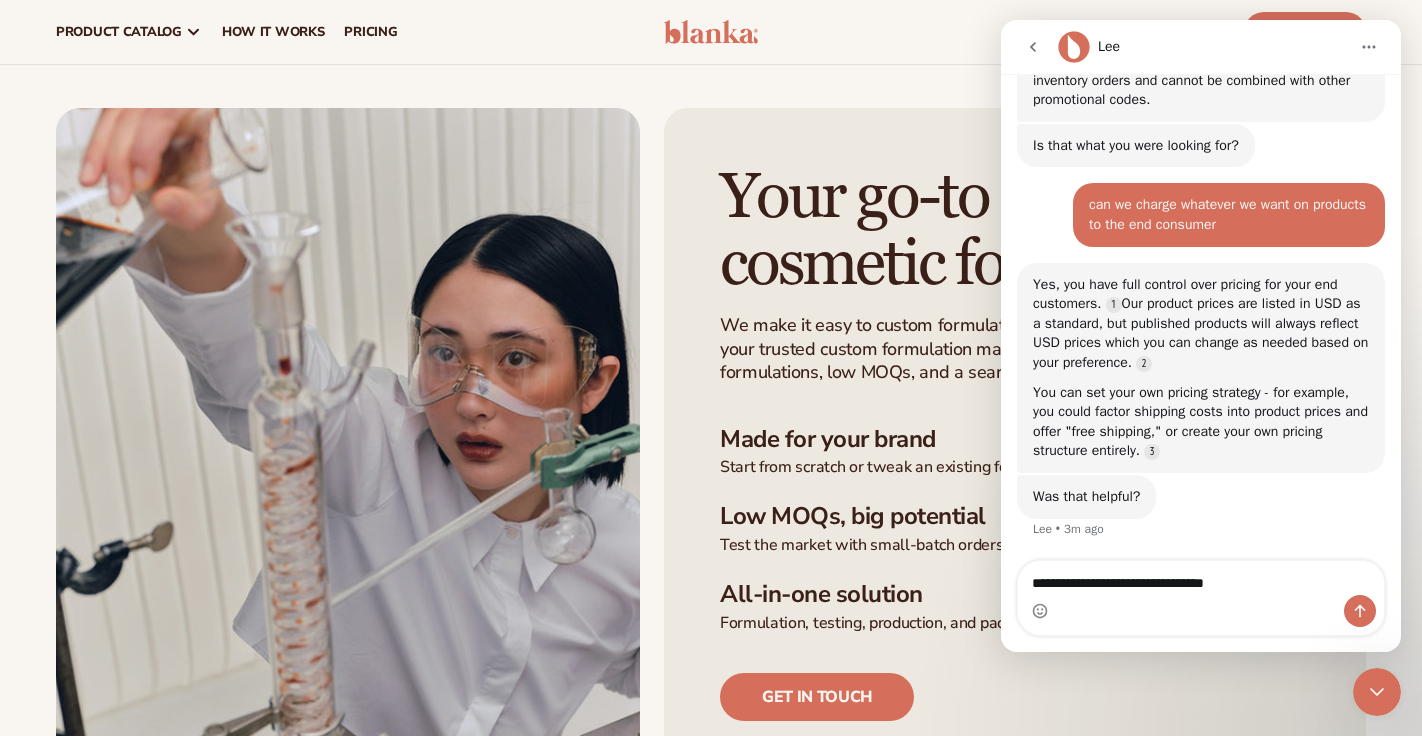 type on "**********" 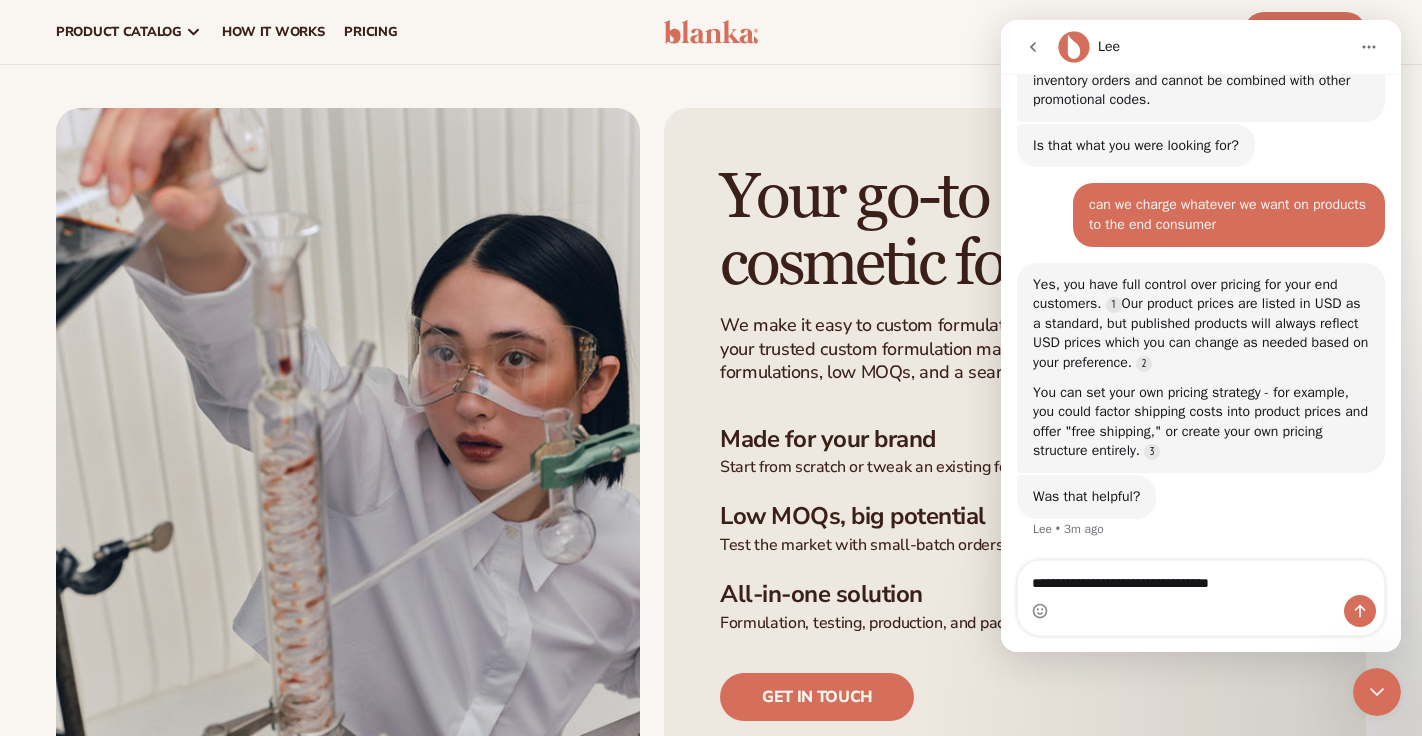 type 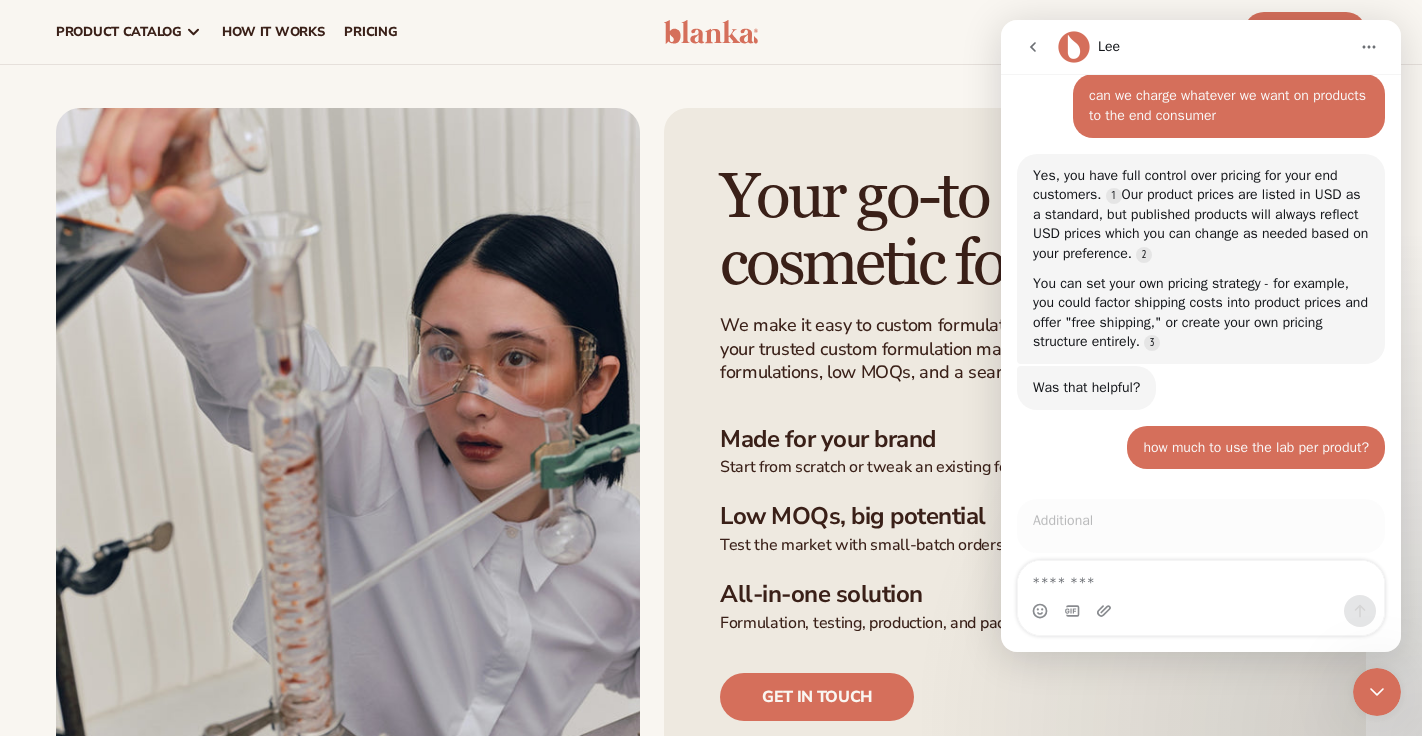 scroll, scrollTop: 1449, scrollLeft: 0, axis: vertical 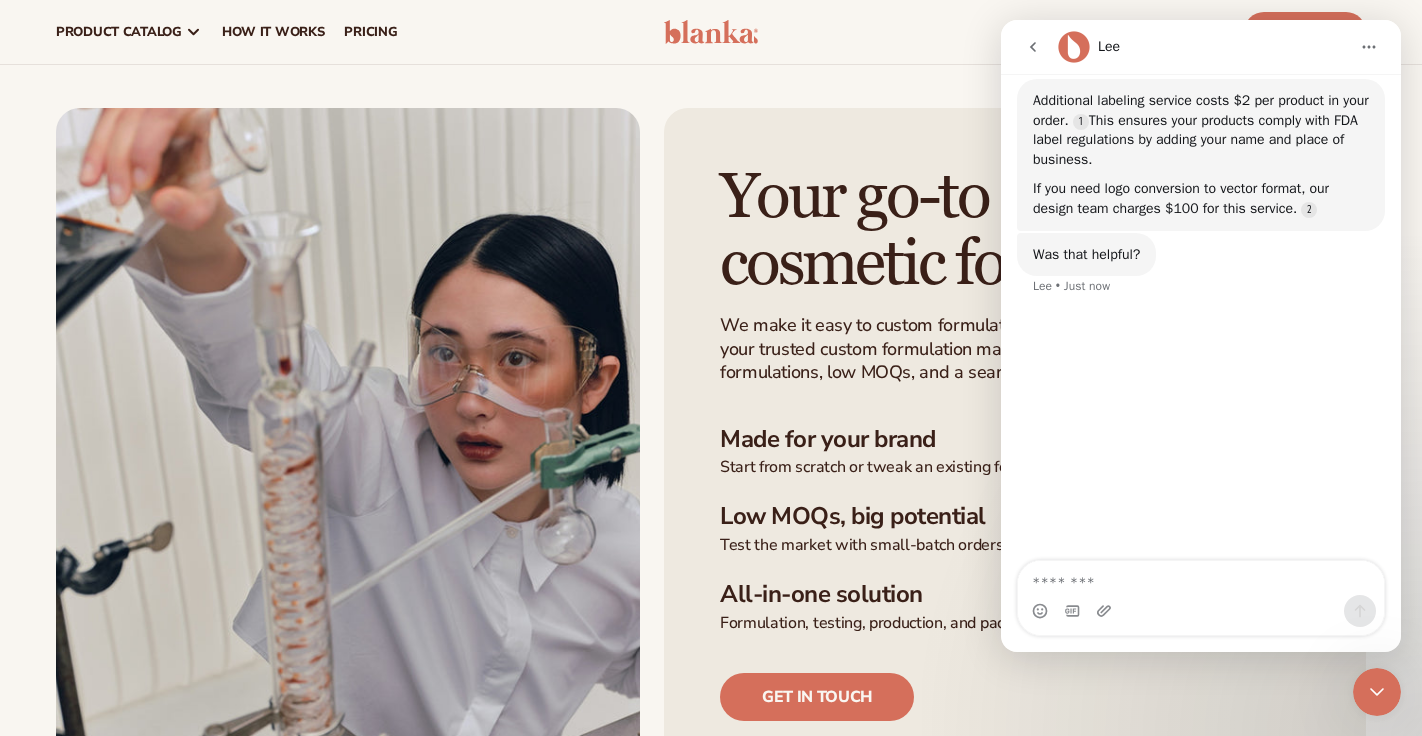 click on "We make it easy to custom formulate beauty and skincare products as your trusted custom formulation manufacturers. We offer high-quality formulations, low MOQs, and a seamless process." at bounding box center [1002, 349] 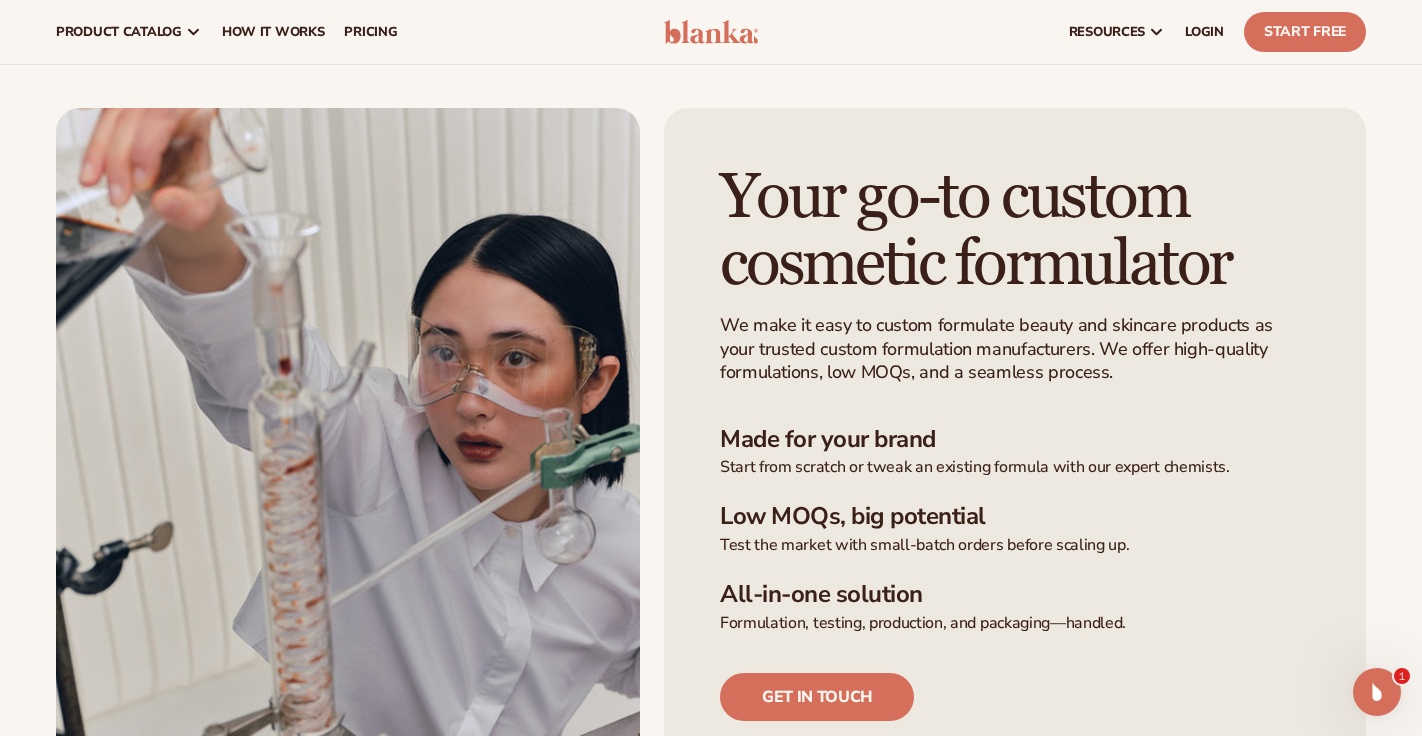 scroll, scrollTop: 0, scrollLeft: 0, axis: both 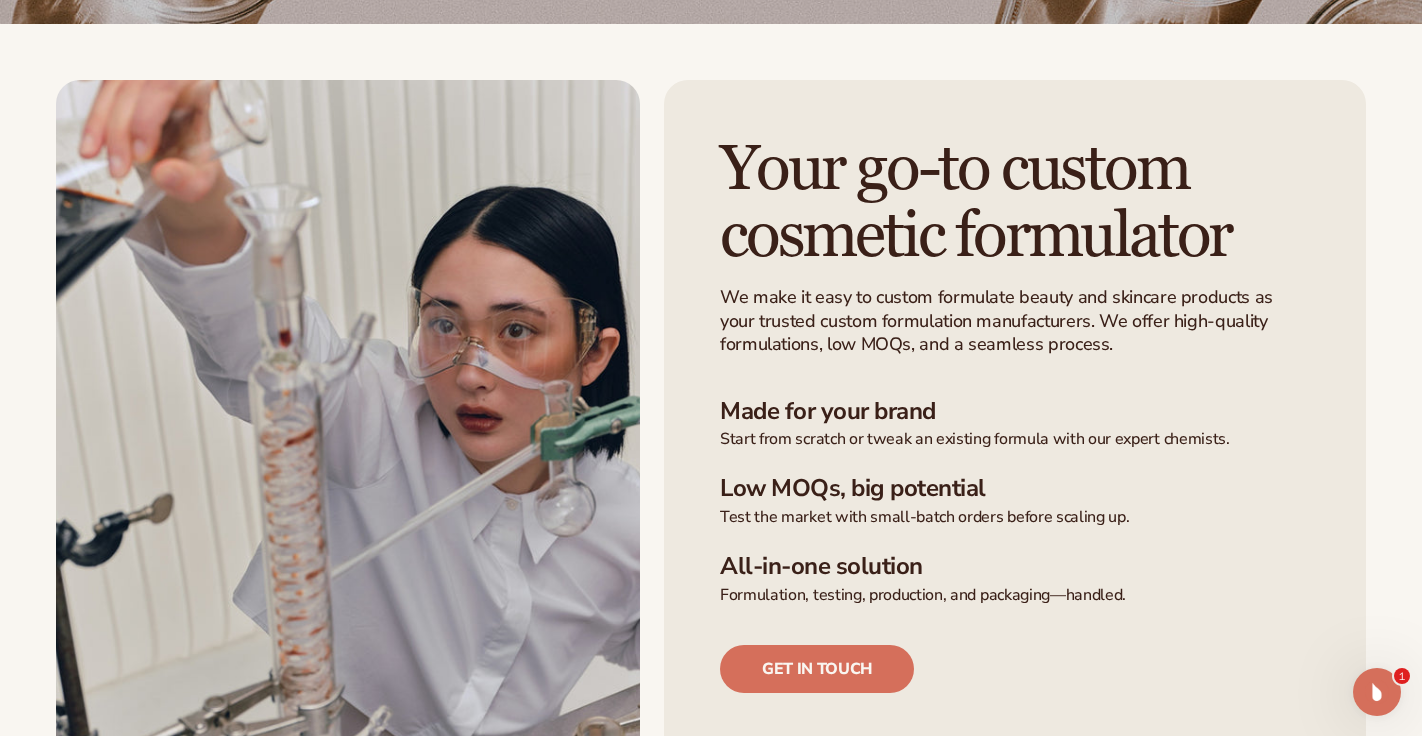 click on "We make it easy to custom formulate beauty and skincare products as your trusted custom formulation manufacturers. We offer high-quality formulations, low MOQs, and a seamless process." at bounding box center [1002, 321] 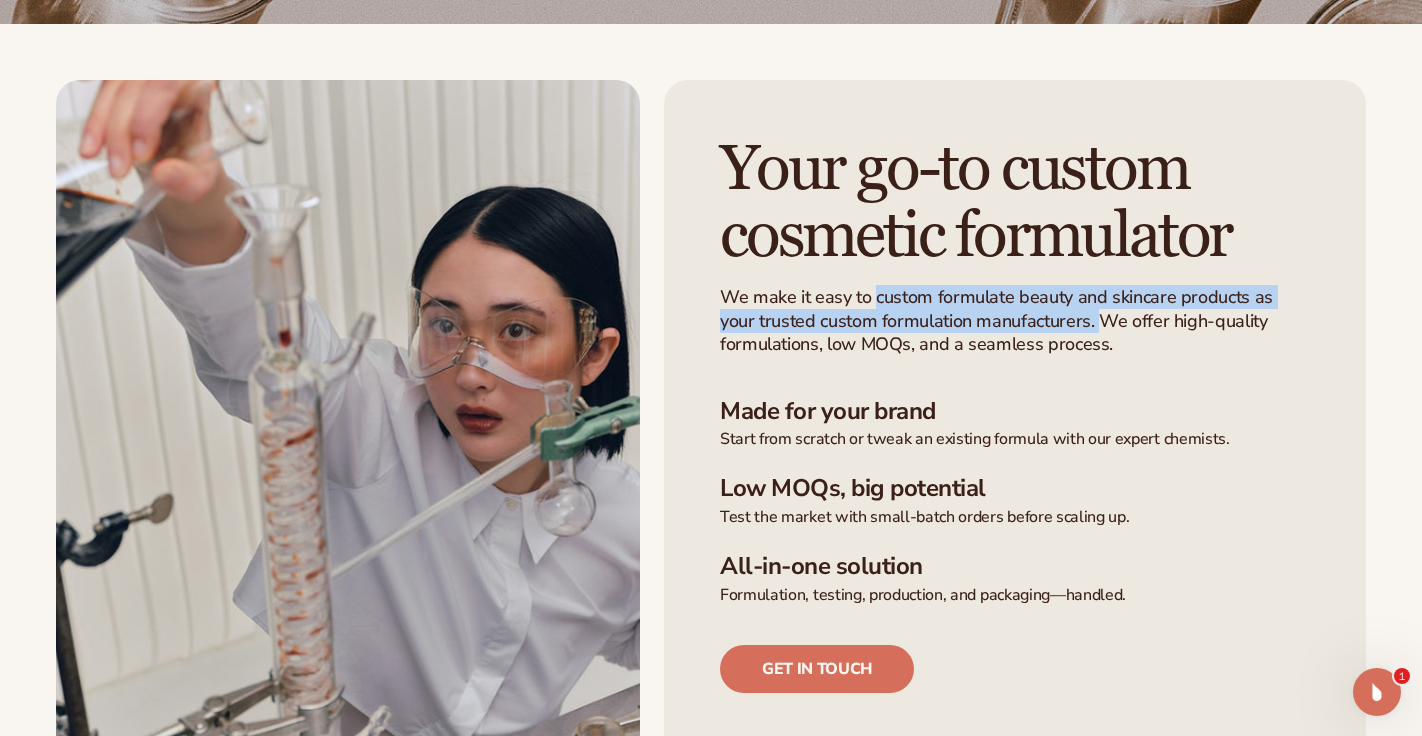 drag, startPoint x: 1094, startPoint y: 321, endPoint x: 879, endPoint y: 287, distance: 217.67177 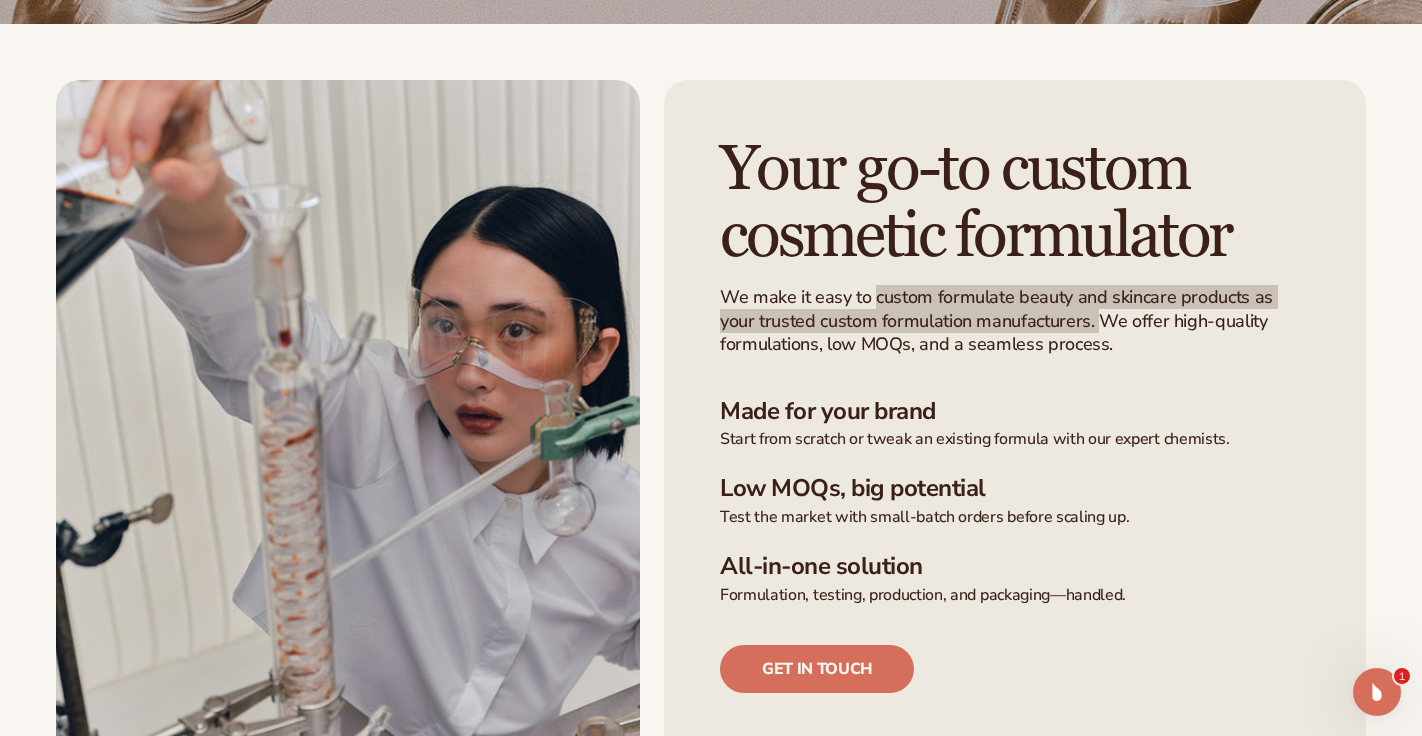 click 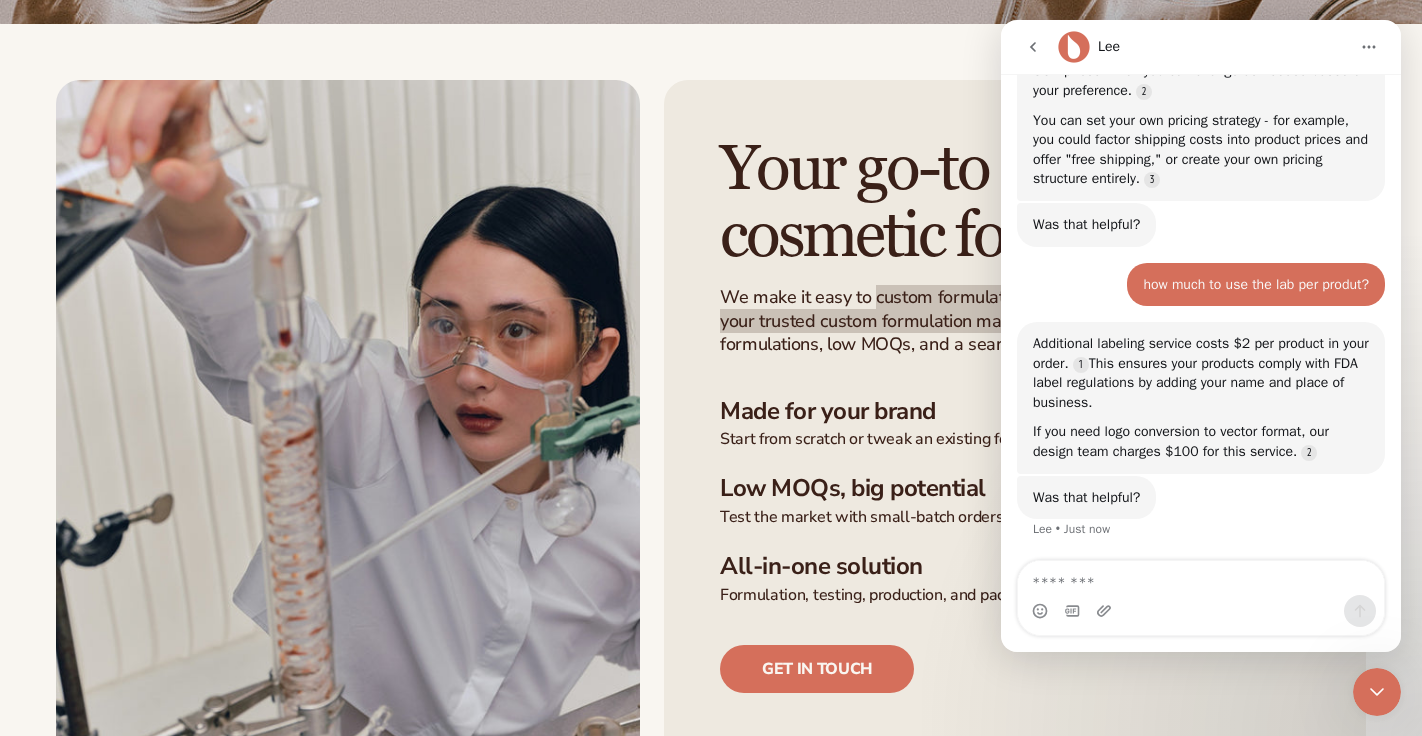 scroll, scrollTop: 1590, scrollLeft: 0, axis: vertical 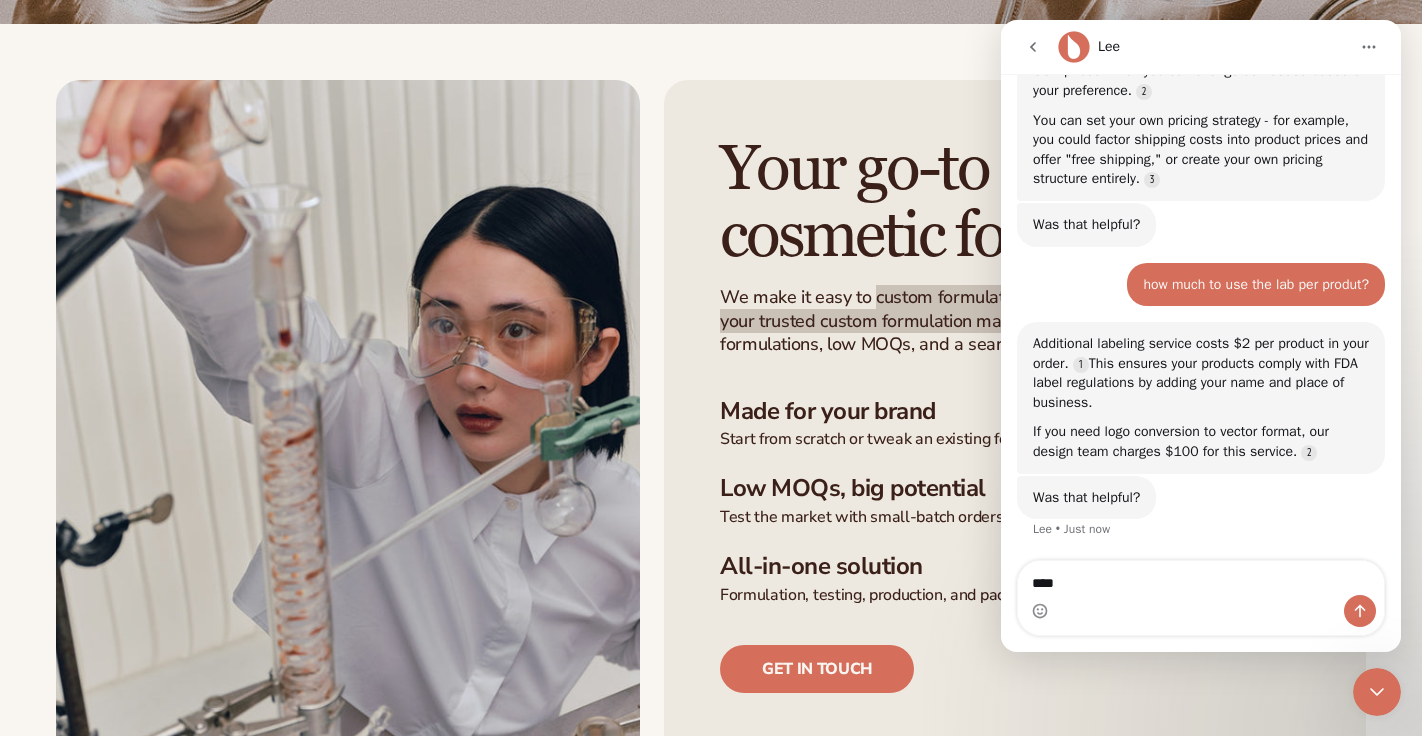 type on "**********" 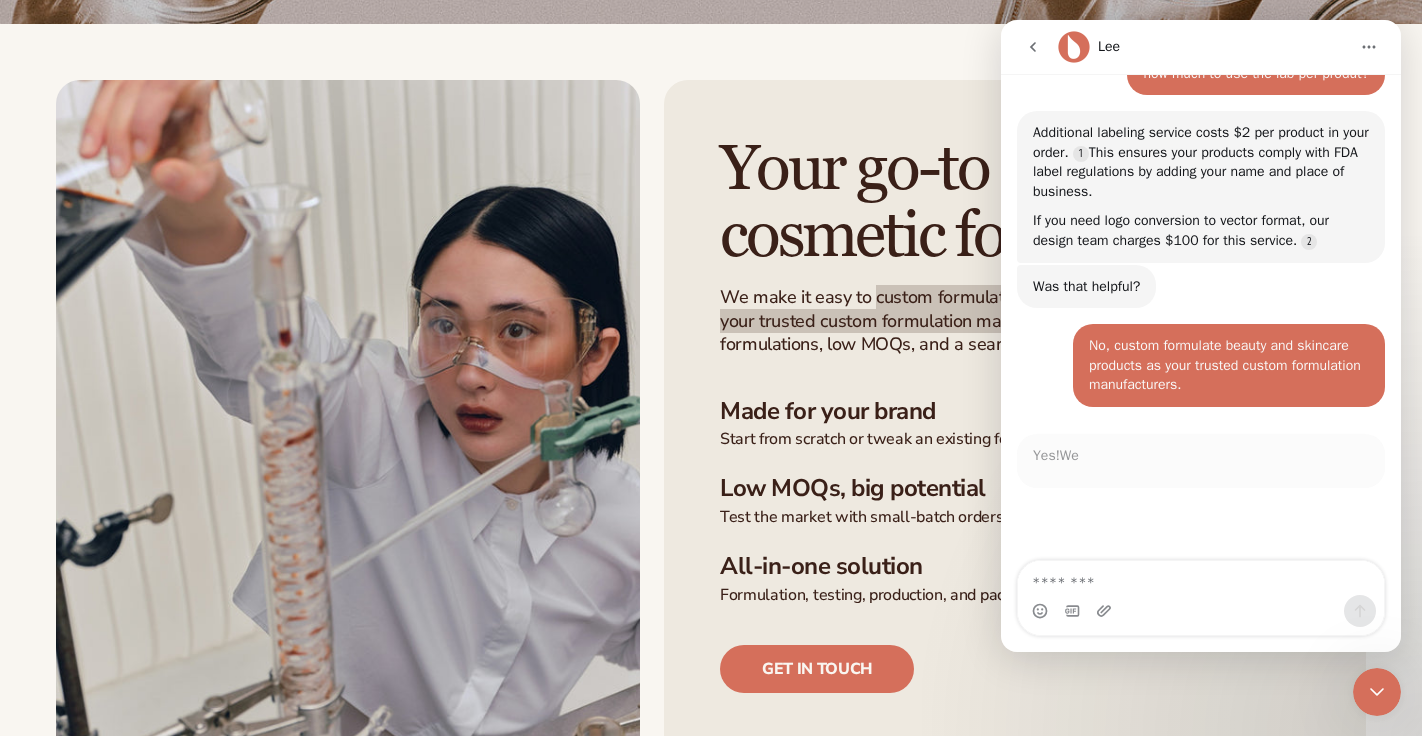 scroll, scrollTop: 1832, scrollLeft: 0, axis: vertical 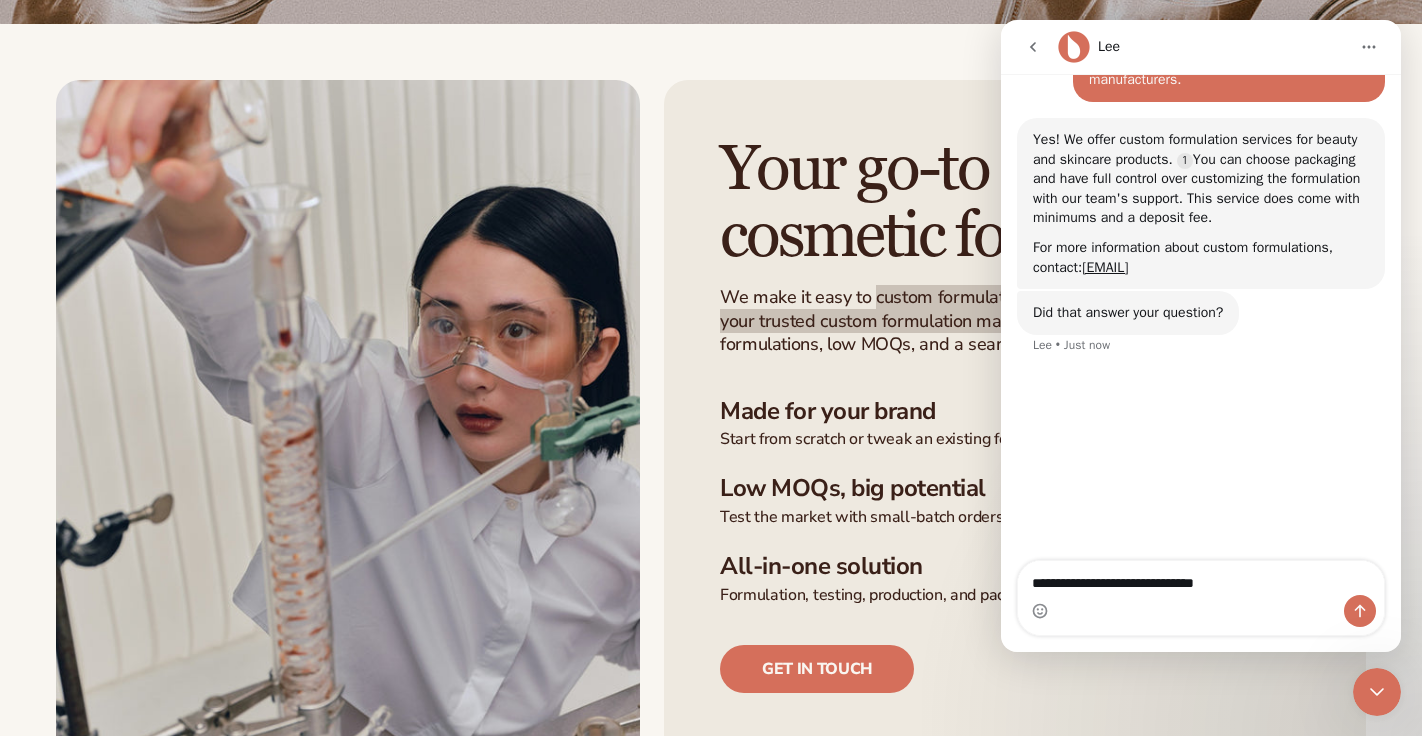 type on "**********" 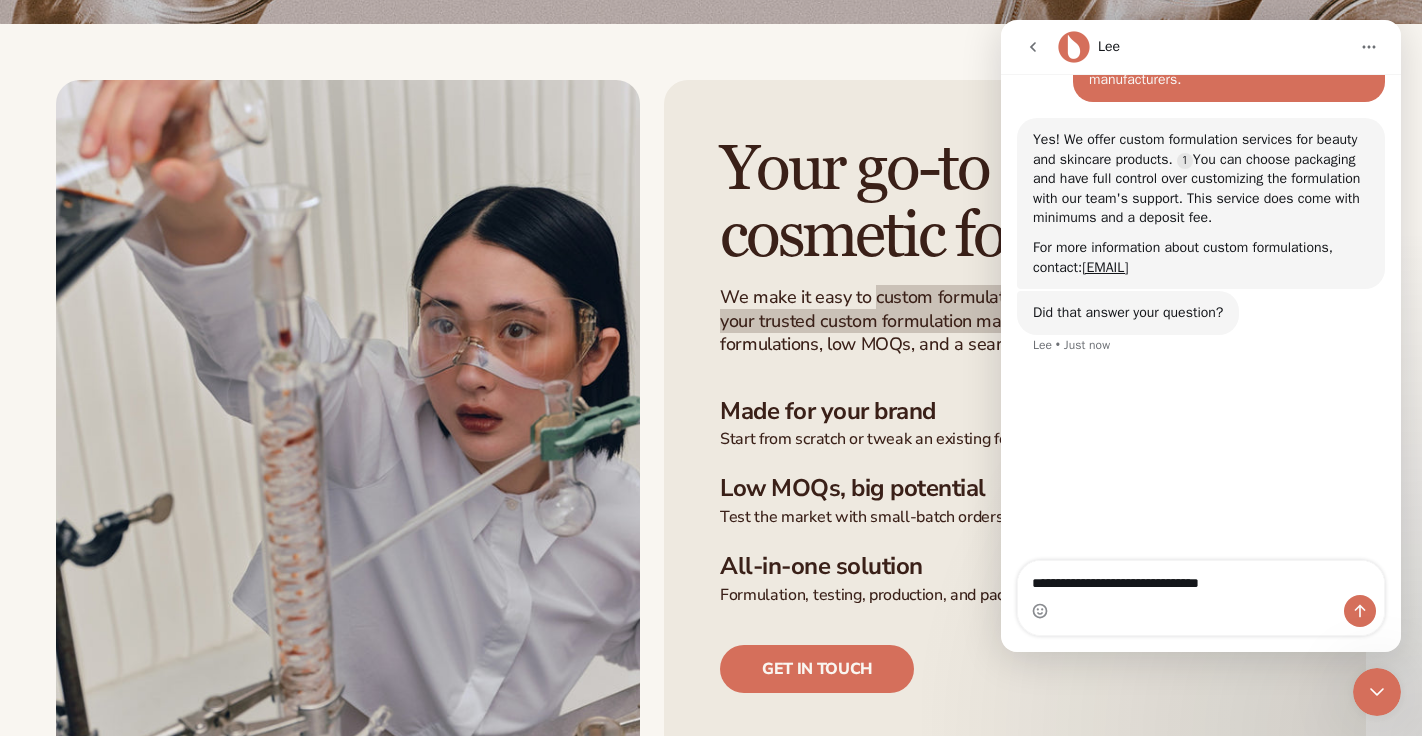type 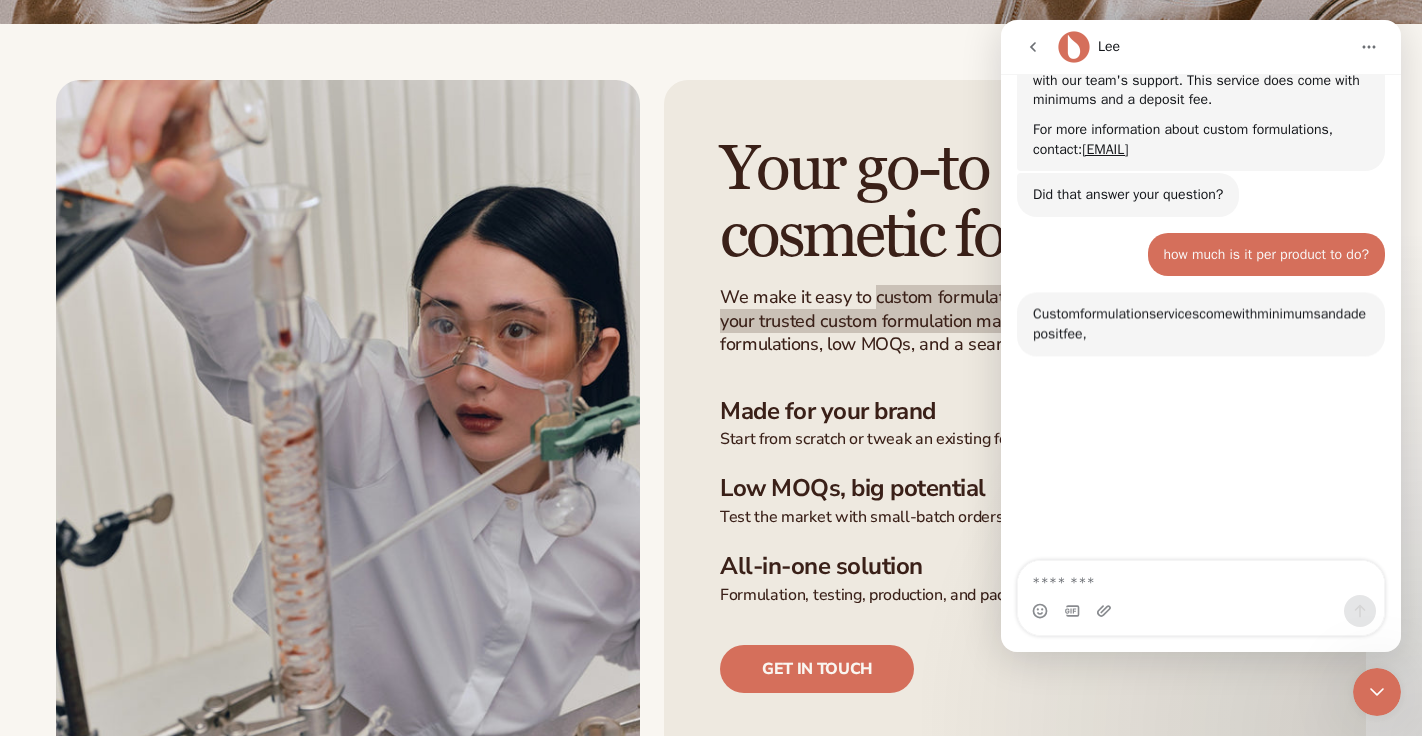 scroll, scrollTop: 2407, scrollLeft: 0, axis: vertical 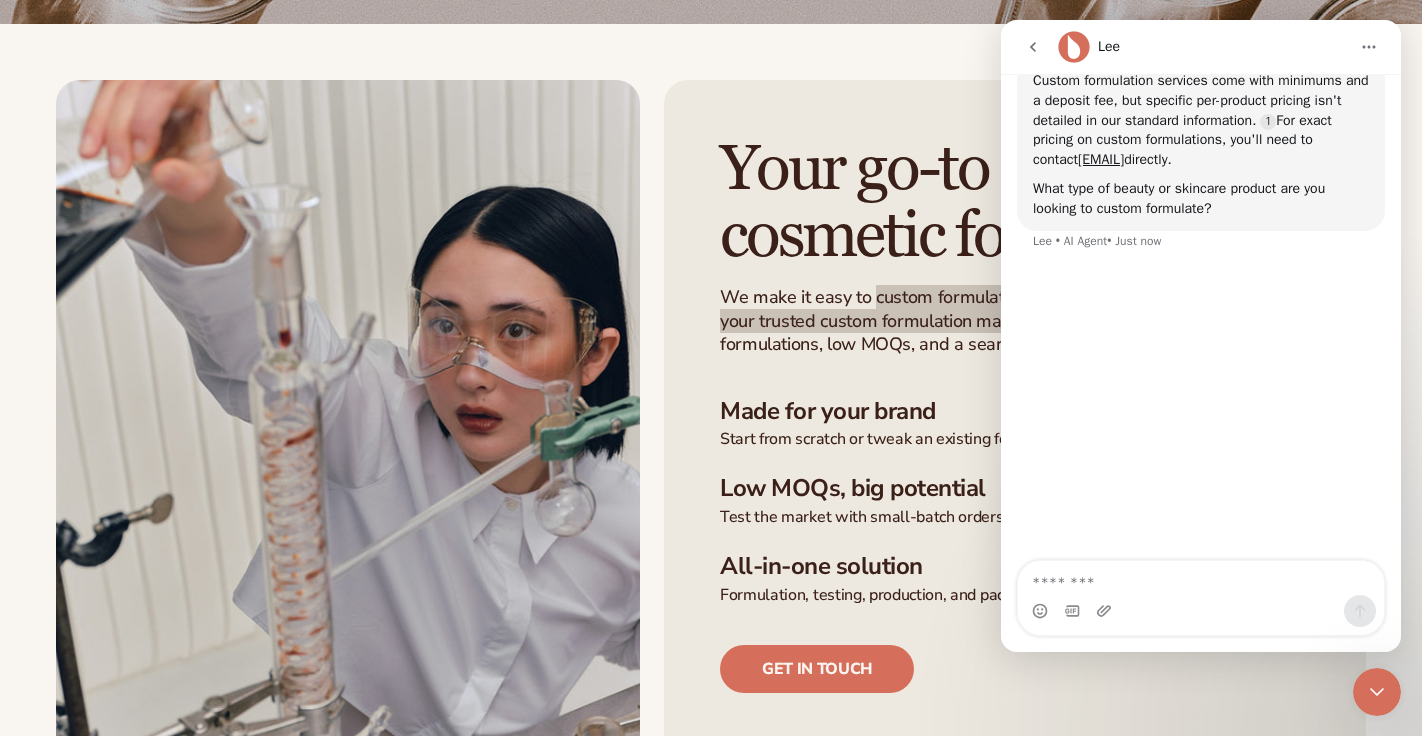 click 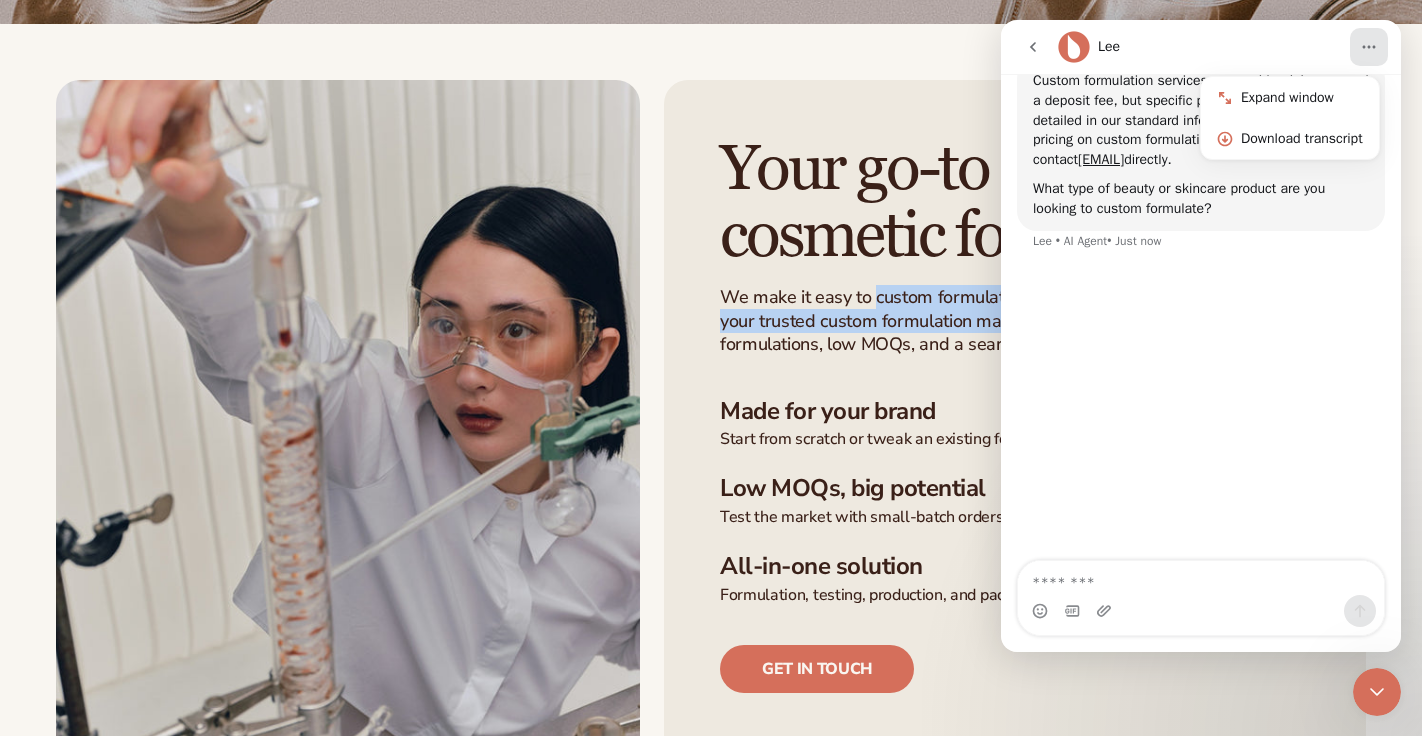 click on "Your go-to custom cosmetic formulator
We make it easy to custom formulate beauty and skincare products as your trusted custom formulation manufacturers. We offer high-quality formulations, low MOQs, and a seamless process.
Made for your brand
Start from scratch or tweak an existing formula with our expert chemists.
Low MOQs, big potential
Test the market with small-batch orders before scaling up.
All-in-one solution
Formulation, testing, production, and packaging—handled.
Get in touch" at bounding box center (711, 417) 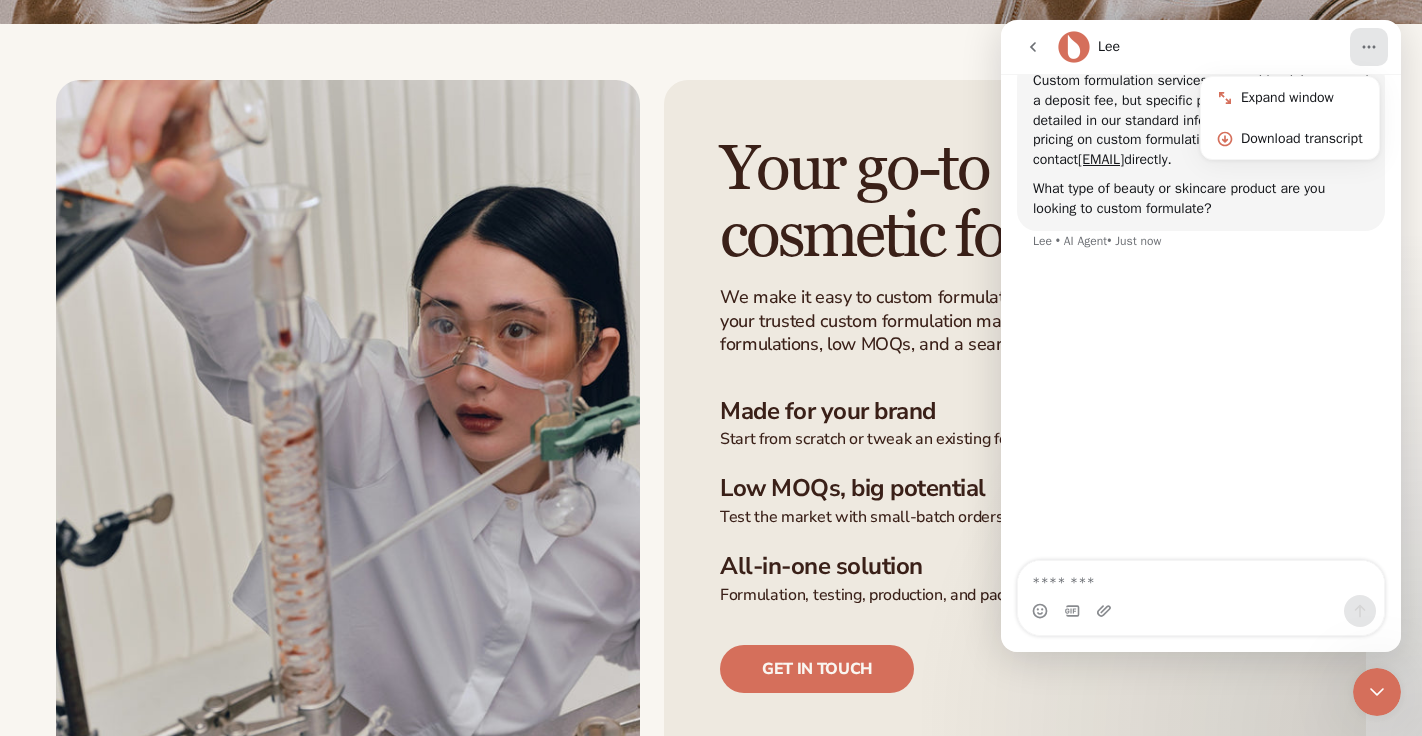 click 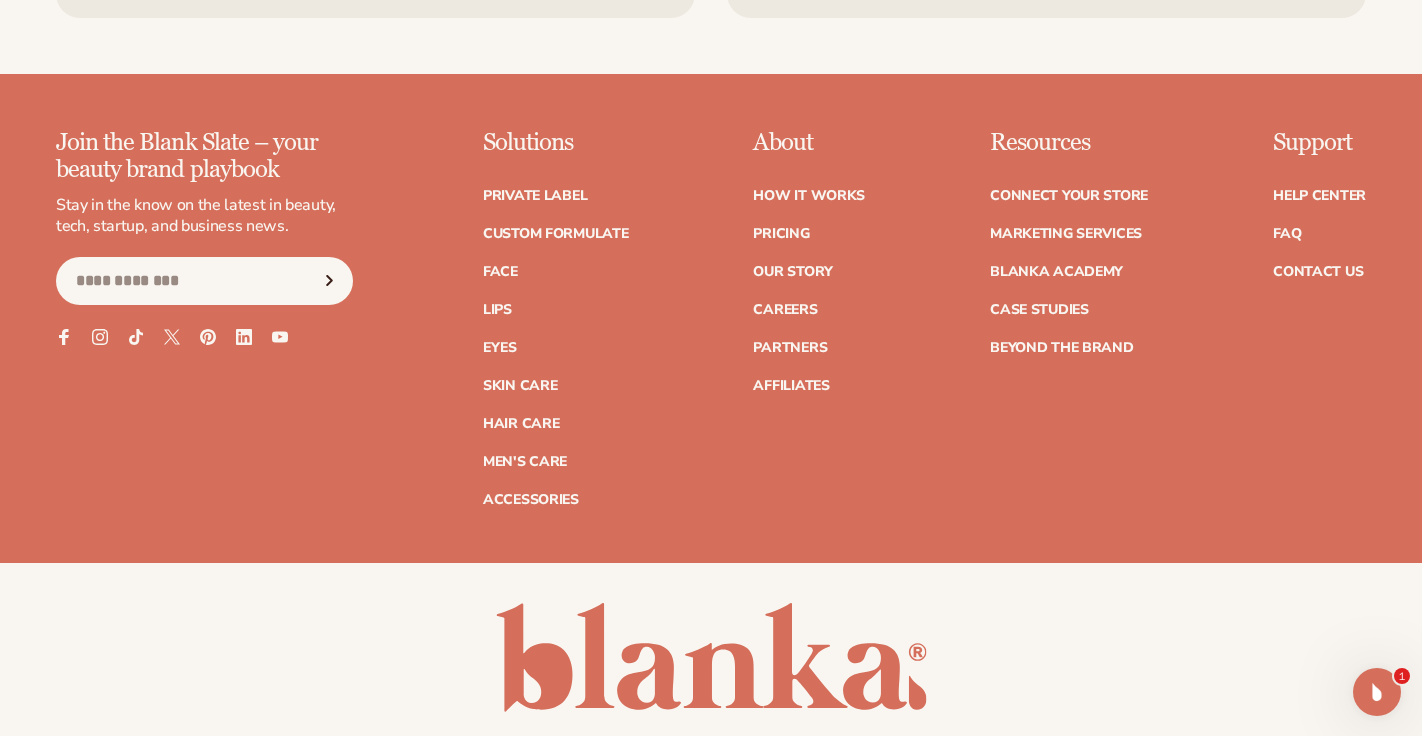 scroll, scrollTop: 3600, scrollLeft: 0, axis: vertical 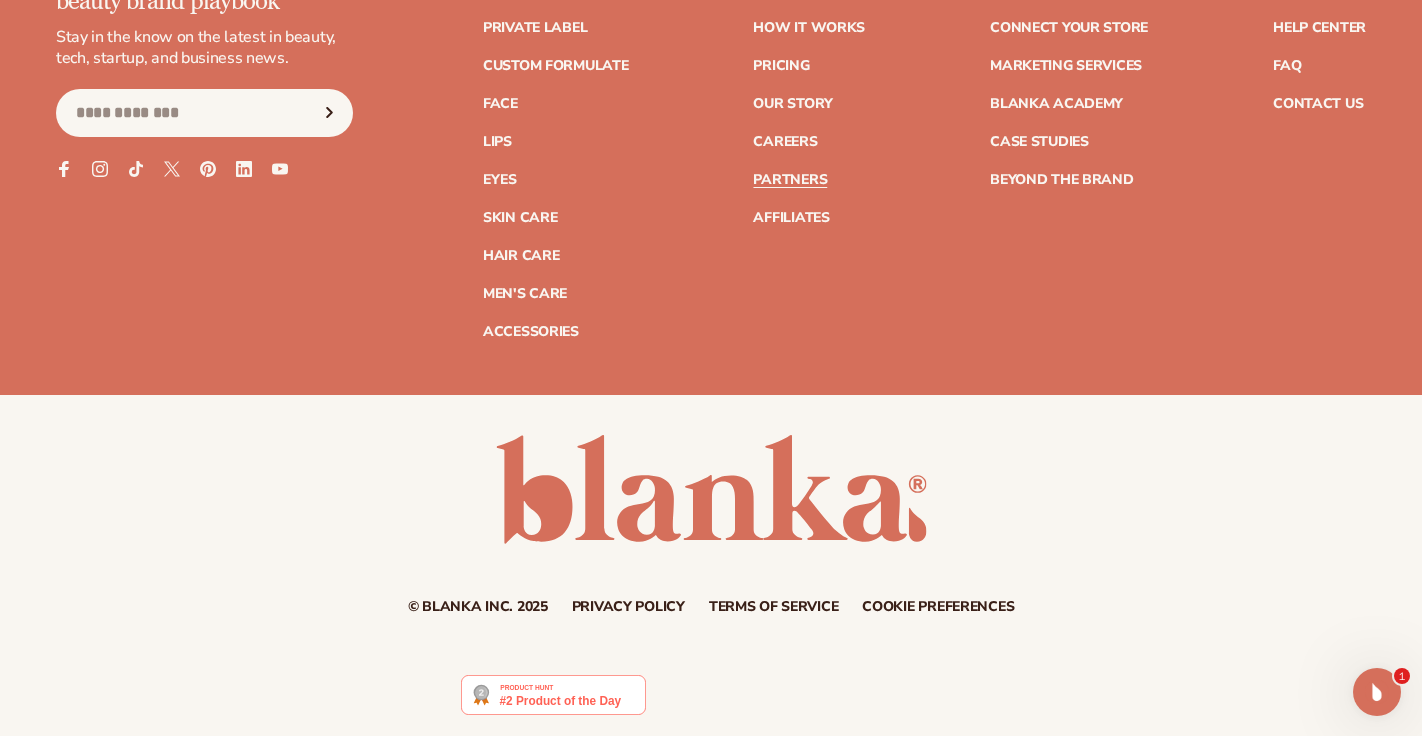 click on "Partners" at bounding box center (790, 180) 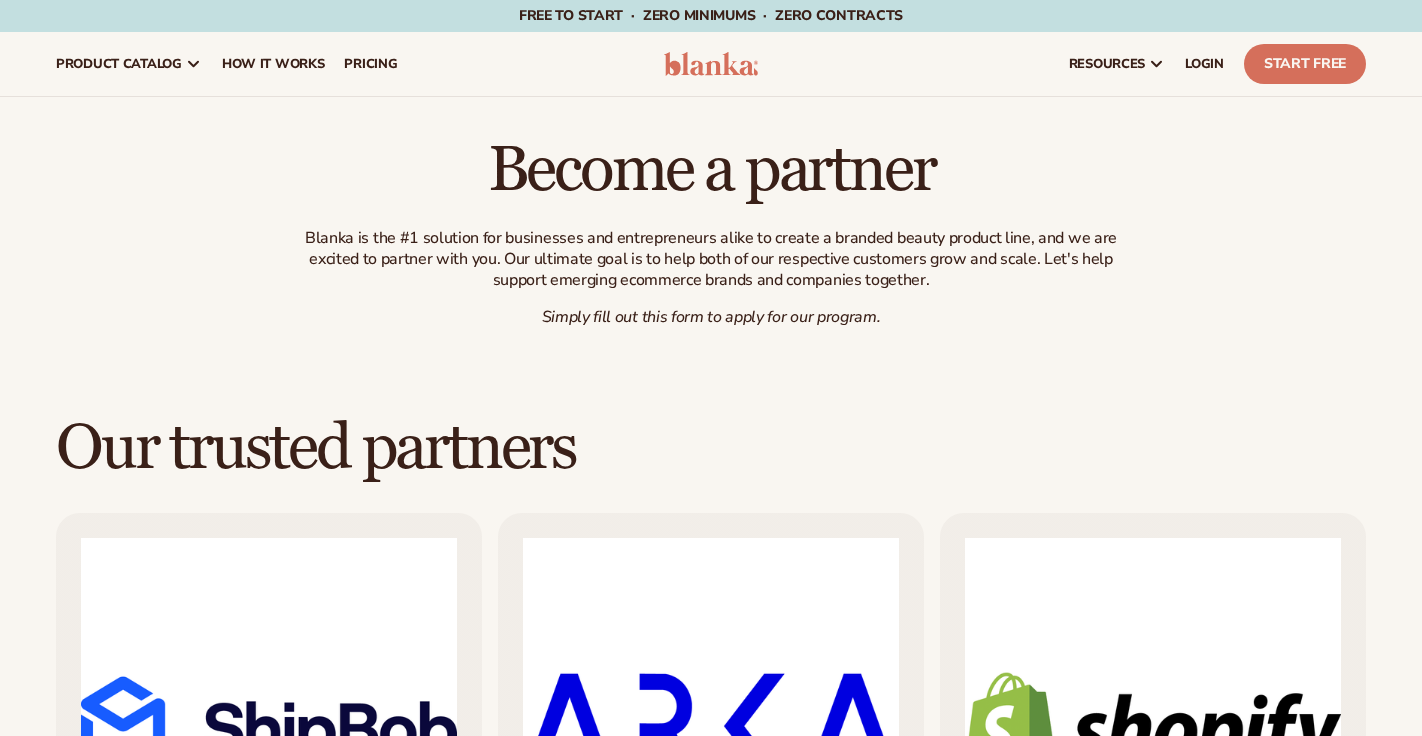 scroll, scrollTop: 287, scrollLeft: 0, axis: vertical 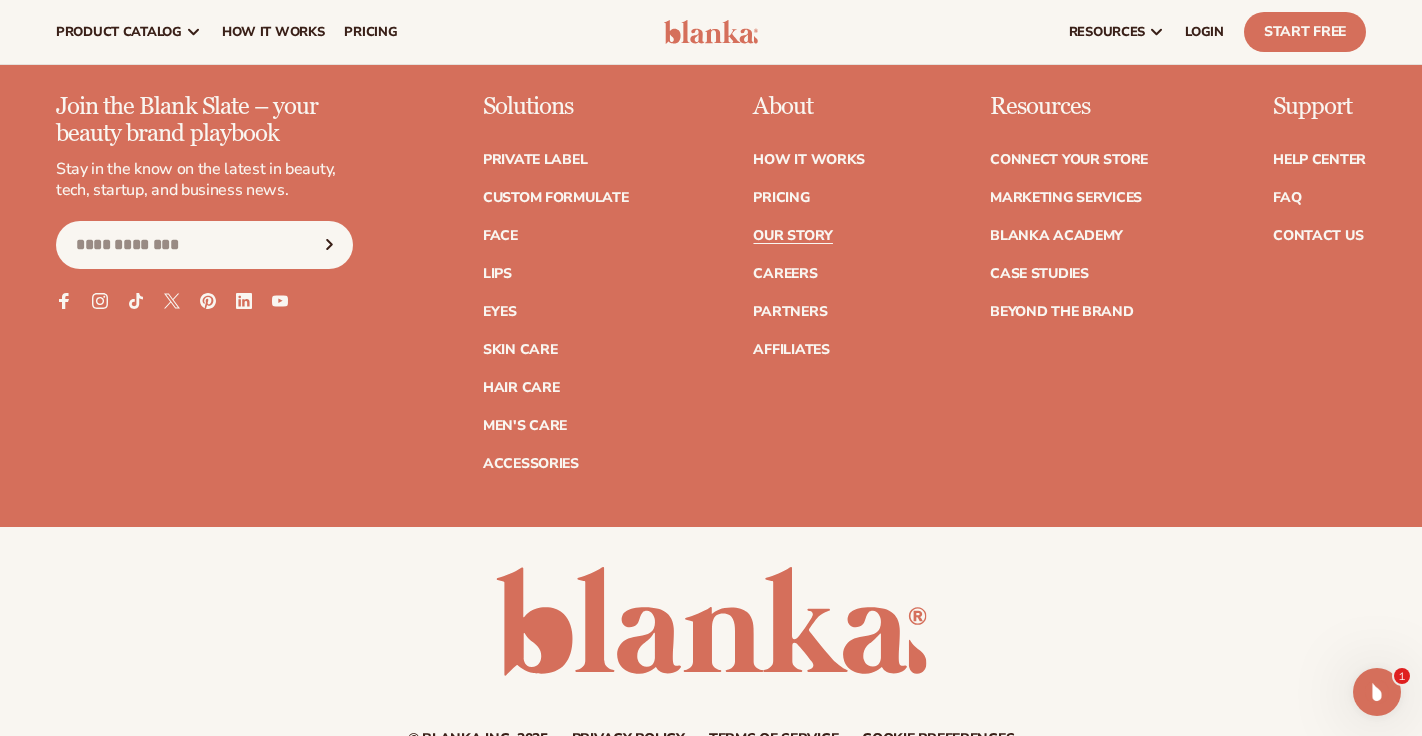 click on "Our Story" at bounding box center (792, 236) 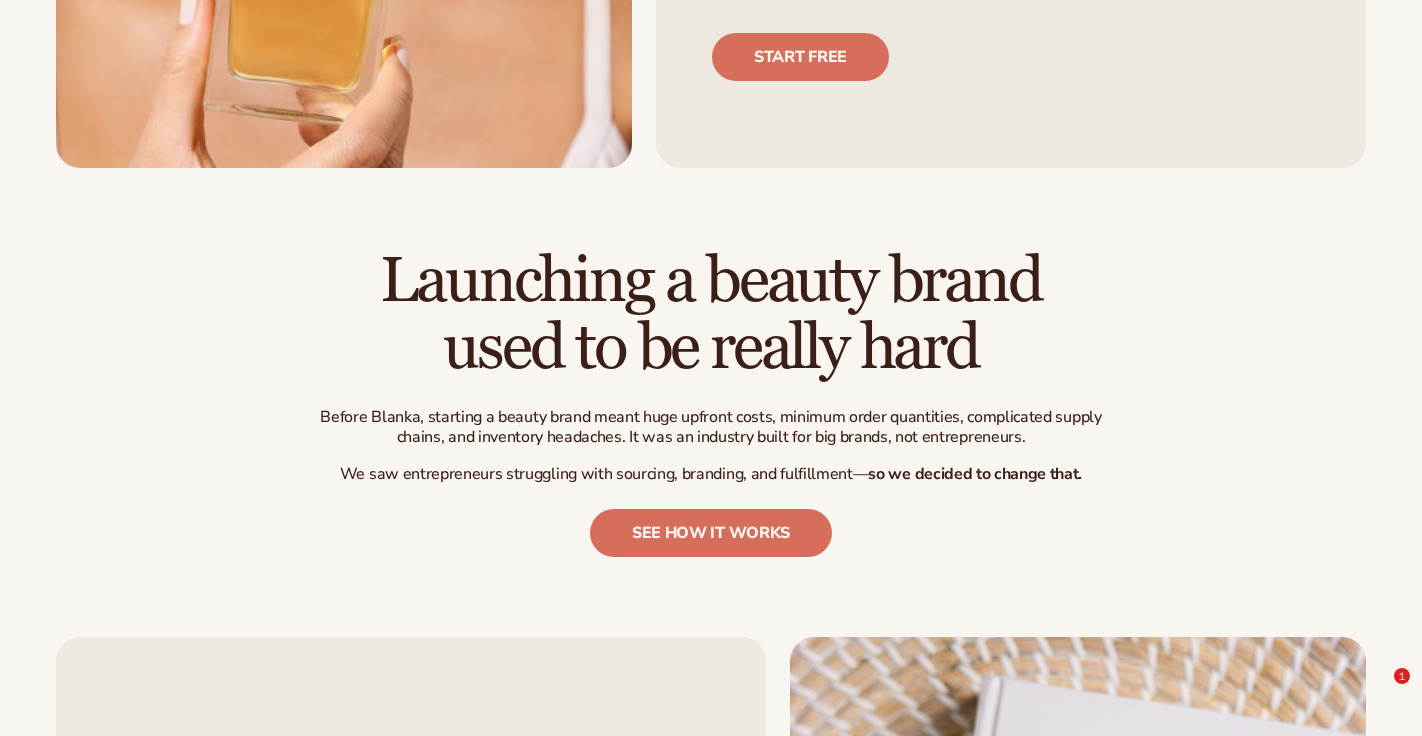 scroll, scrollTop: 608, scrollLeft: 0, axis: vertical 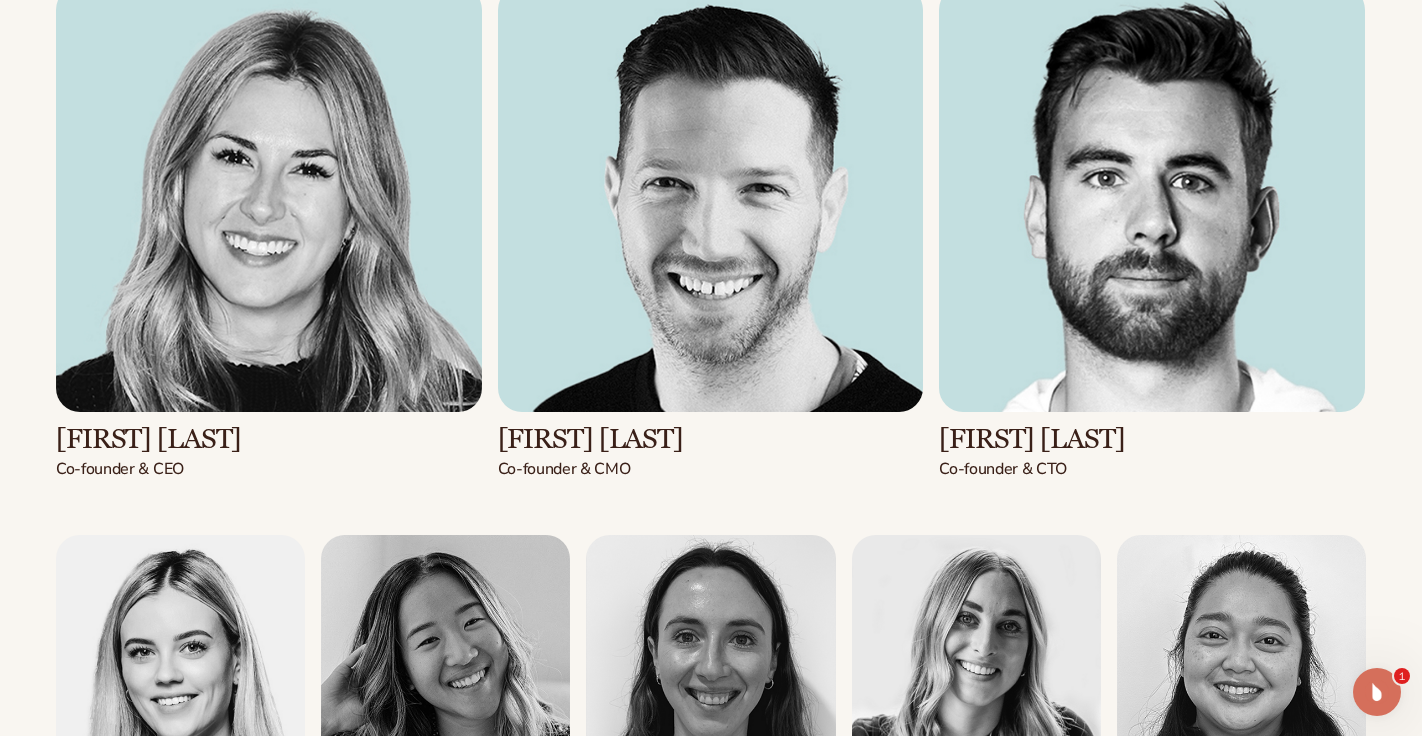 click at bounding box center (269, 199) 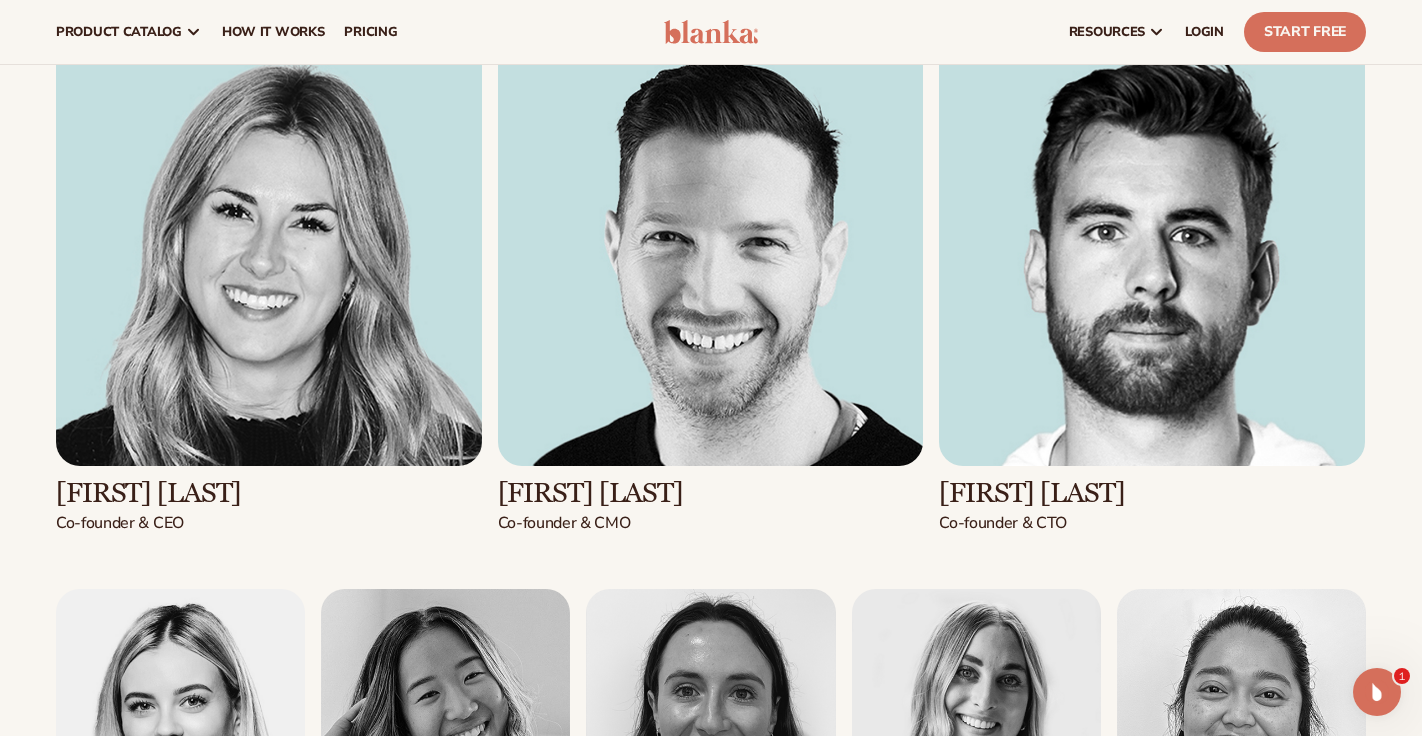 scroll, scrollTop: 1955, scrollLeft: 0, axis: vertical 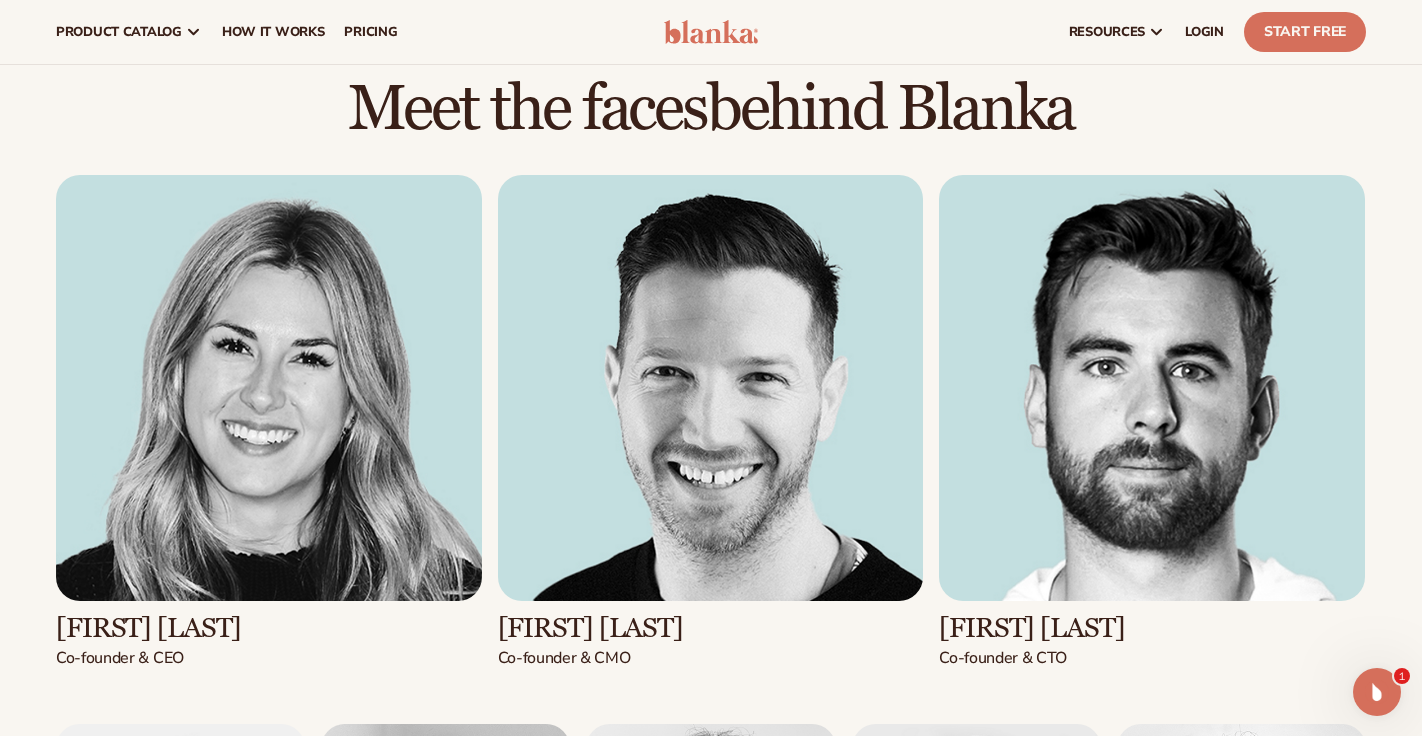 click at bounding box center (711, 388) 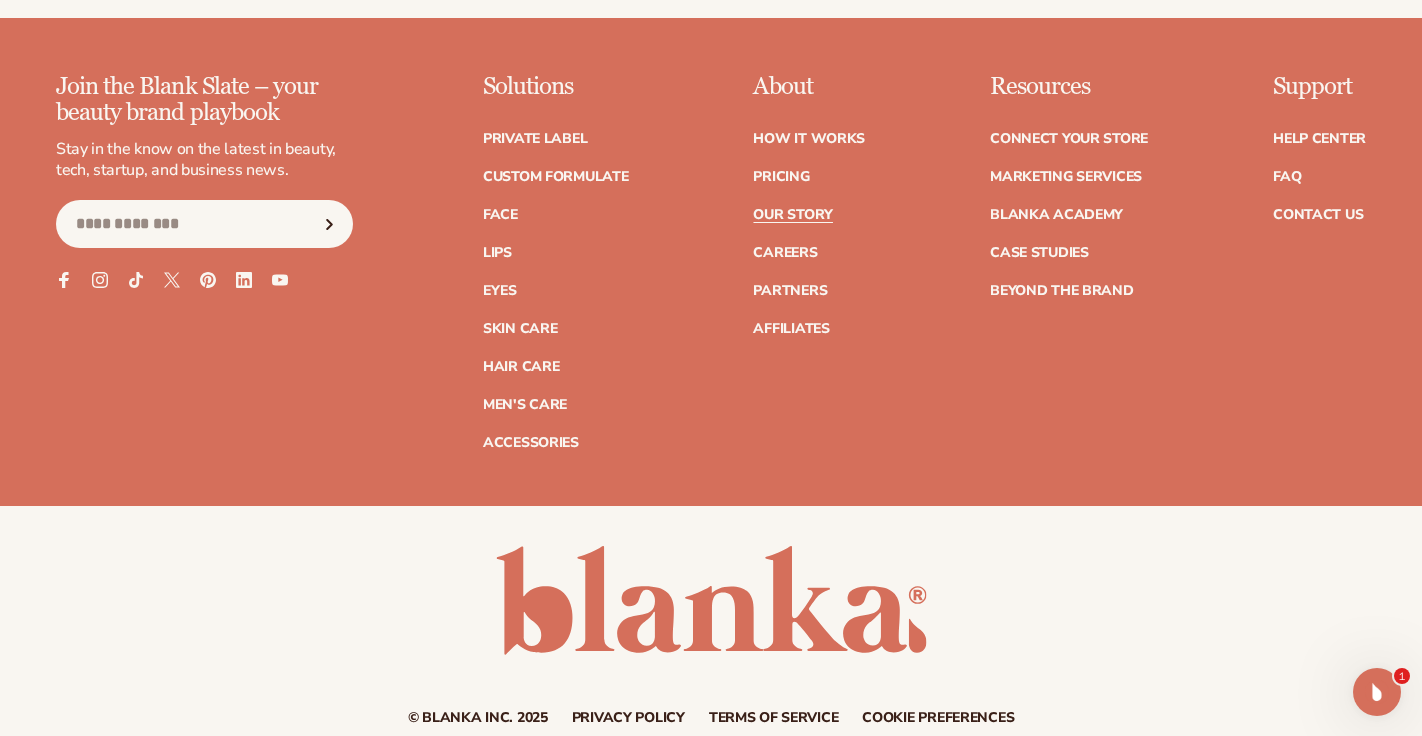 scroll, scrollTop: 6297, scrollLeft: 0, axis: vertical 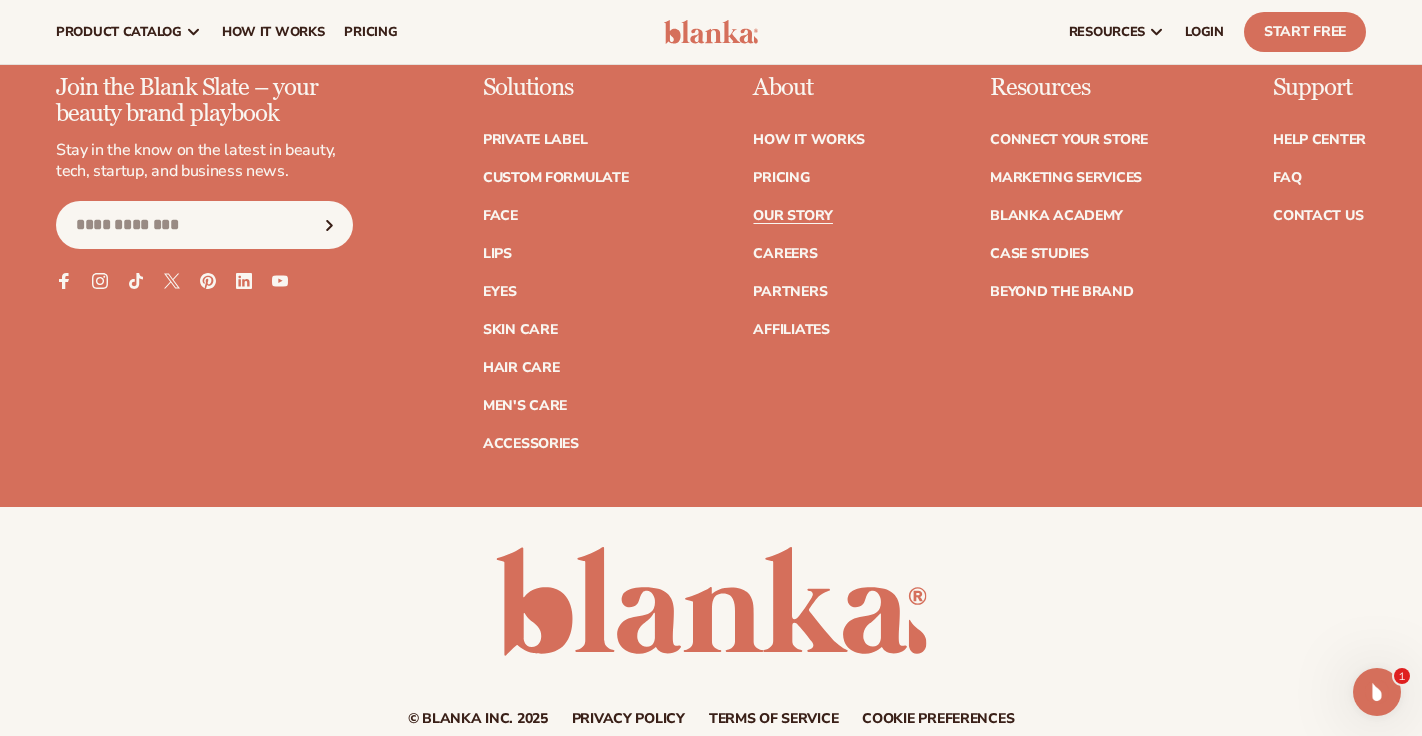 click on "Resources
Connect your store
Marketing services
Blanka Academy
Case Studies
Beyond the brand" at bounding box center (1069, 263) 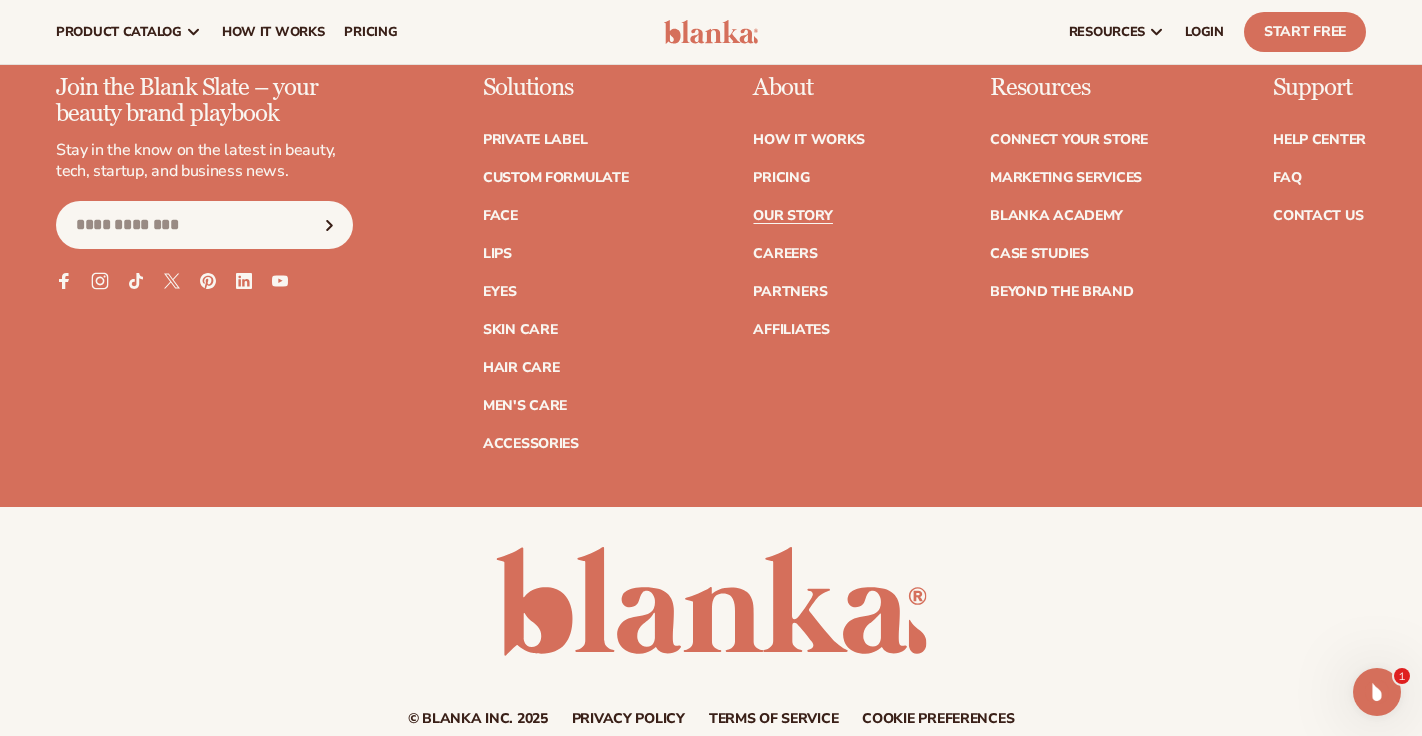 click 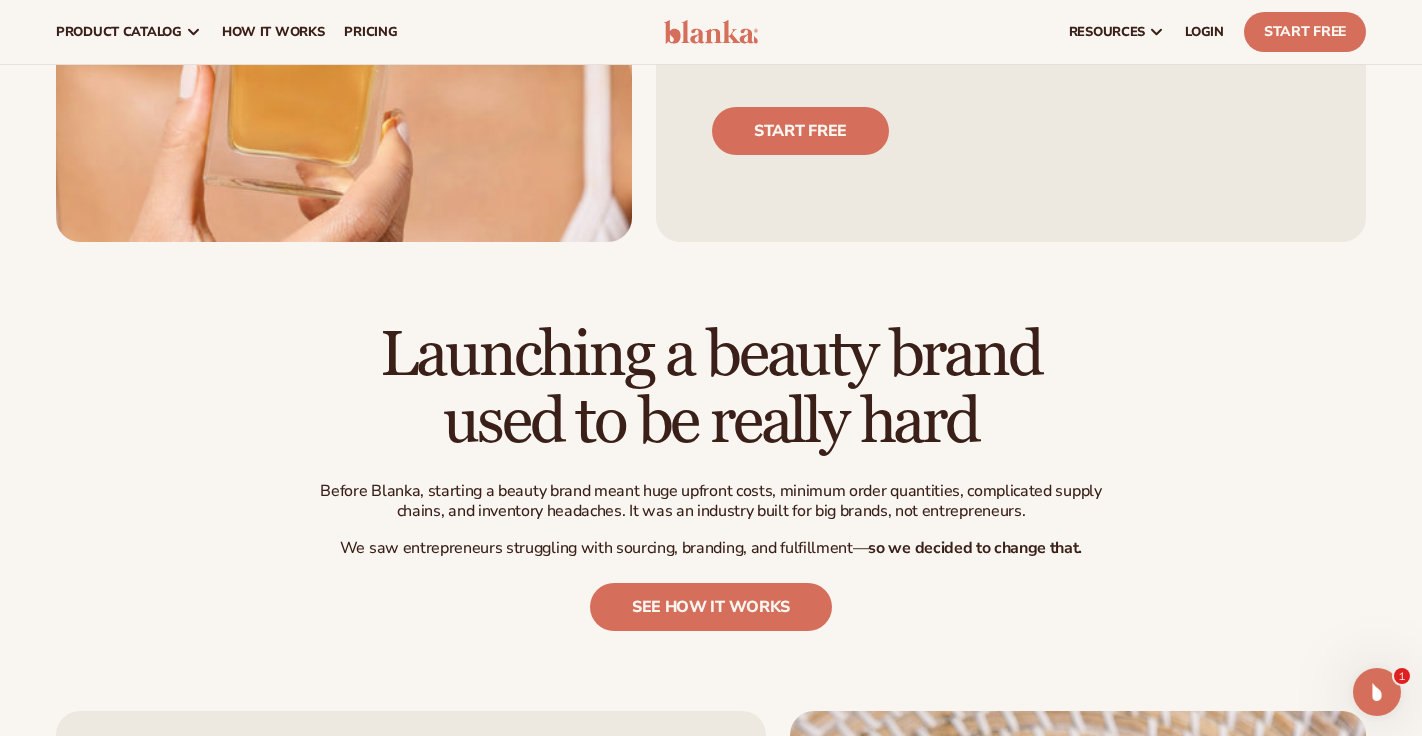 scroll, scrollTop: 0, scrollLeft: 0, axis: both 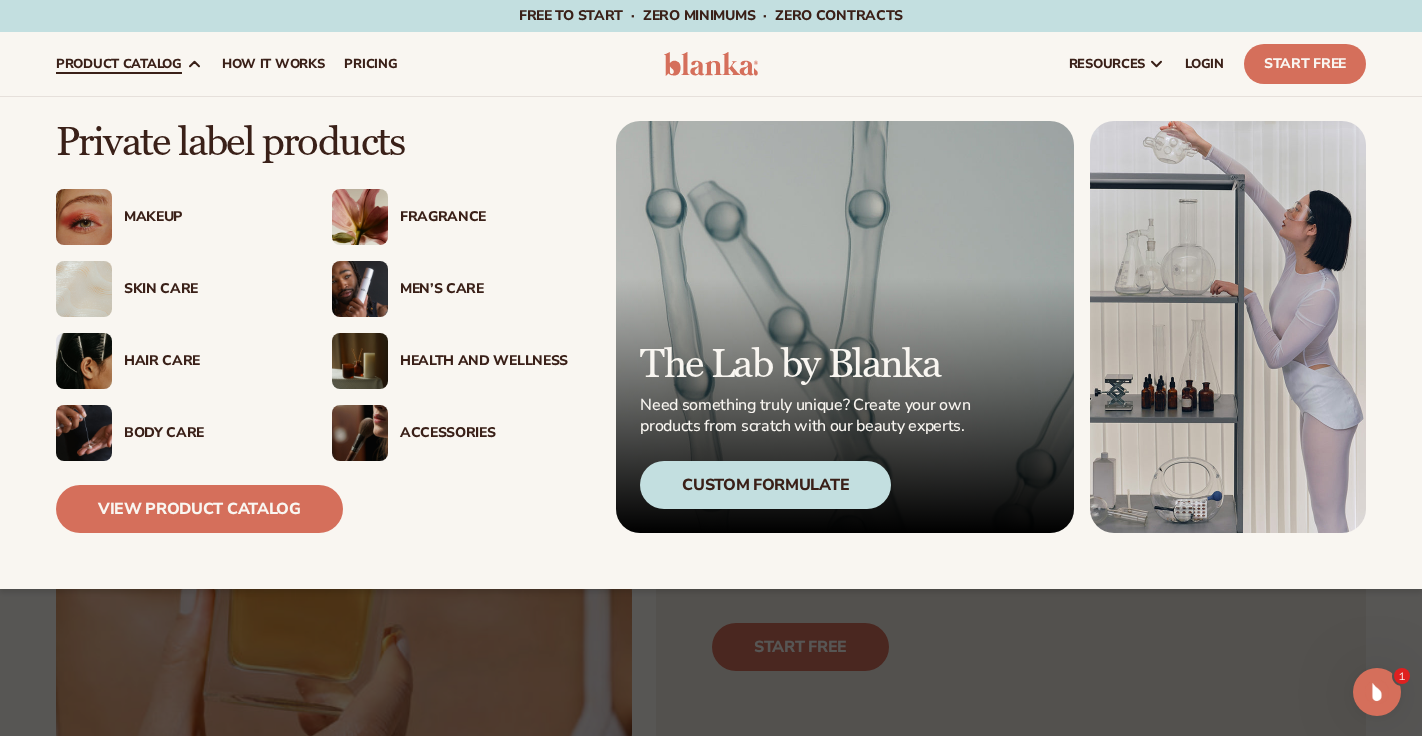 click on "Body Care" at bounding box center [208, 433] 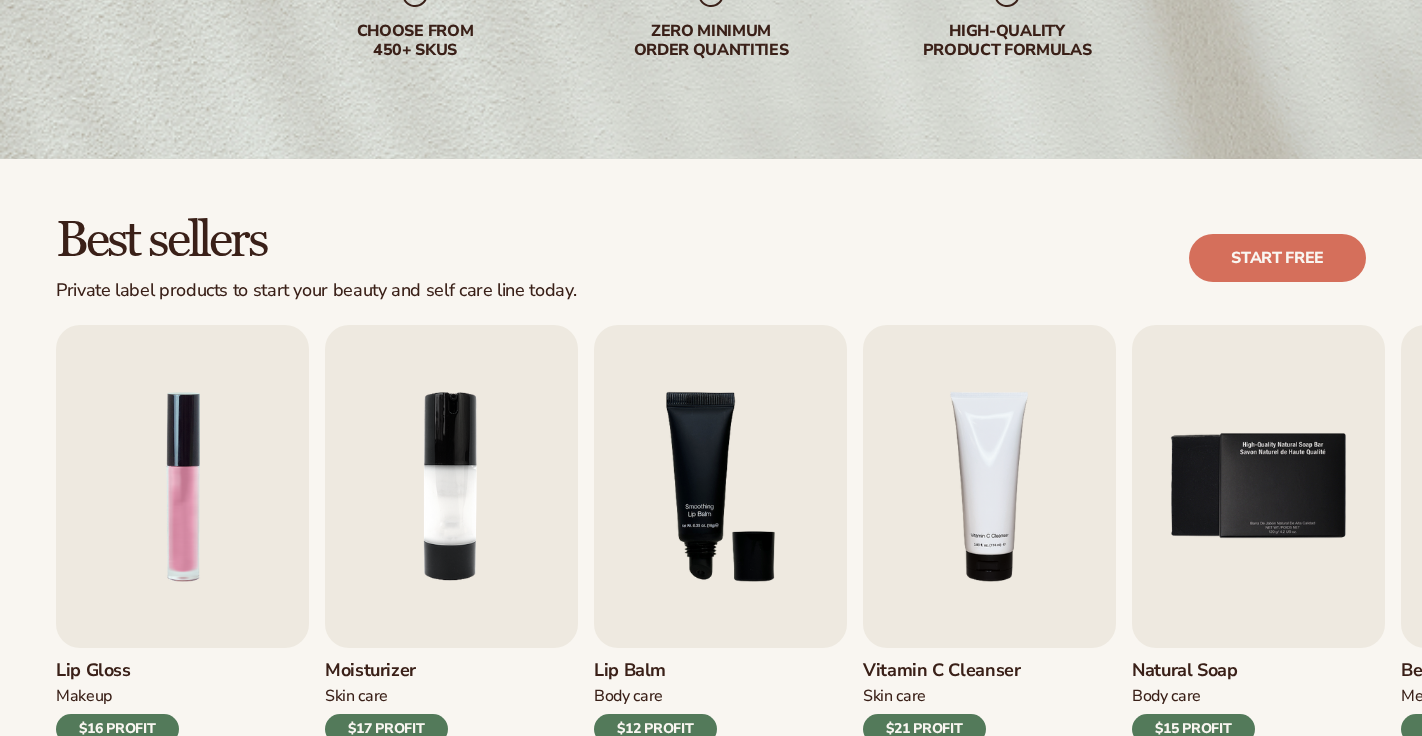 scroll, scrollTop: 382, scrollLeft: 0, axis: vertical 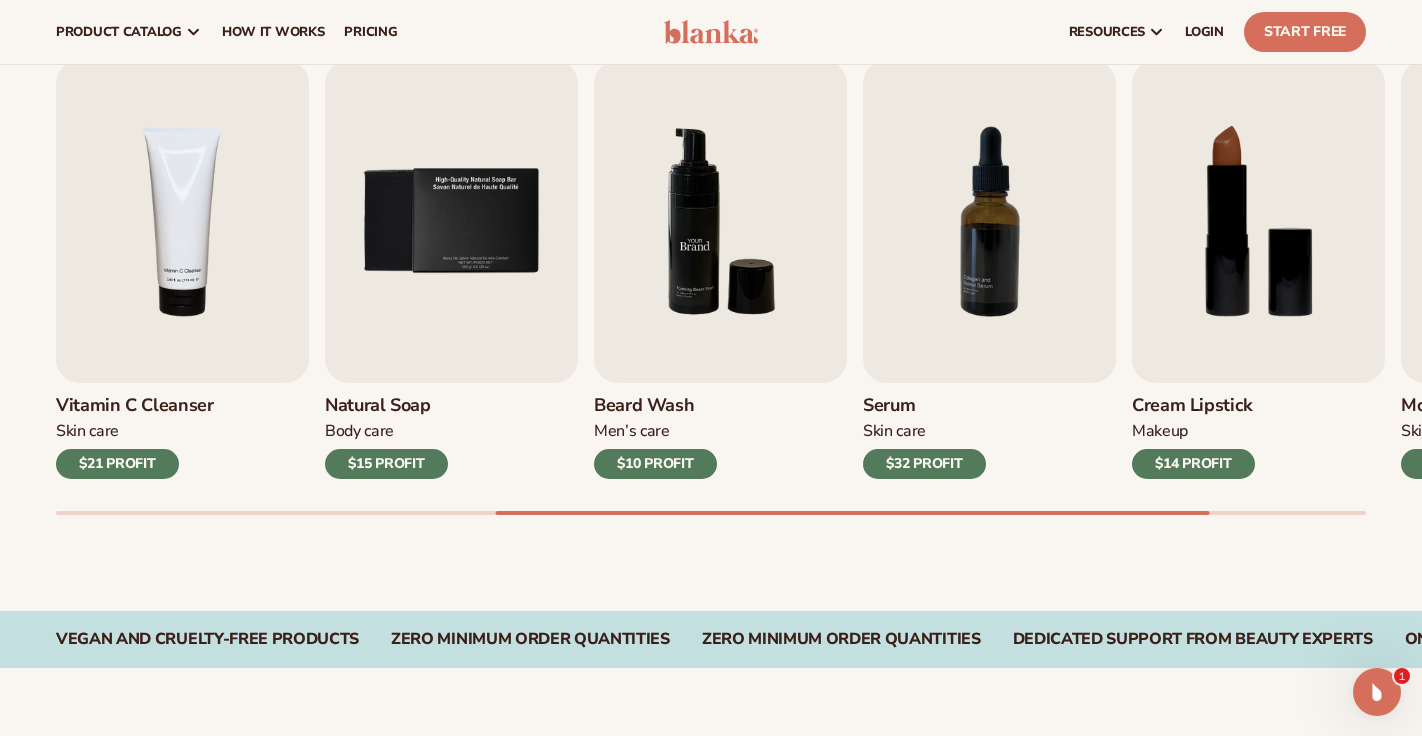 click at bounding box center [720, 221] 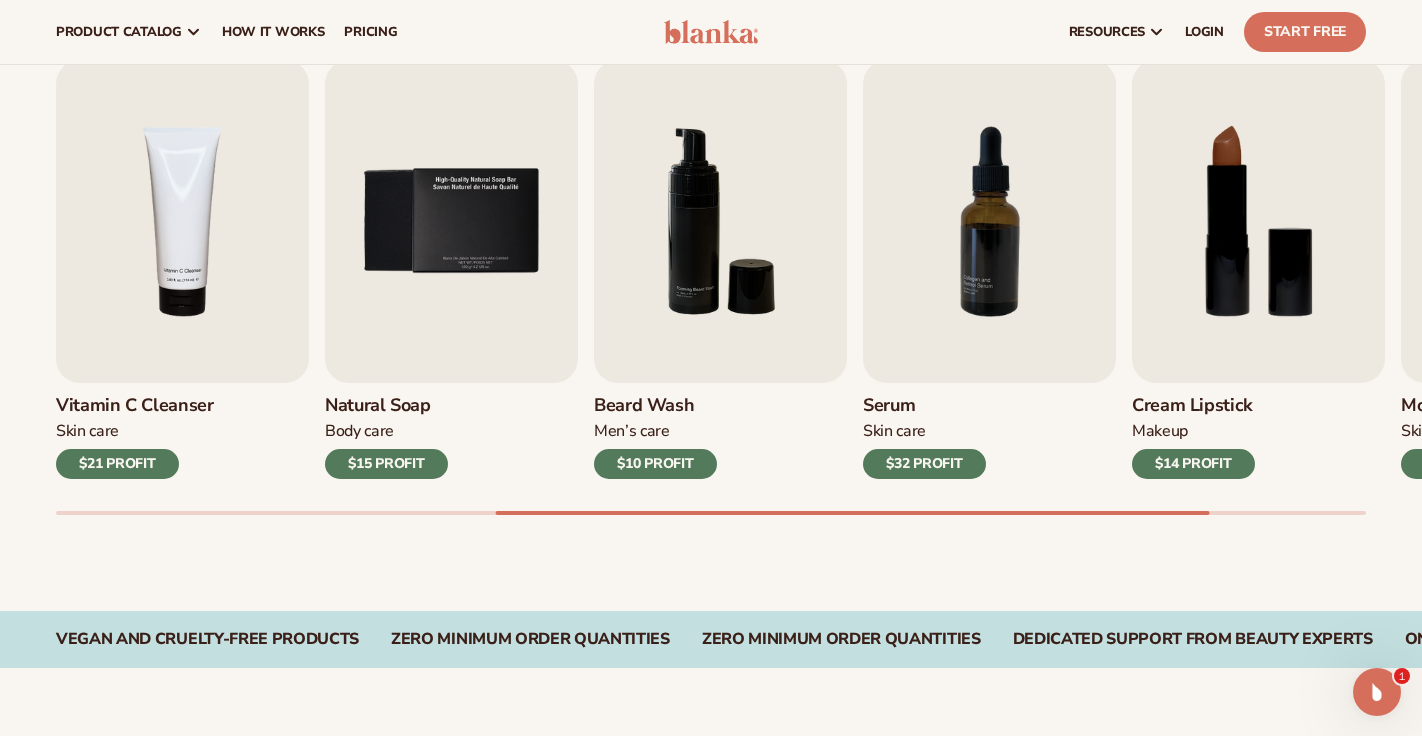 scroll, scrollTop: 0, scrollLeft: 0, axis: both 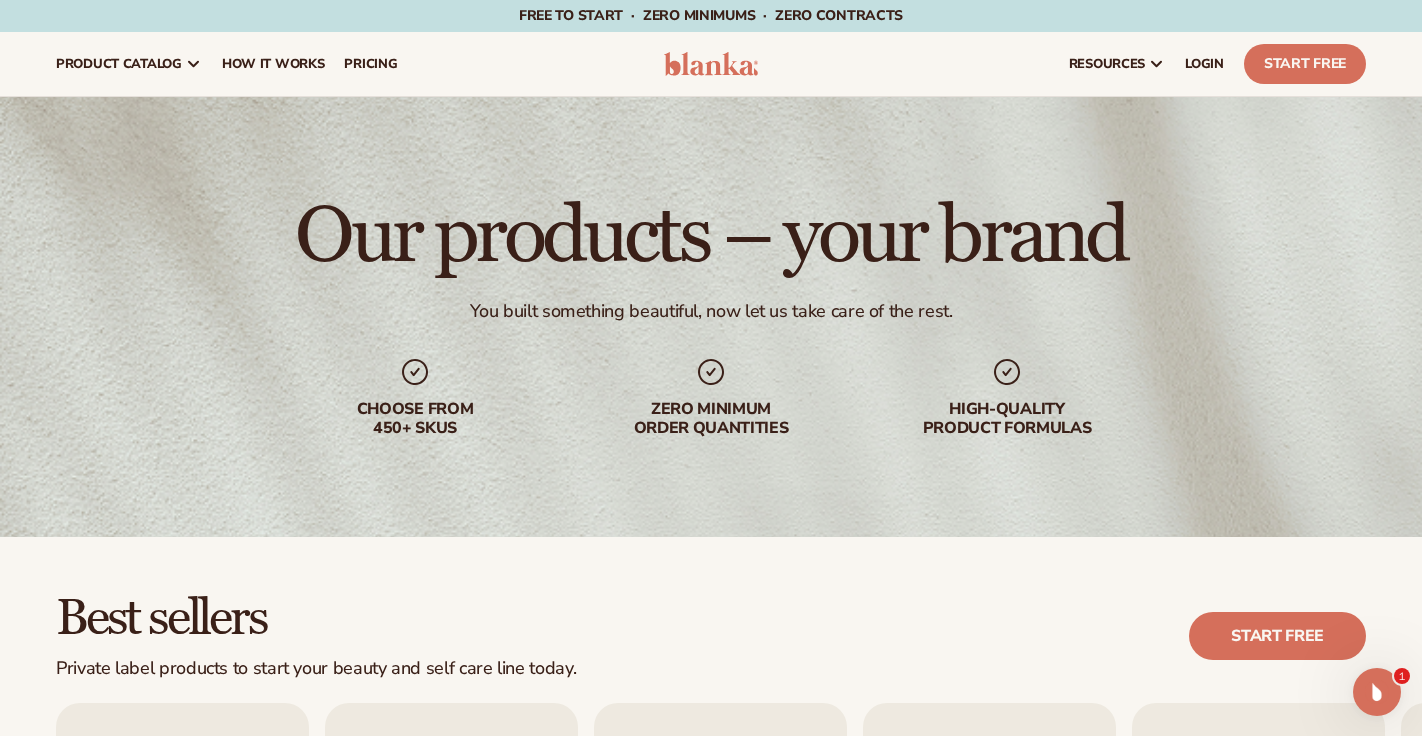 click 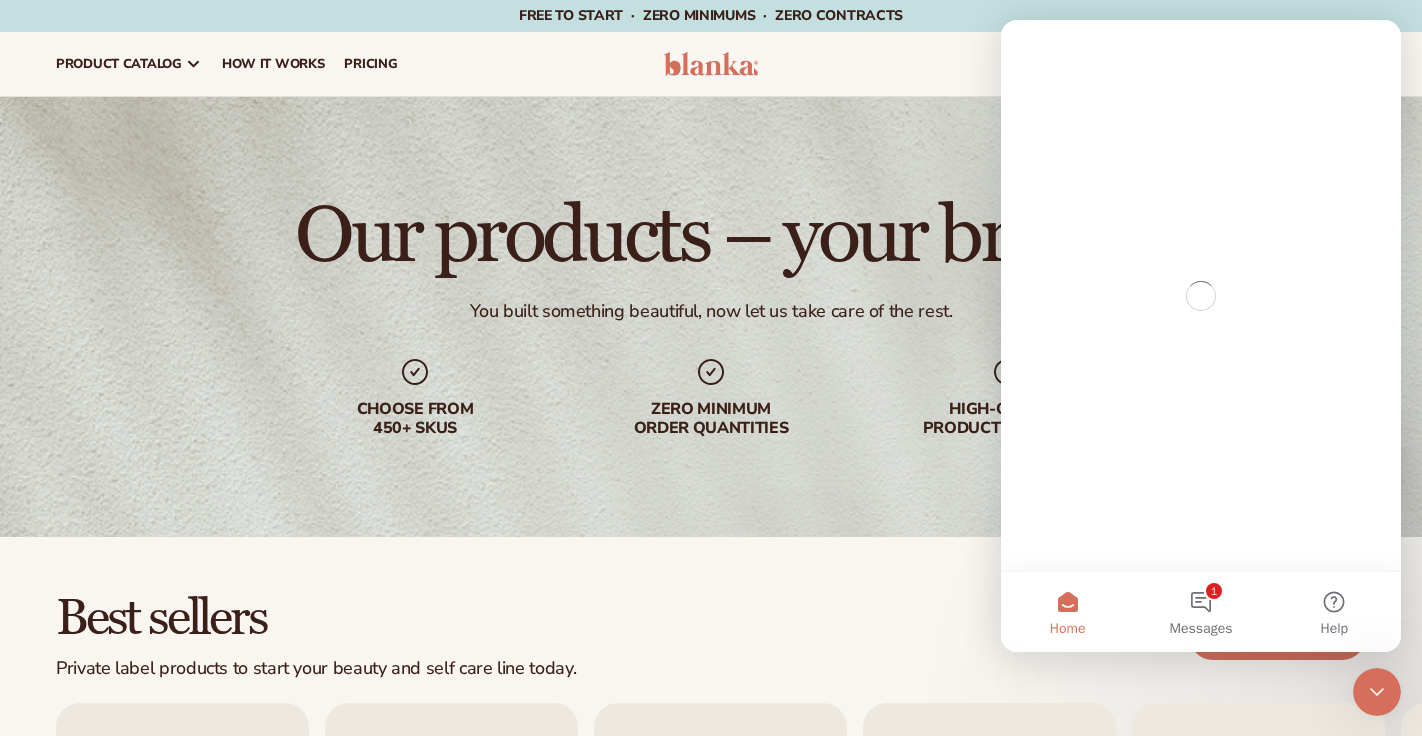 scroll, scrollTop: 0, scrollLeft: 0, axis: both 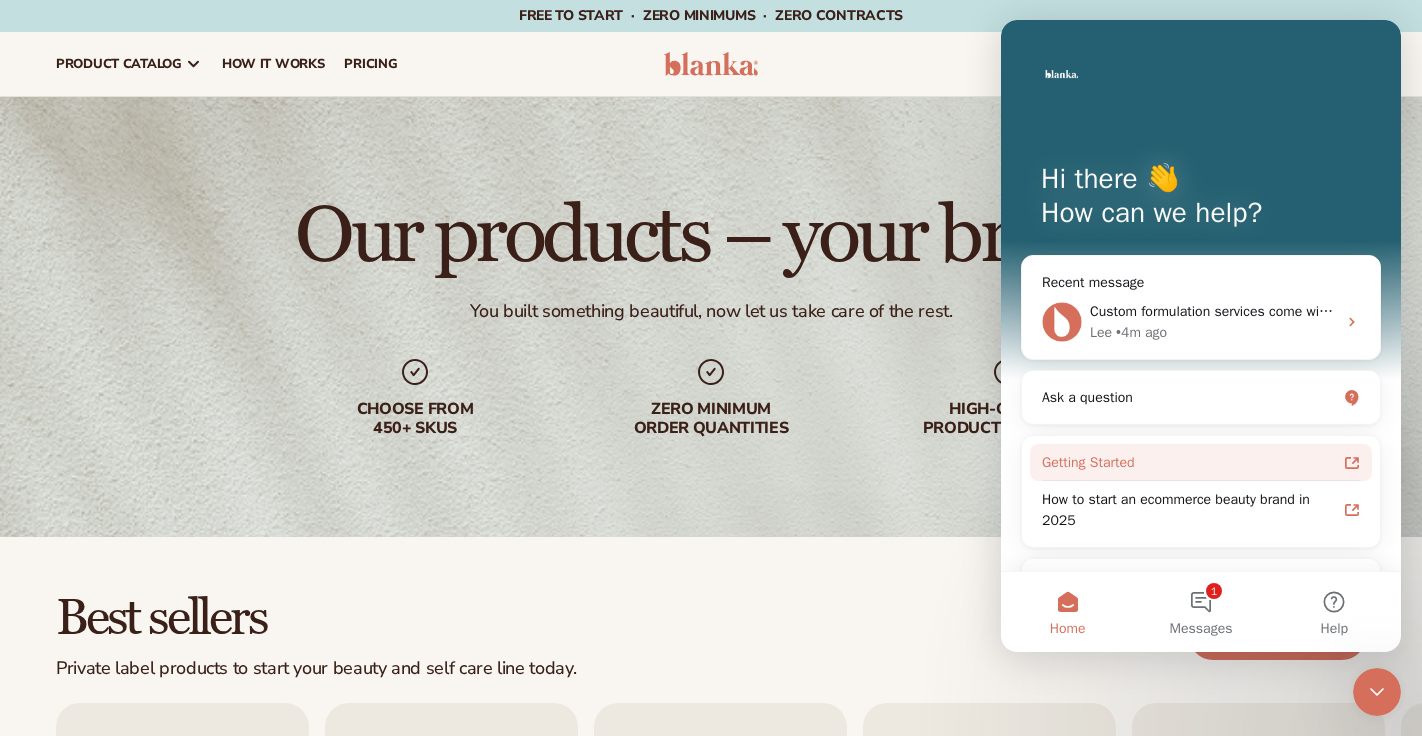click on "Getting Started" at bounding box center [1189, 462] 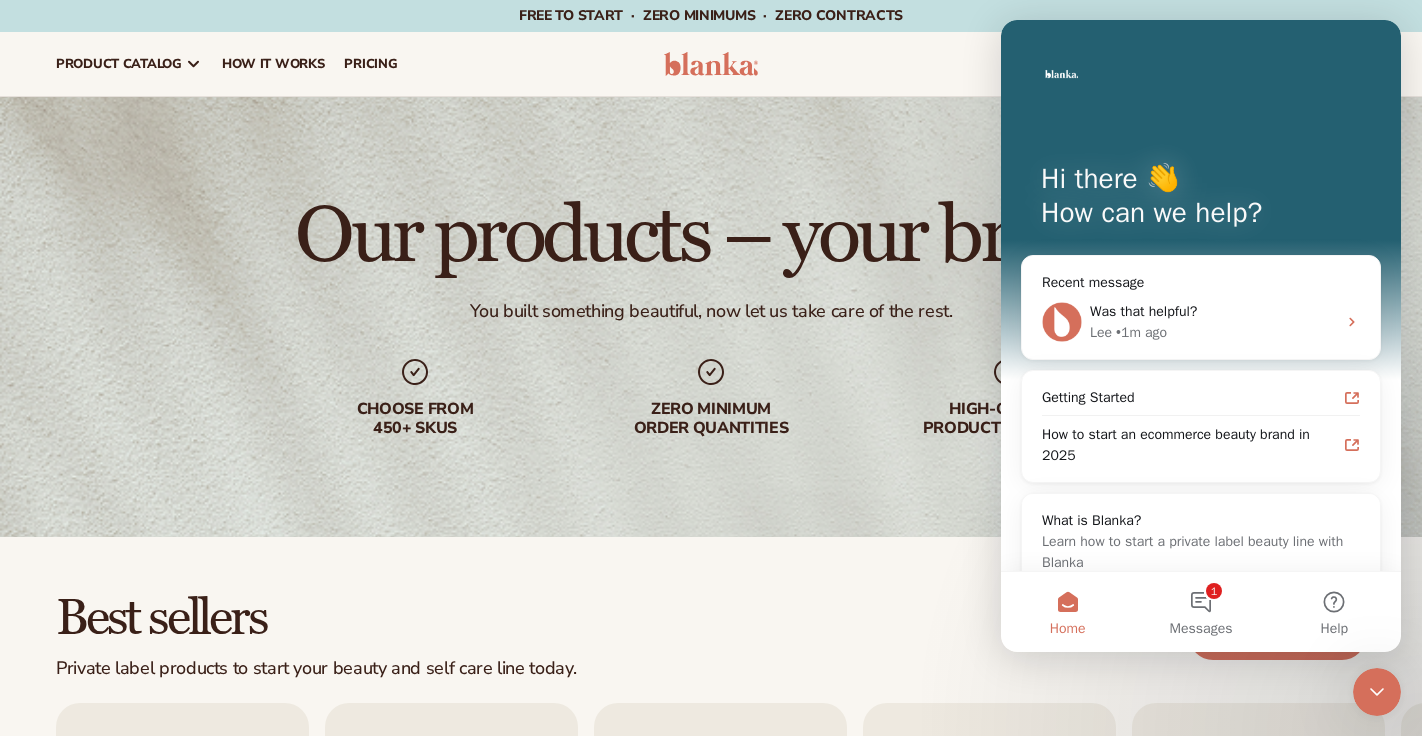 click 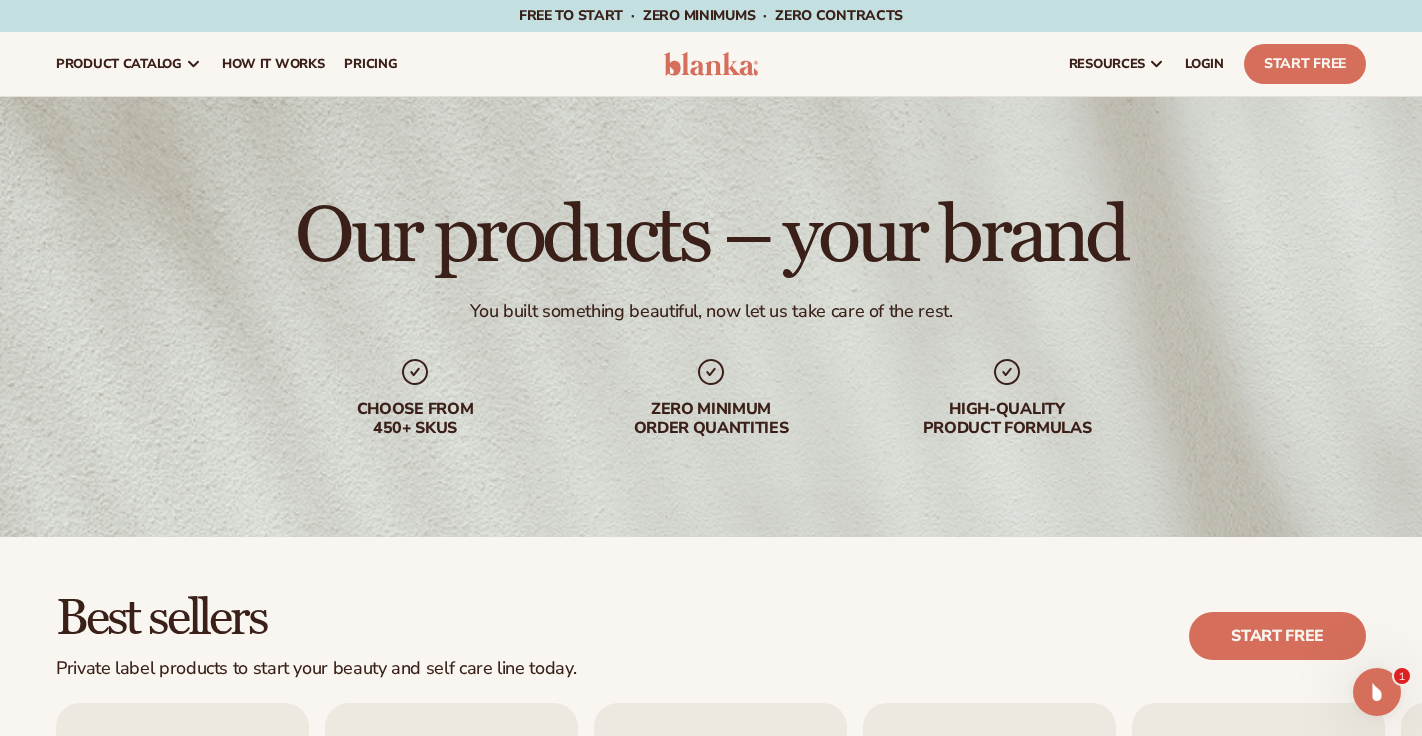 scroll, scrollTop: 0, scrollLeft: 0, axis: both 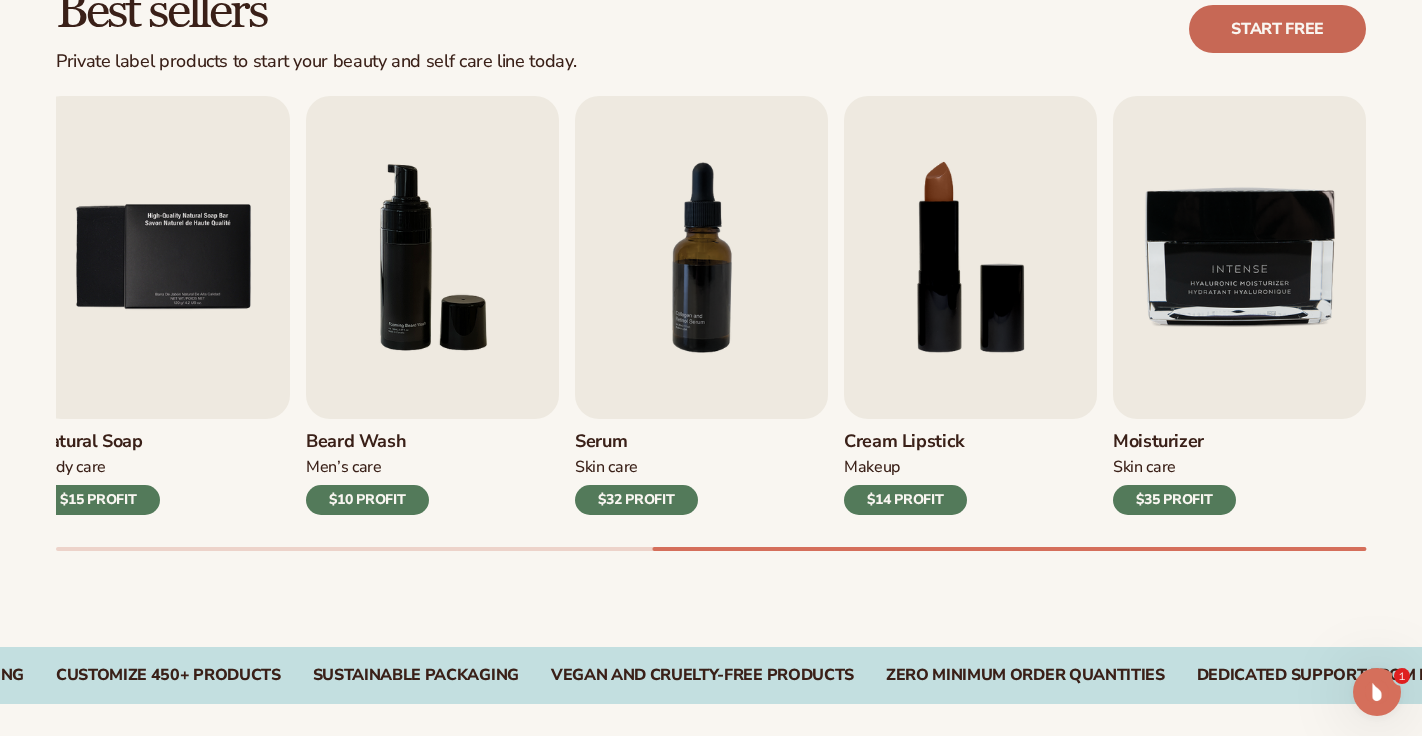 click on "Start free" at bounding box center [1277, 29] 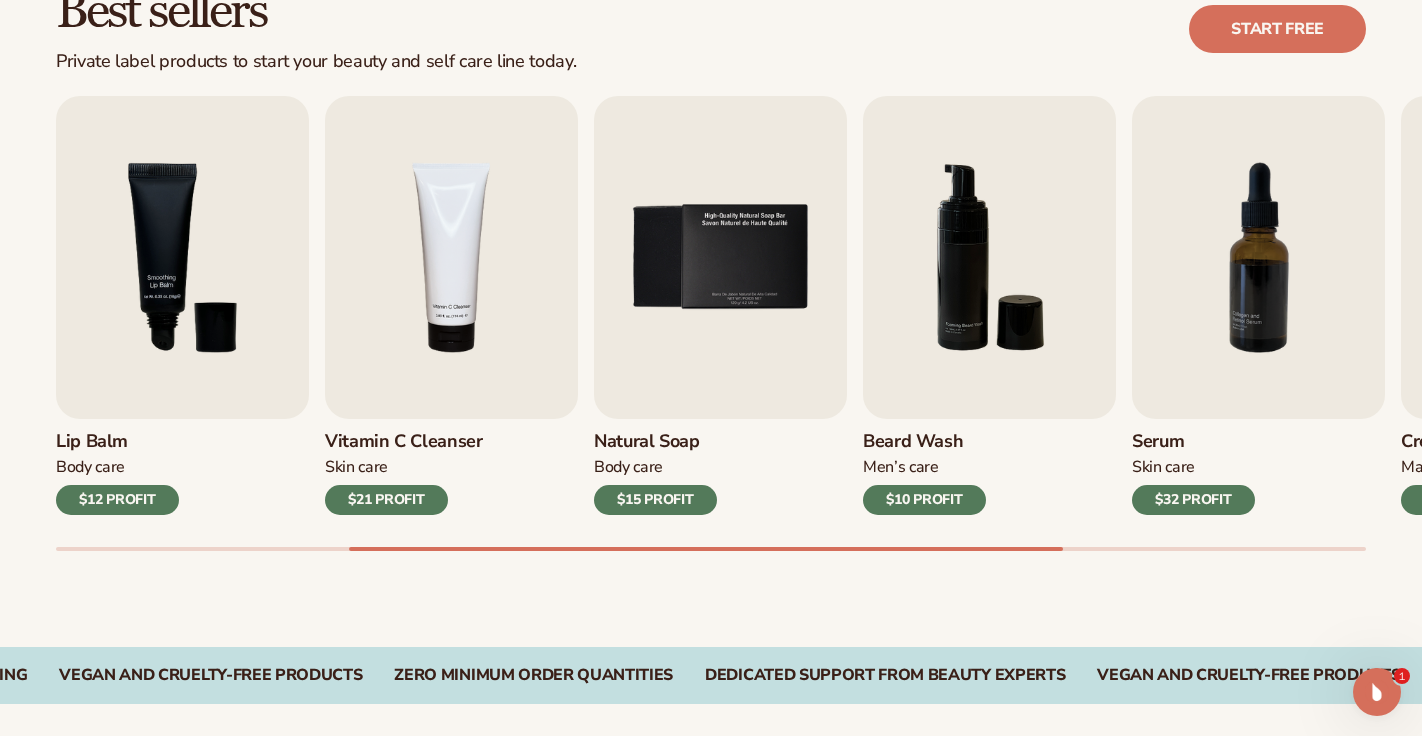 scroll, scrollTop: 604, scrollLeft: 0, axis: vertical 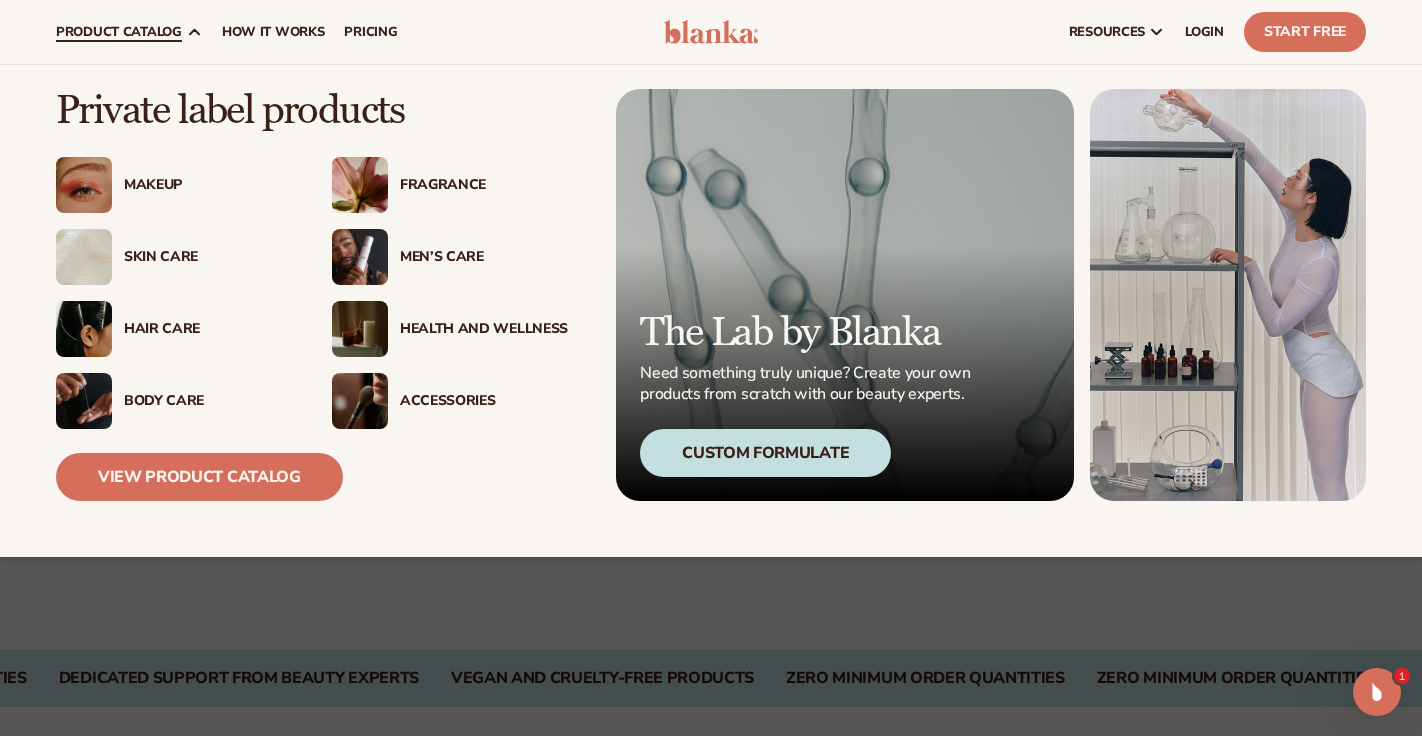 click on "Accessories" at bounding box center [484, 401] 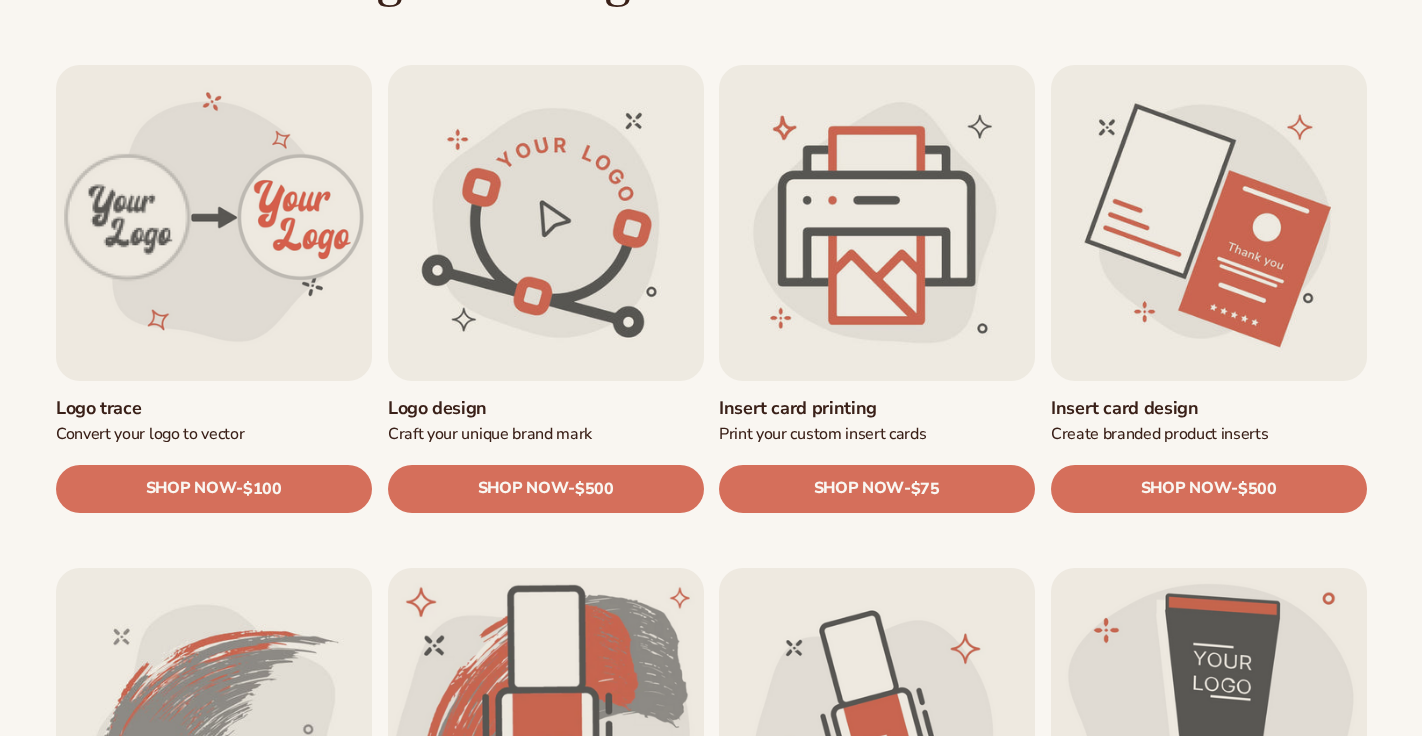 scroll, scrollTop: 630, scrollLeft: 0, axis: vertical 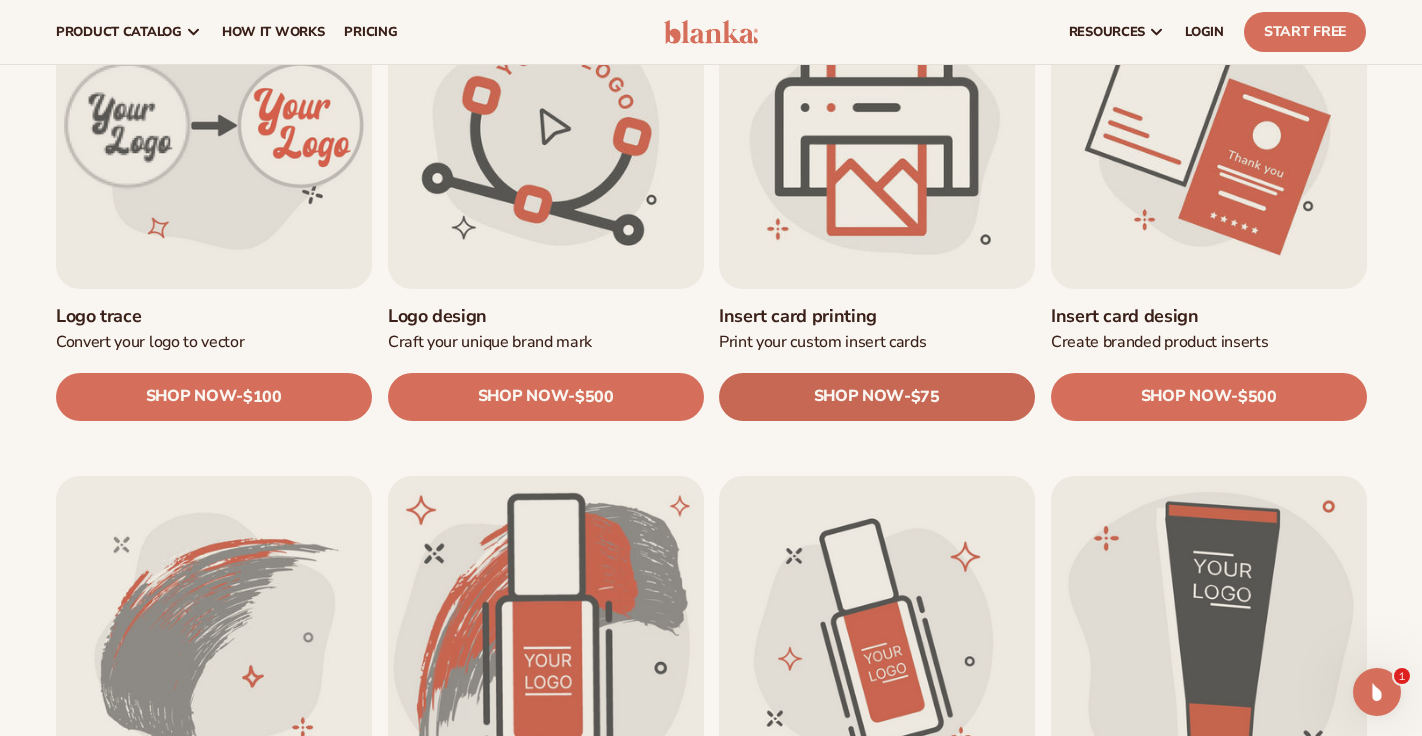 click on "SHOP NOW
-
Regular price
$75
Sale price
$75
Regular price
Unit price
/
per" at bounding box center (877, 396) 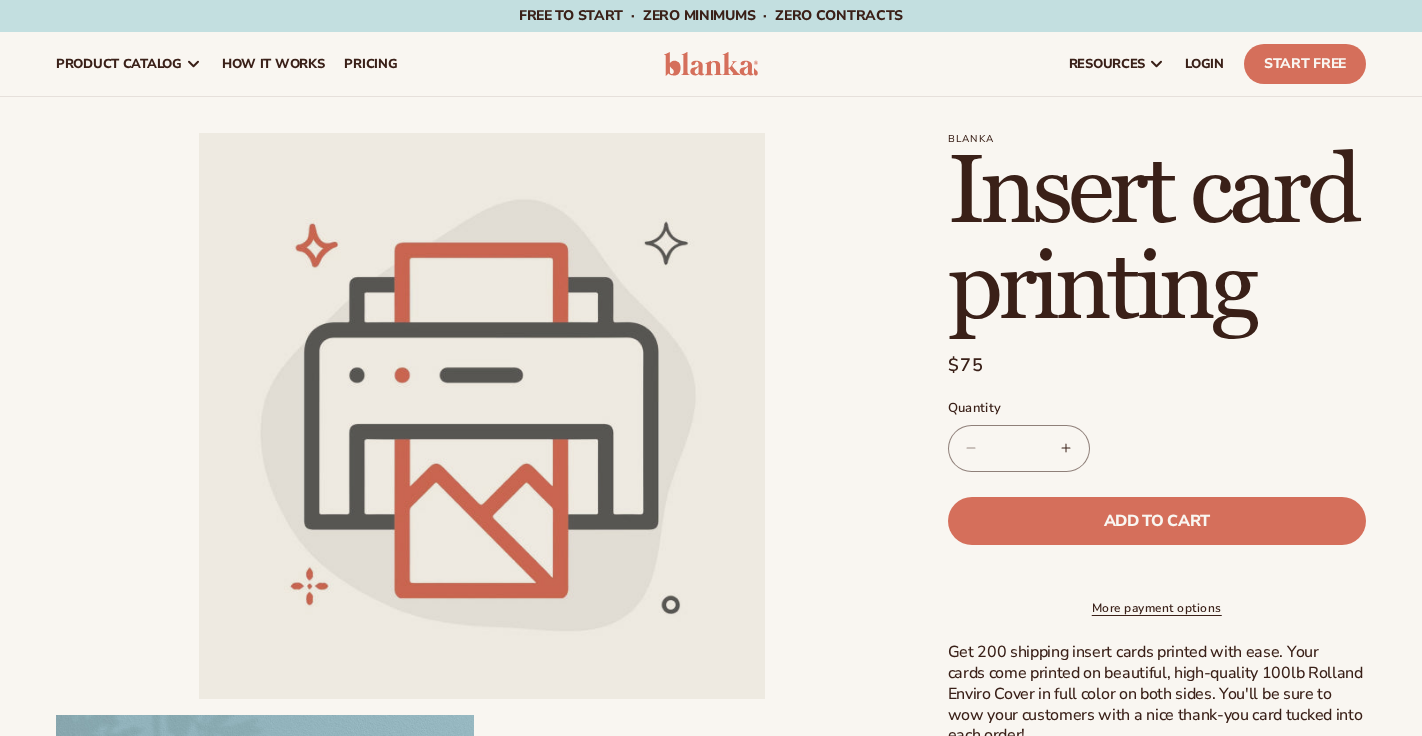 scroll, scrollTop: 251, scrollLeft: 0, axis: vertical 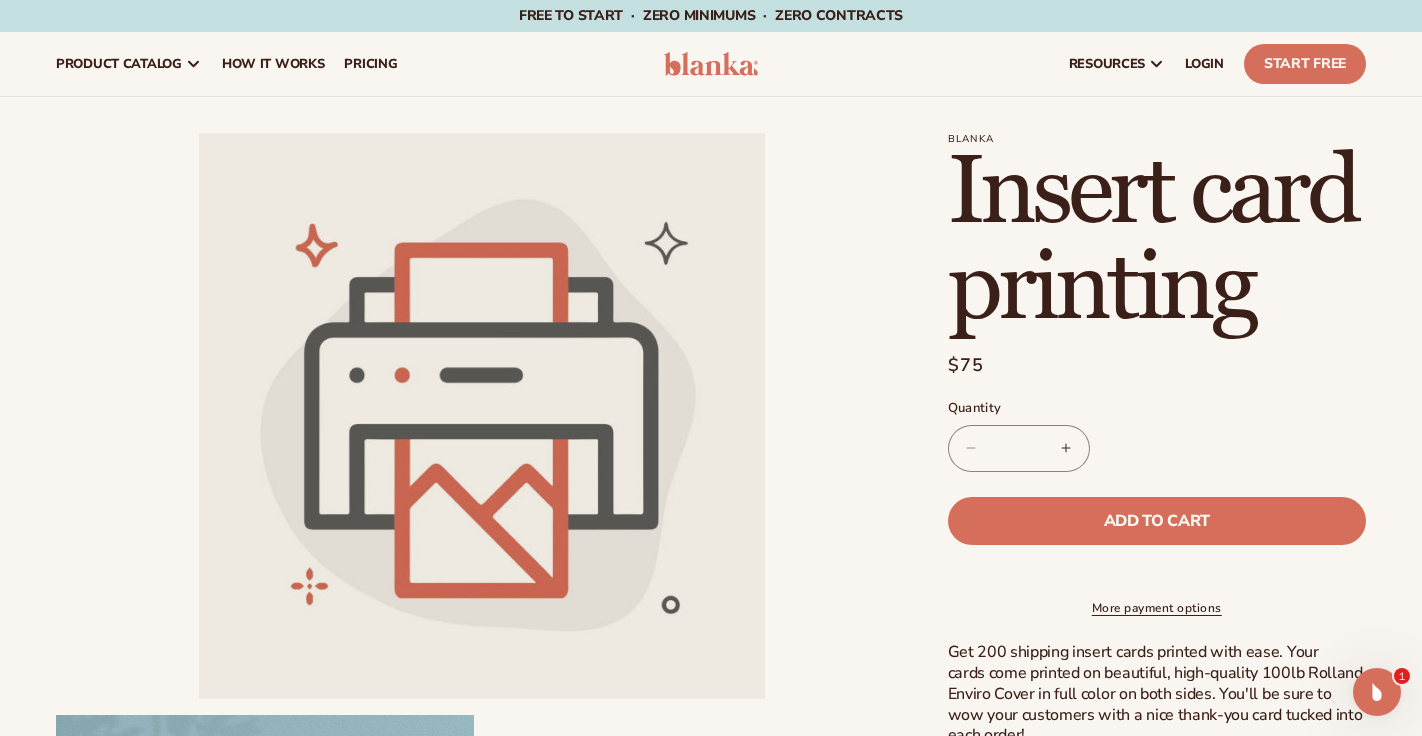 click on "More payment options" at bounding box center [1157, 608] 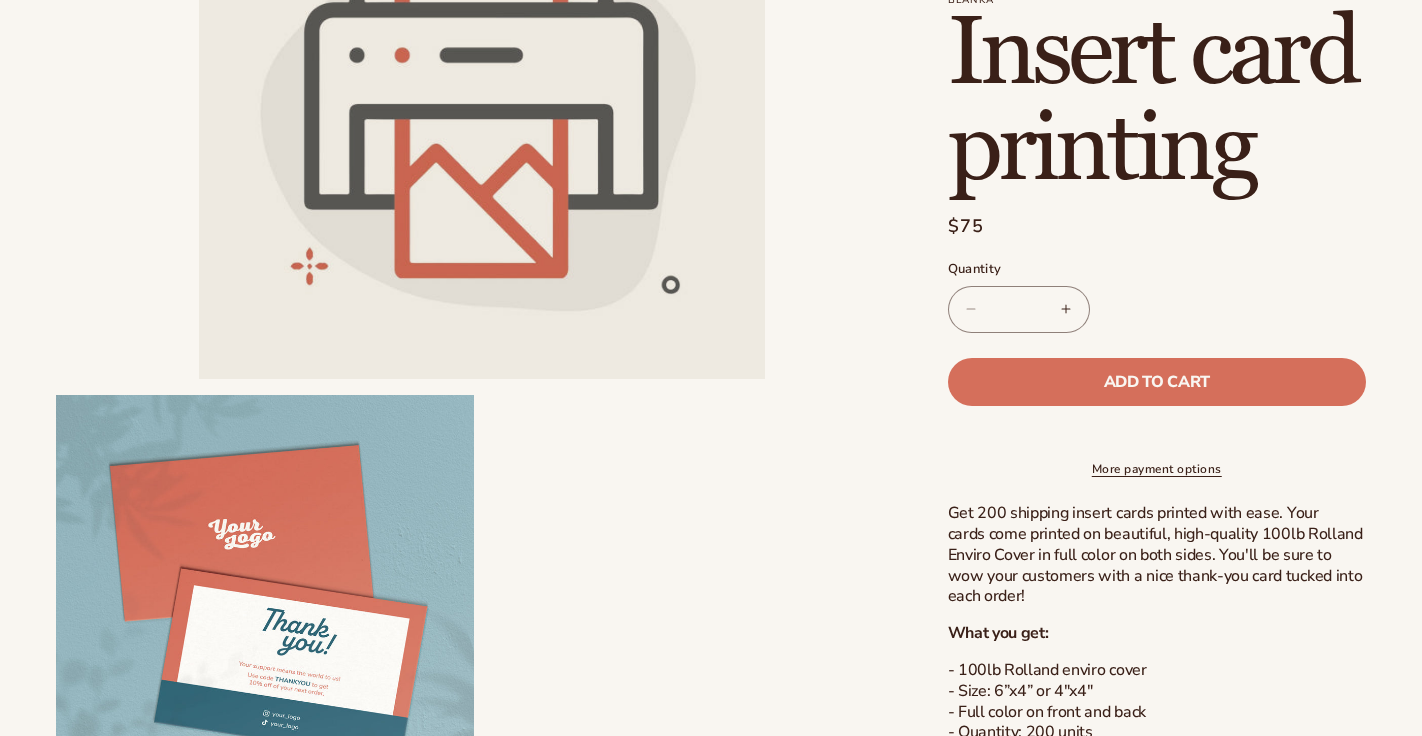 scroll, scrollTop: 349, scrollLeft: 0, axis: vertical 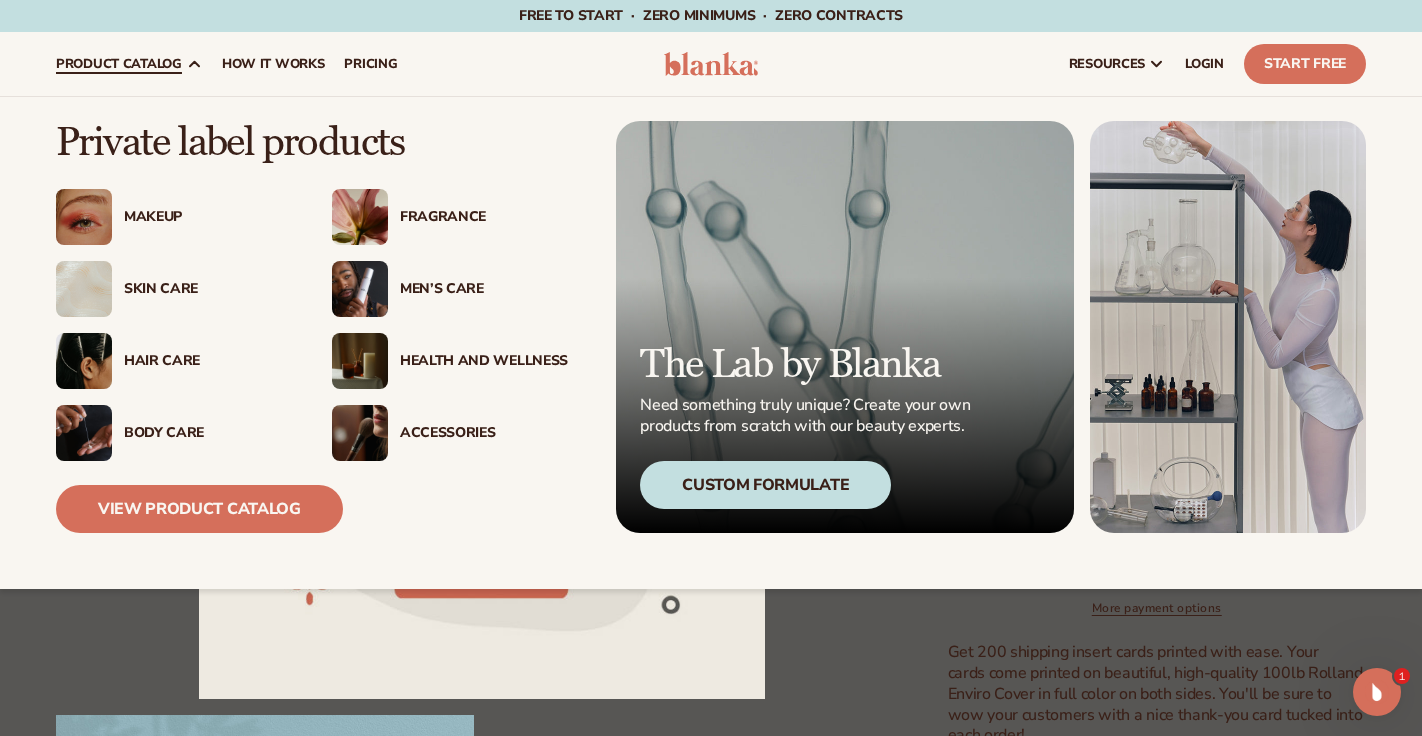 click on "Men’s Care" at bounding box center [484, 289] 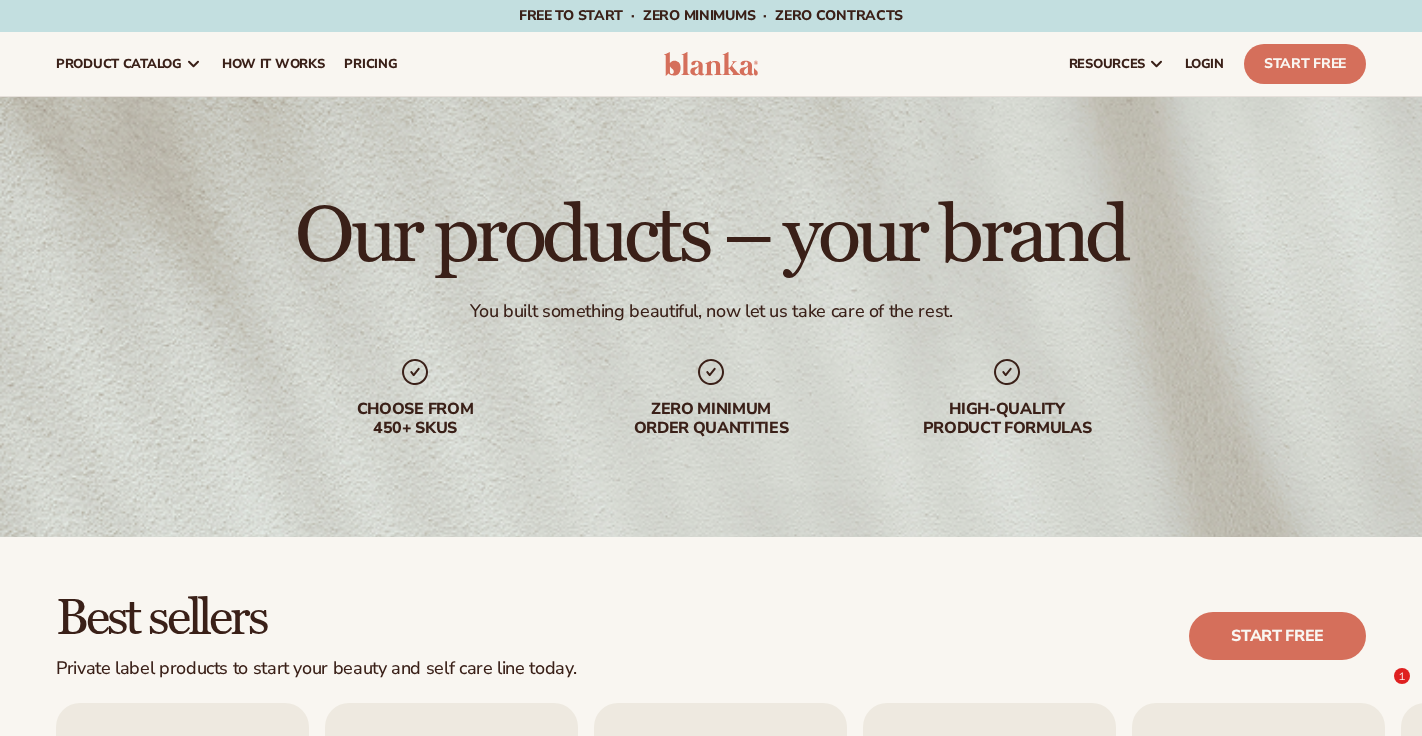 scroll, scrollTop: 257, scrollLeft: 0, axis: vertical 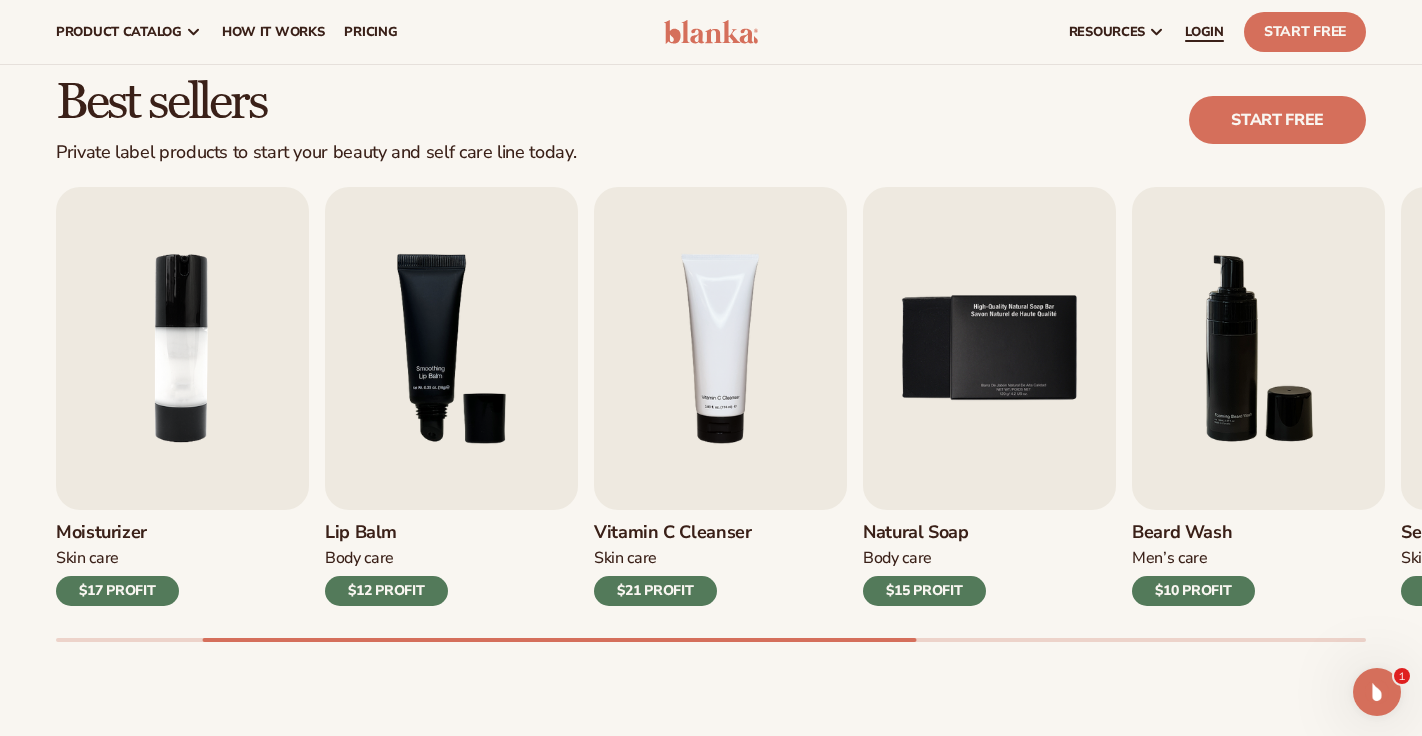 click on "LOGIN" at bounding box center (1204, 32) 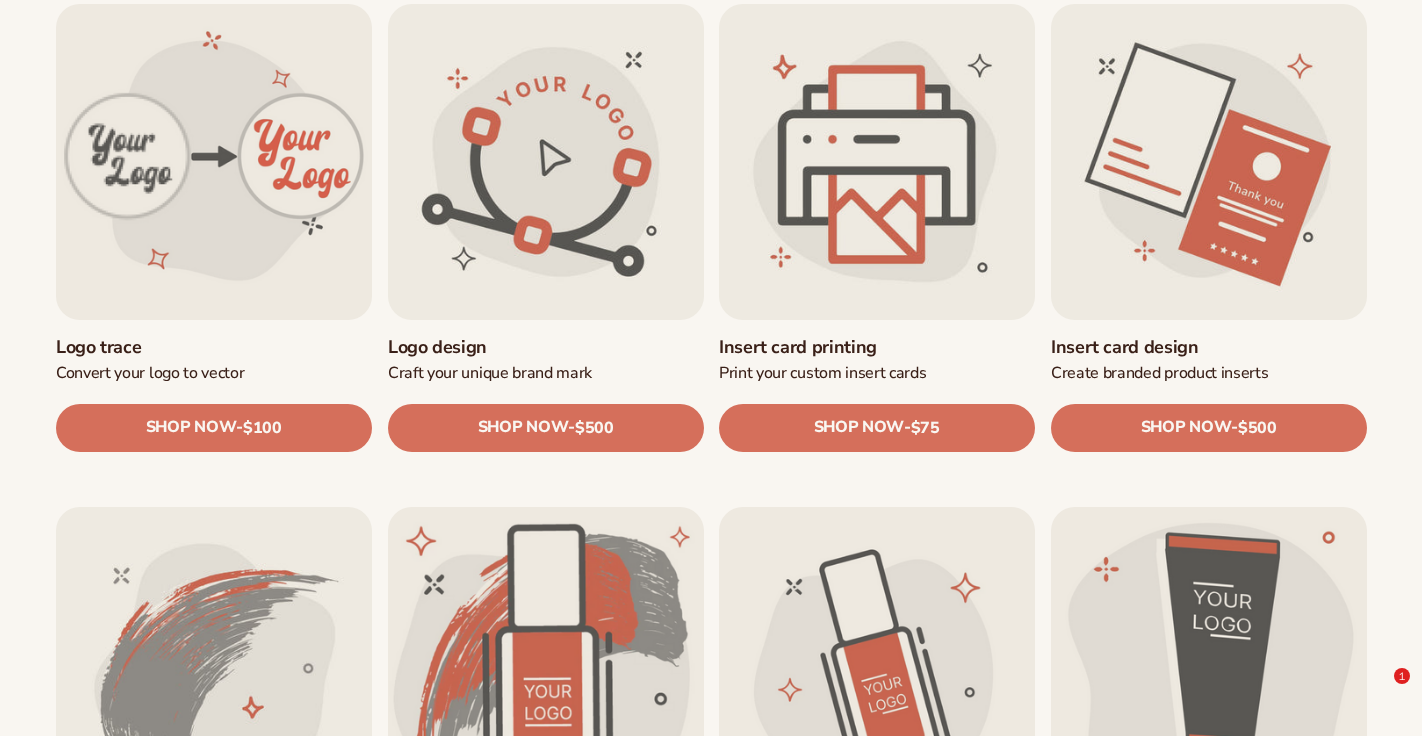 scroll, scrollTop: 931, scrollLeft: 0, axis: vertical 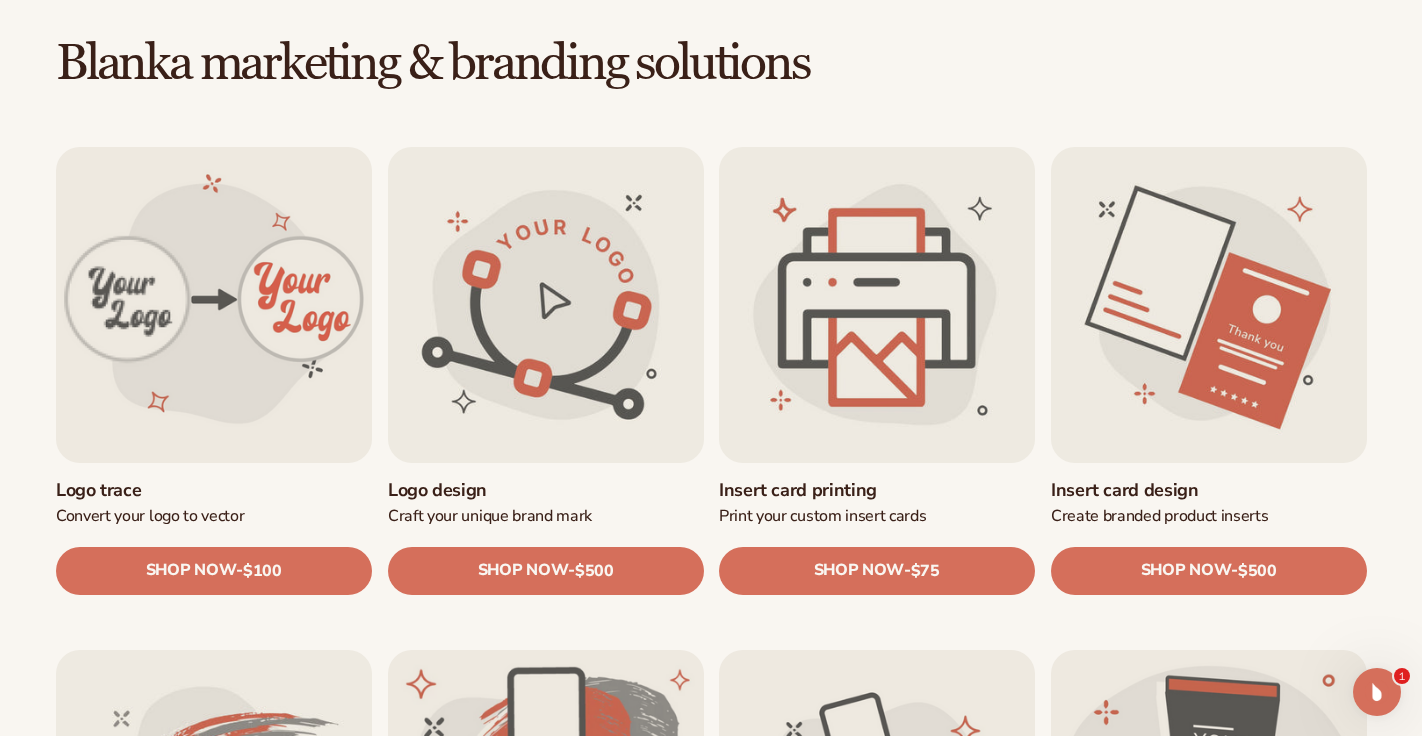 click 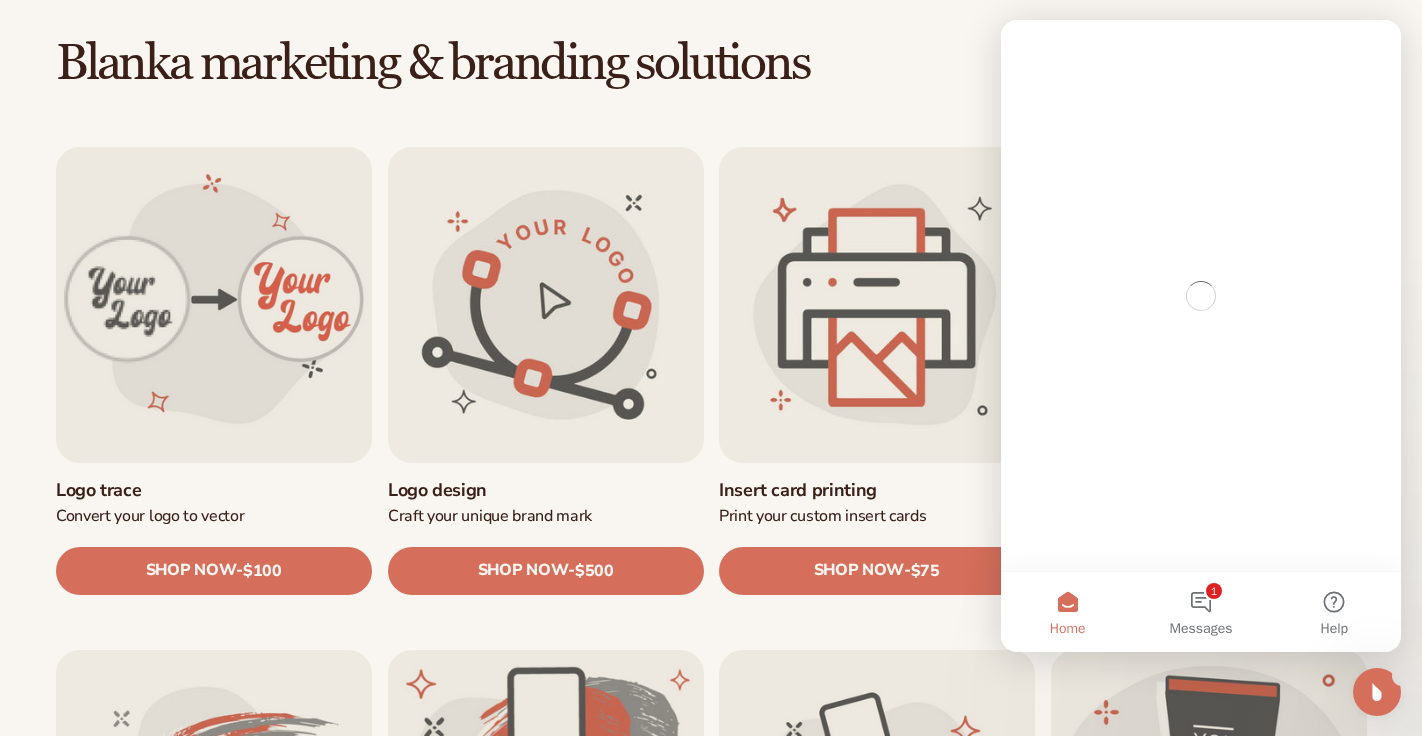 scroll, scrollTop: 0, scrollLeft: 0, axis: both 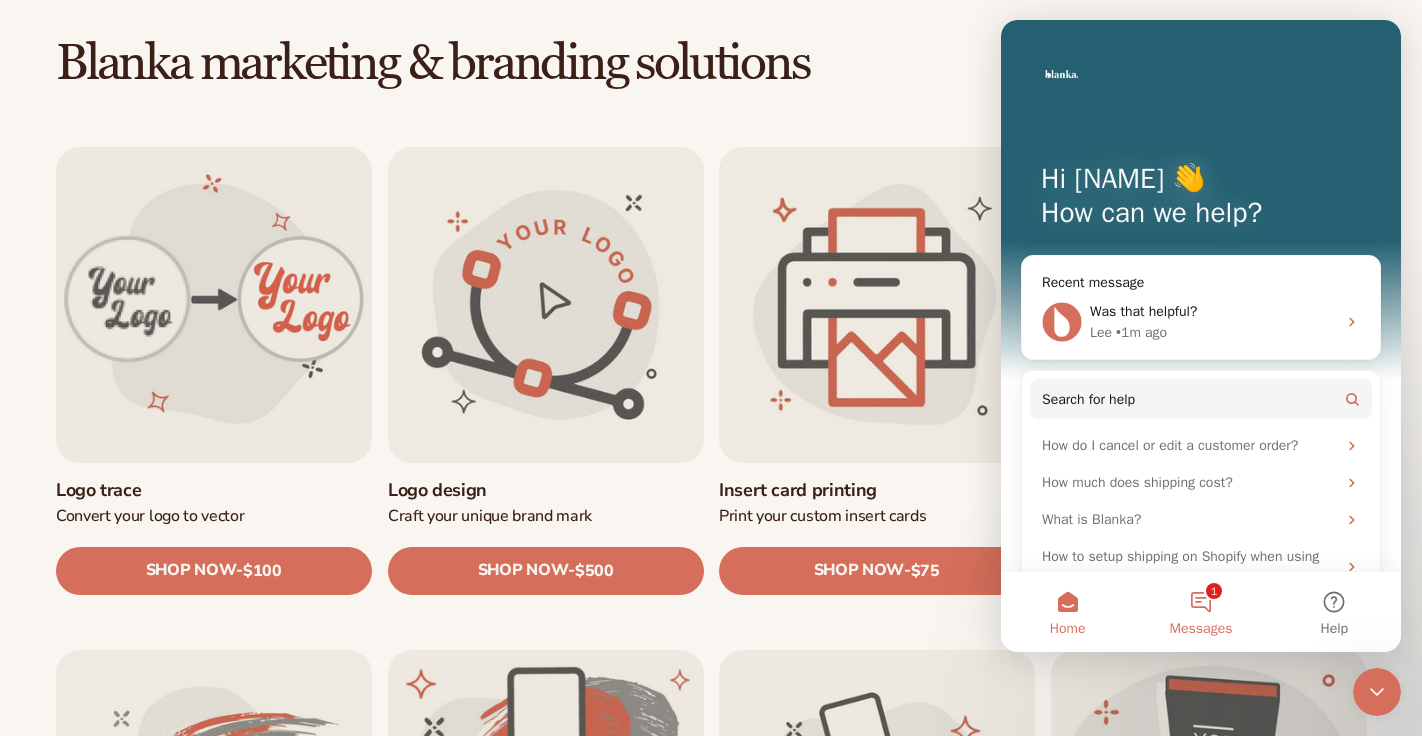 click on "1 Messages" at bounding box center (1200, 612) 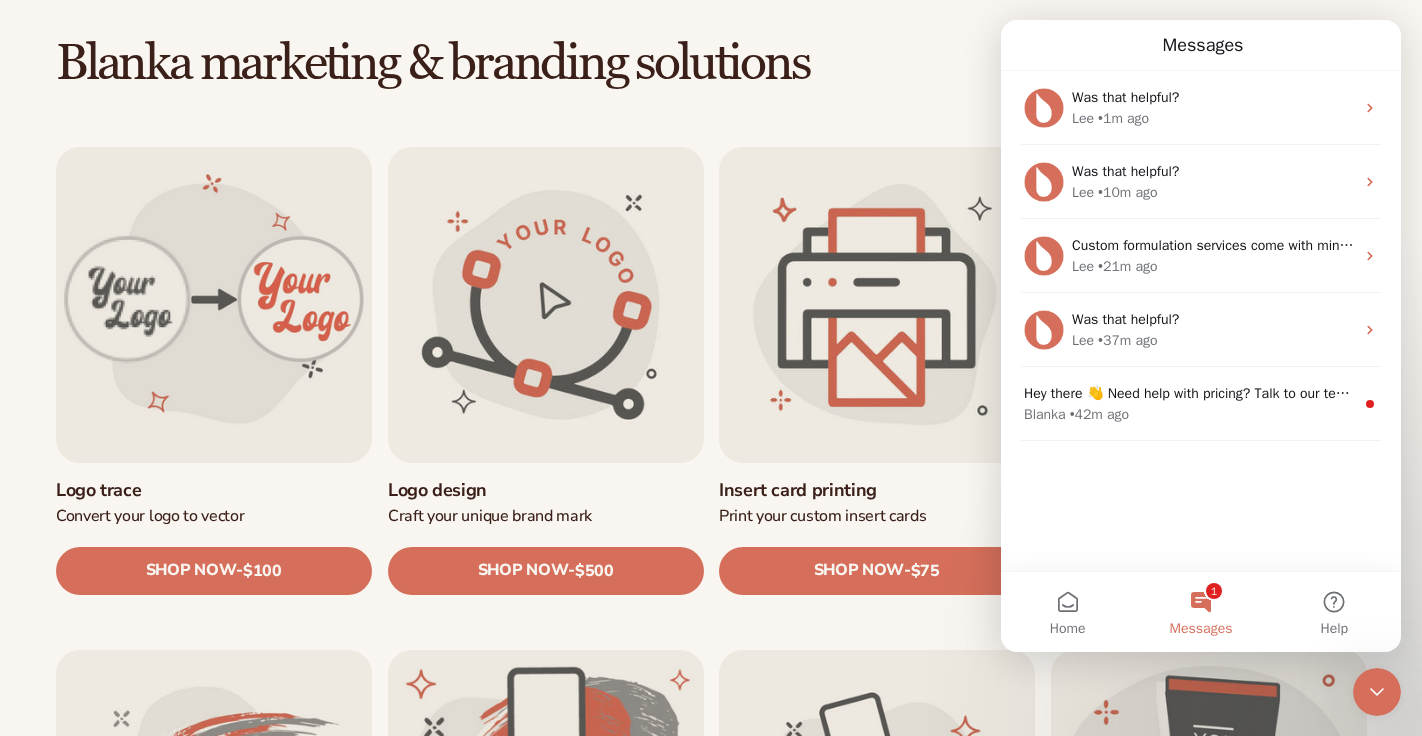 click on "1 Messages" at bounding box center [1200, 612] 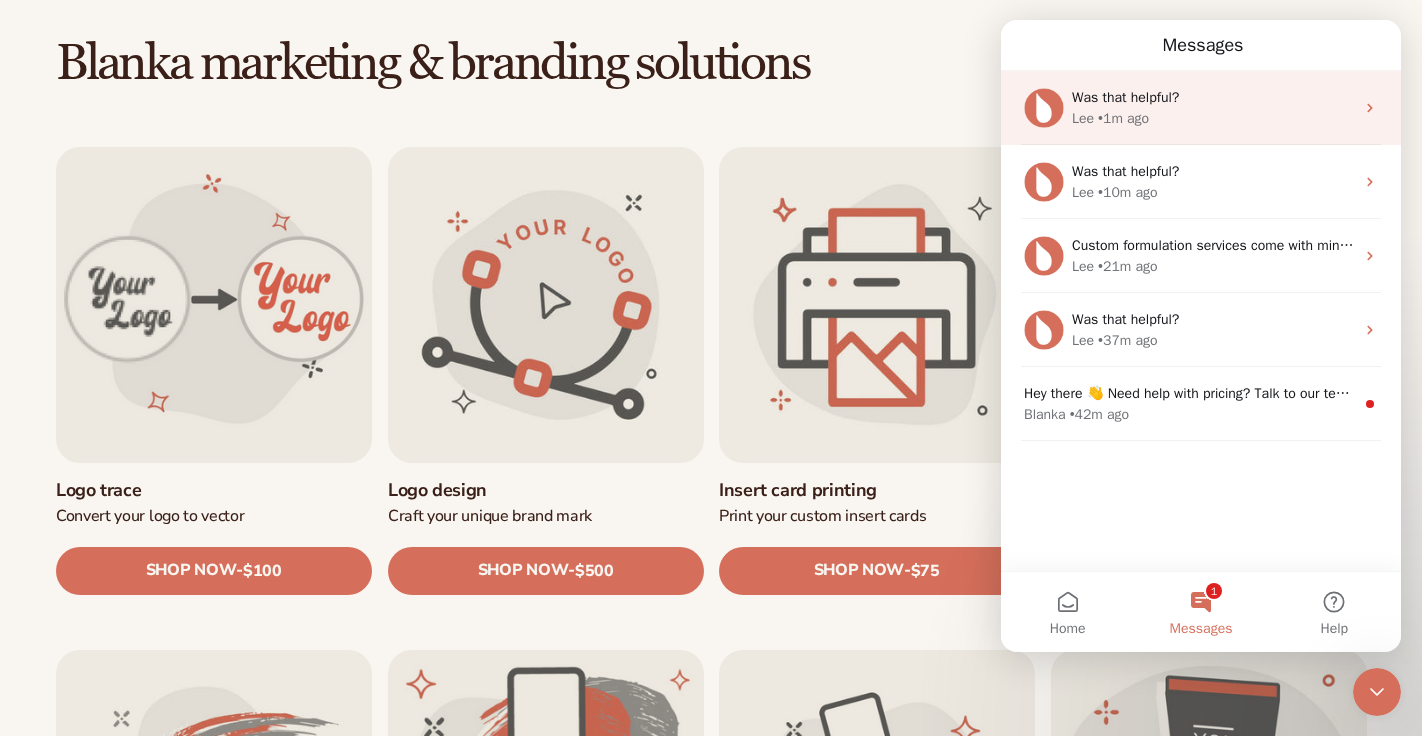 click on "Was that helpful?" at bounding box center (1213, 97) 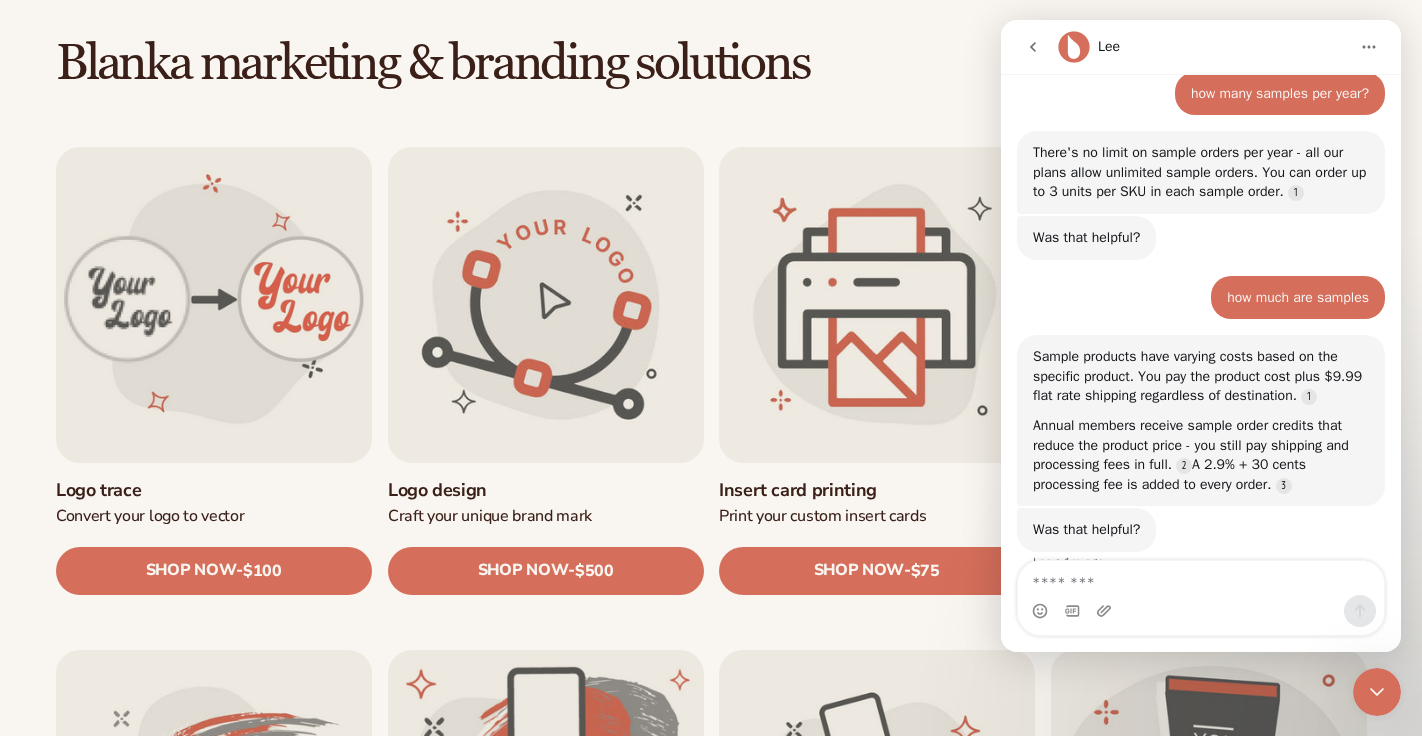 scroll, scrollTop: 758, scrollLeft: 0, axis: vertical 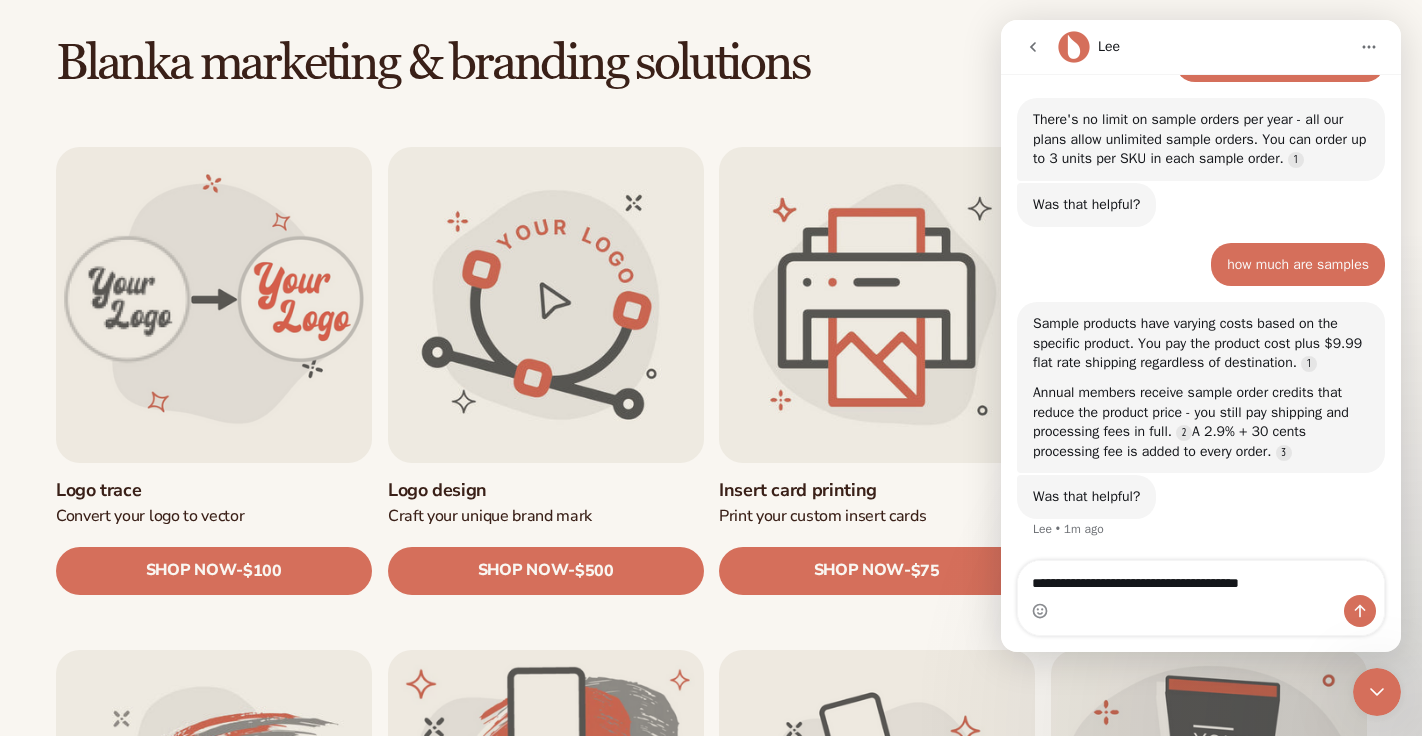 type on "**********" 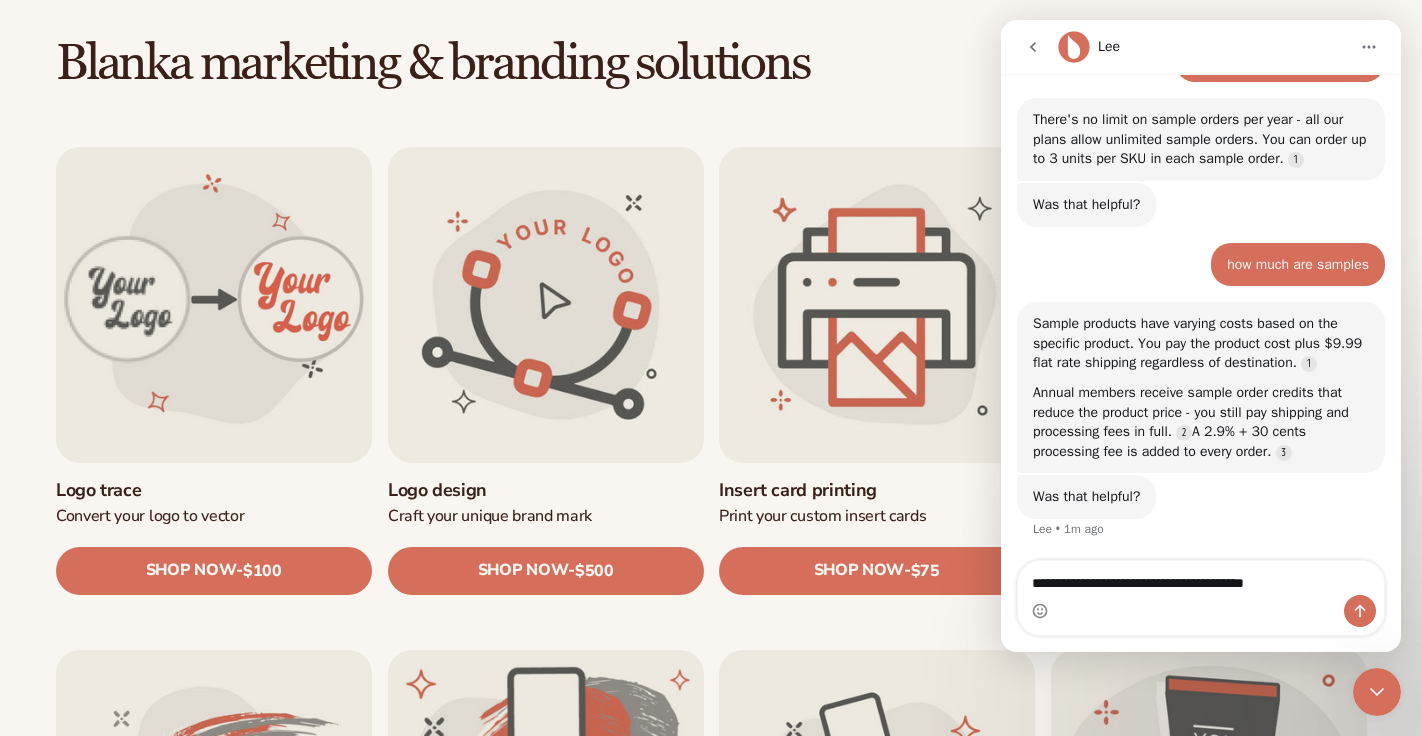 type 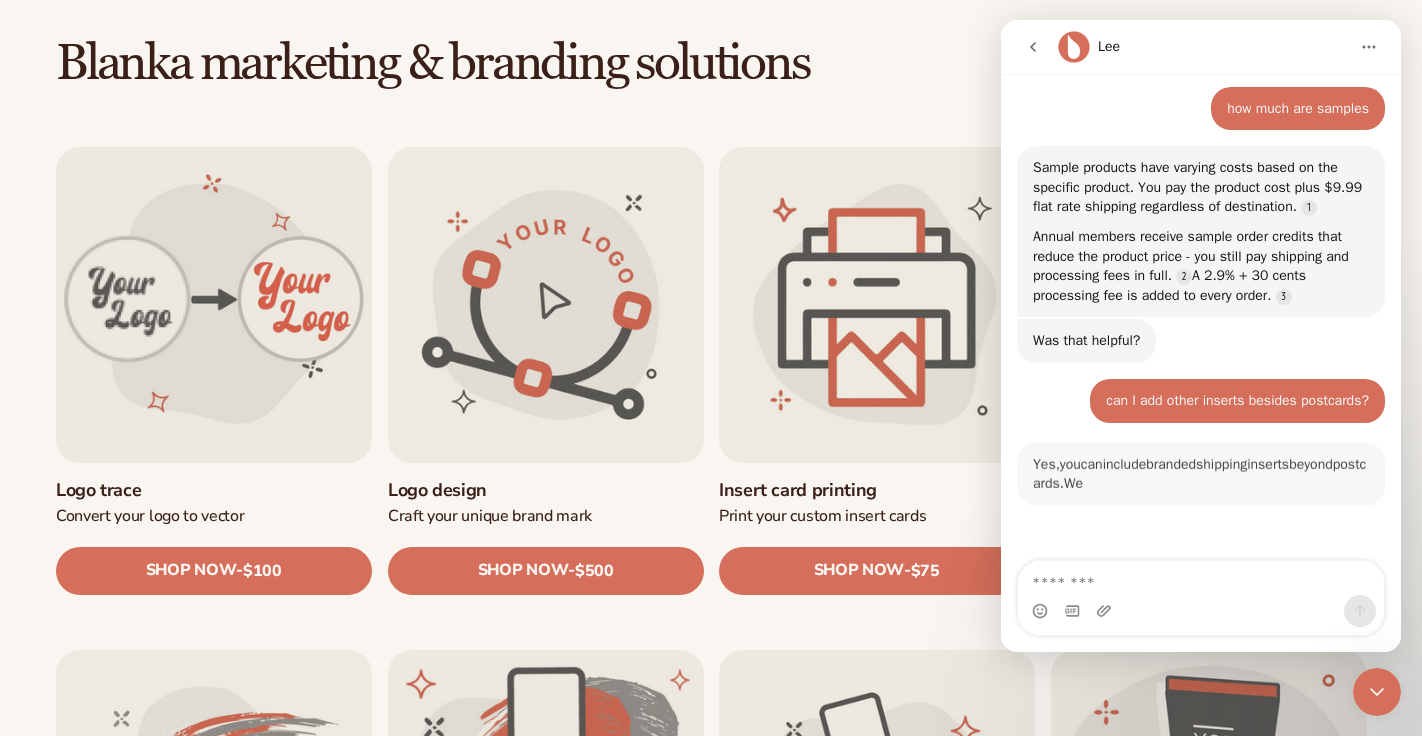 scroll, scrollTop: 963, scrollLeft: 0, axis: vertical 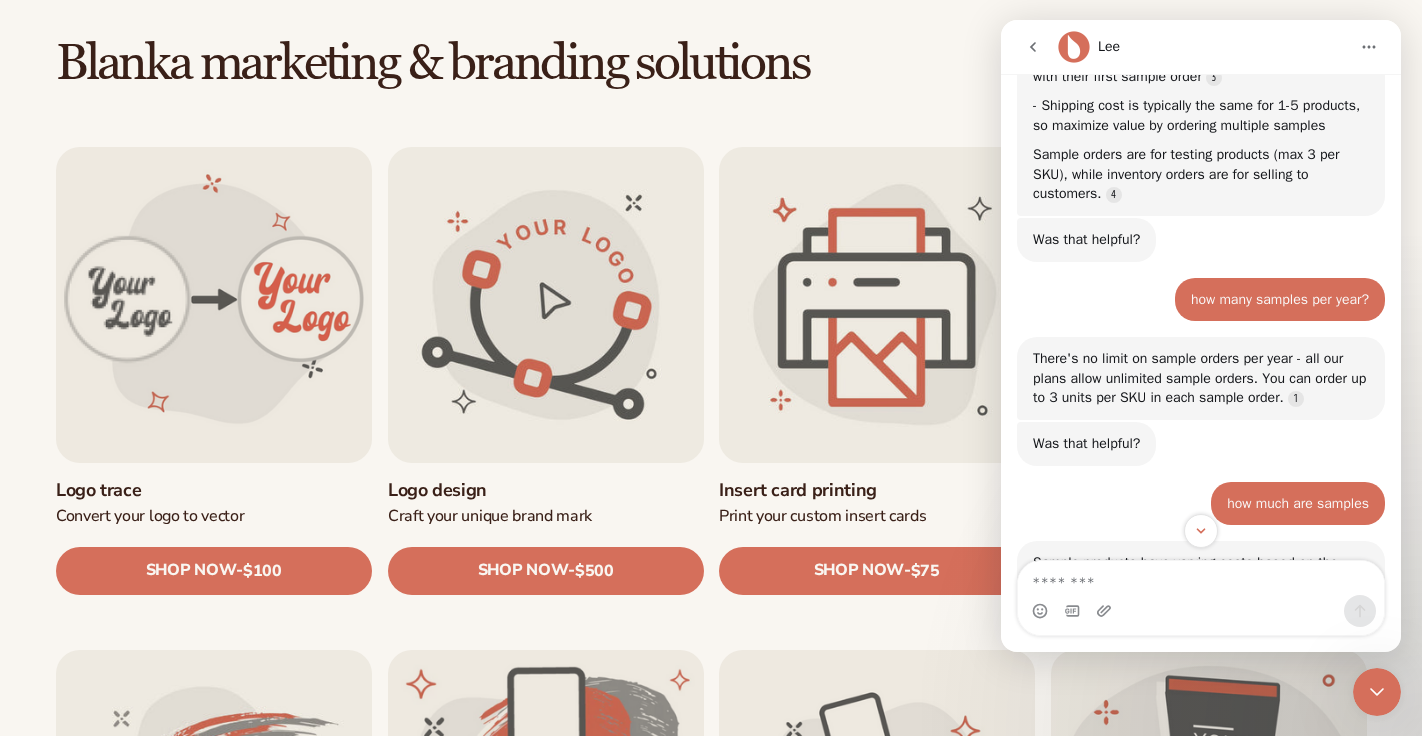 click 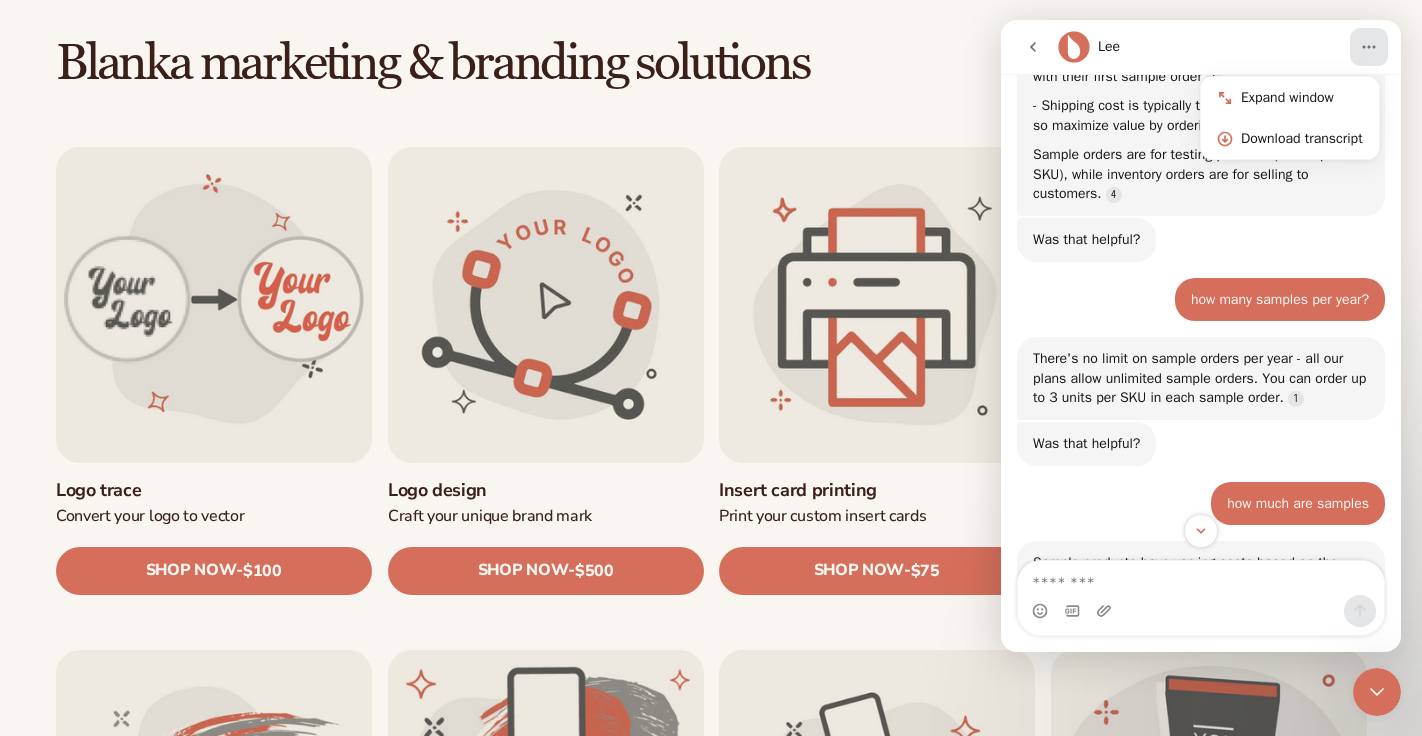 click on "Blanka marketing & branding solutions" at bounding box center (711, 64) 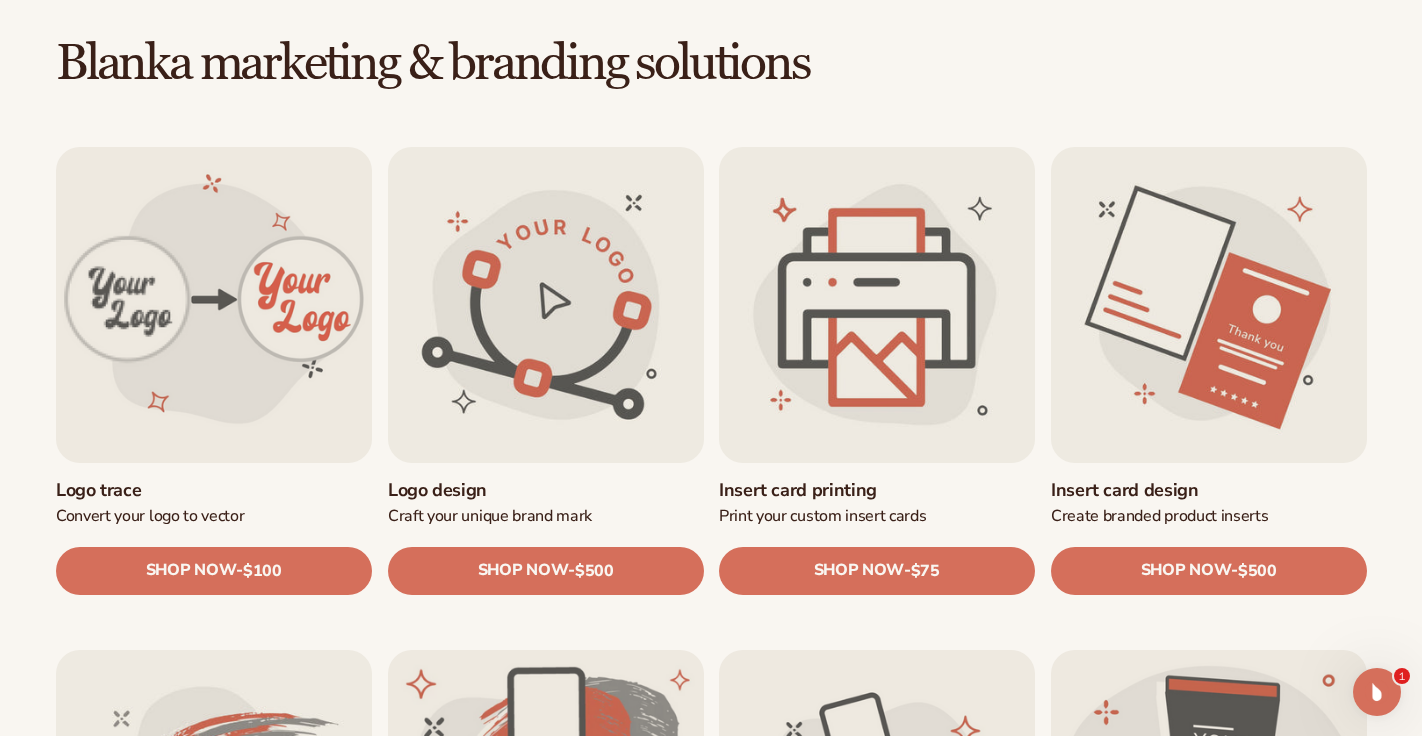 scroll, scrollTop: 0, scrollLeft: 0, axis: both 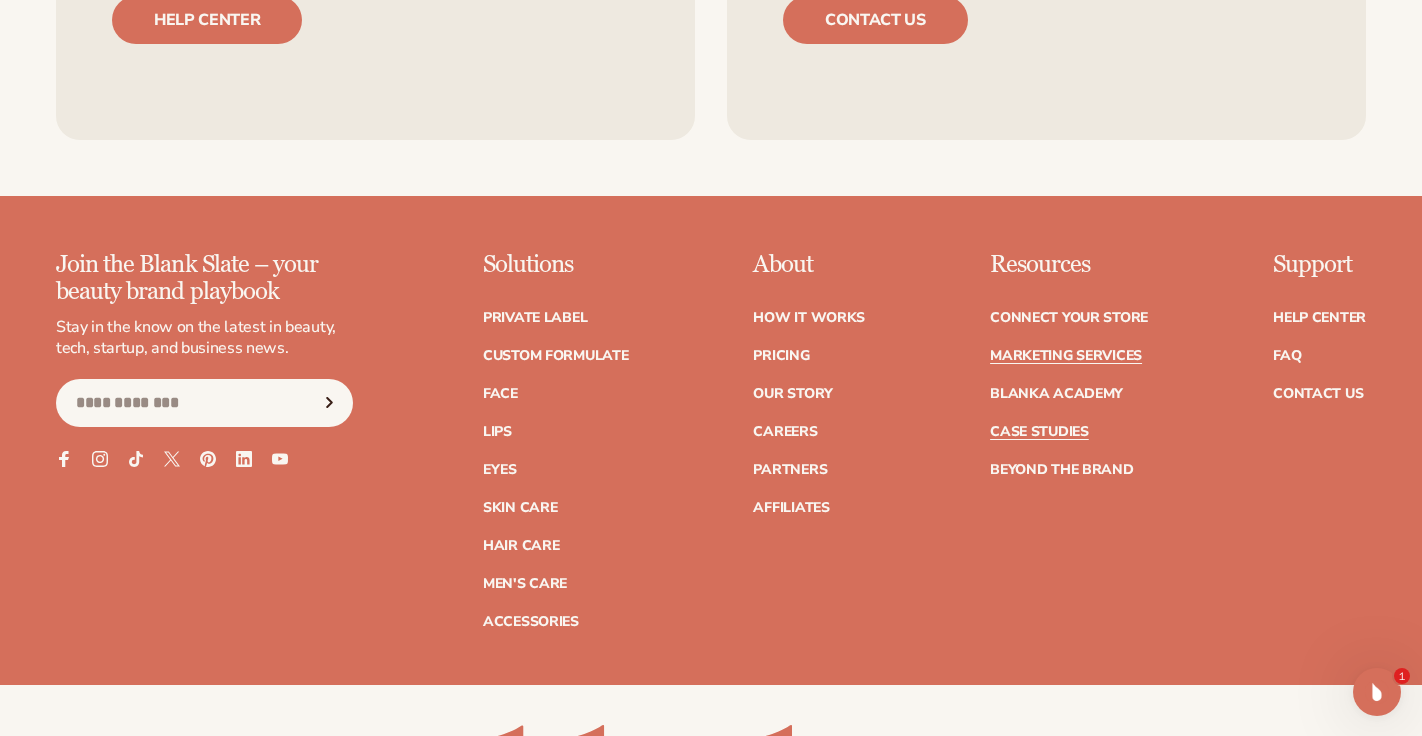 click on "Case Studies" at bounding box center (1039, 432) 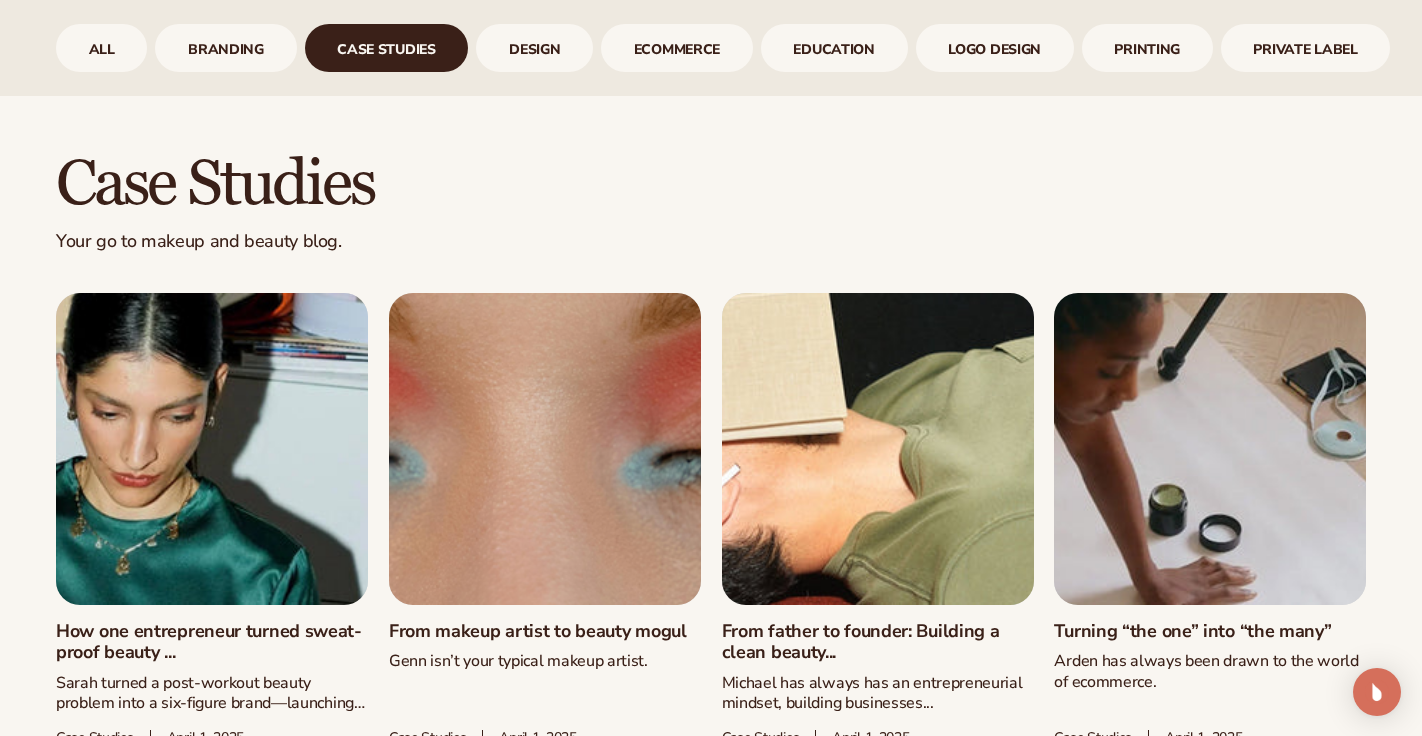 scroll, scrollTop: 906, scrollLeft: 0, axis: vertical 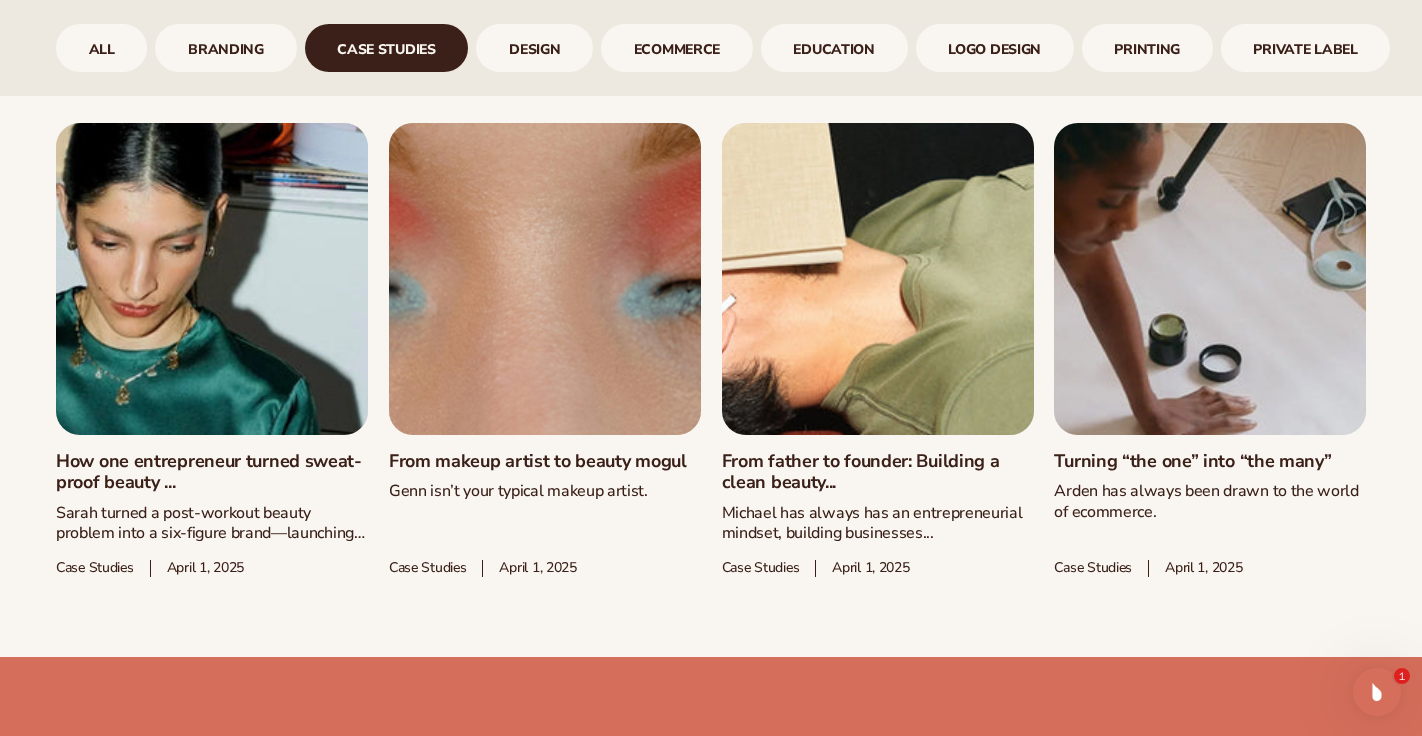 click on "From father to founder: Building a clean beauty..." at bounding box center (878, 472) 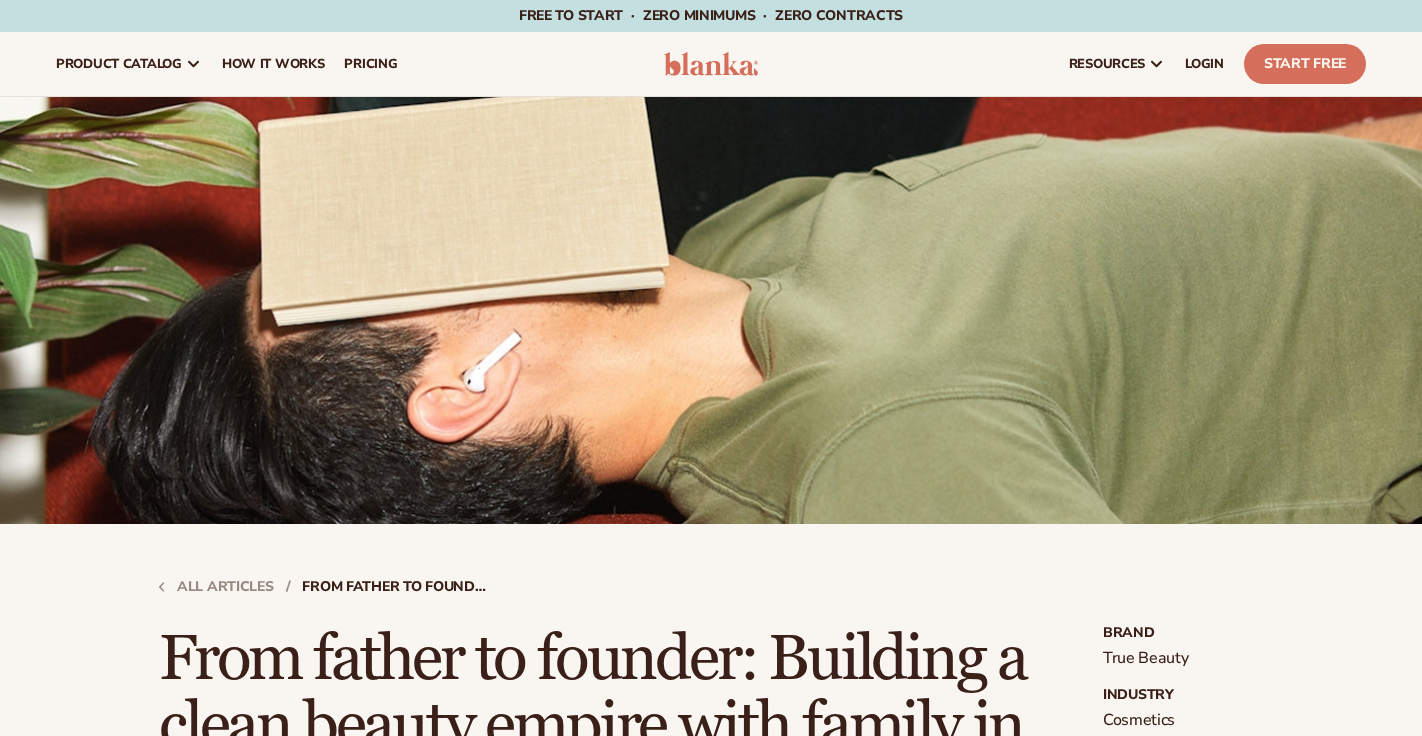 scroll, scrollTop: 385, scrollLeft: 0, axis: vertical 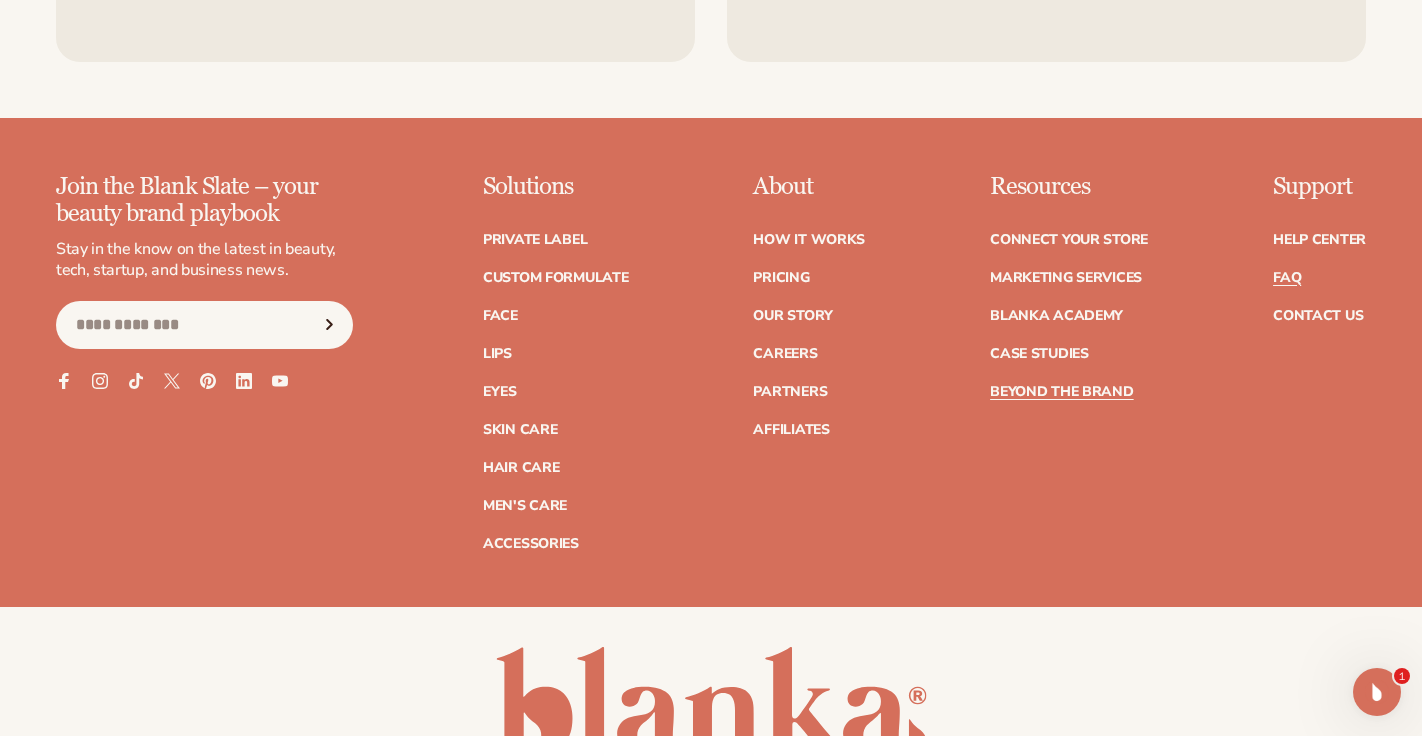 click on "FAQ" at bounding box center (1287, 278) 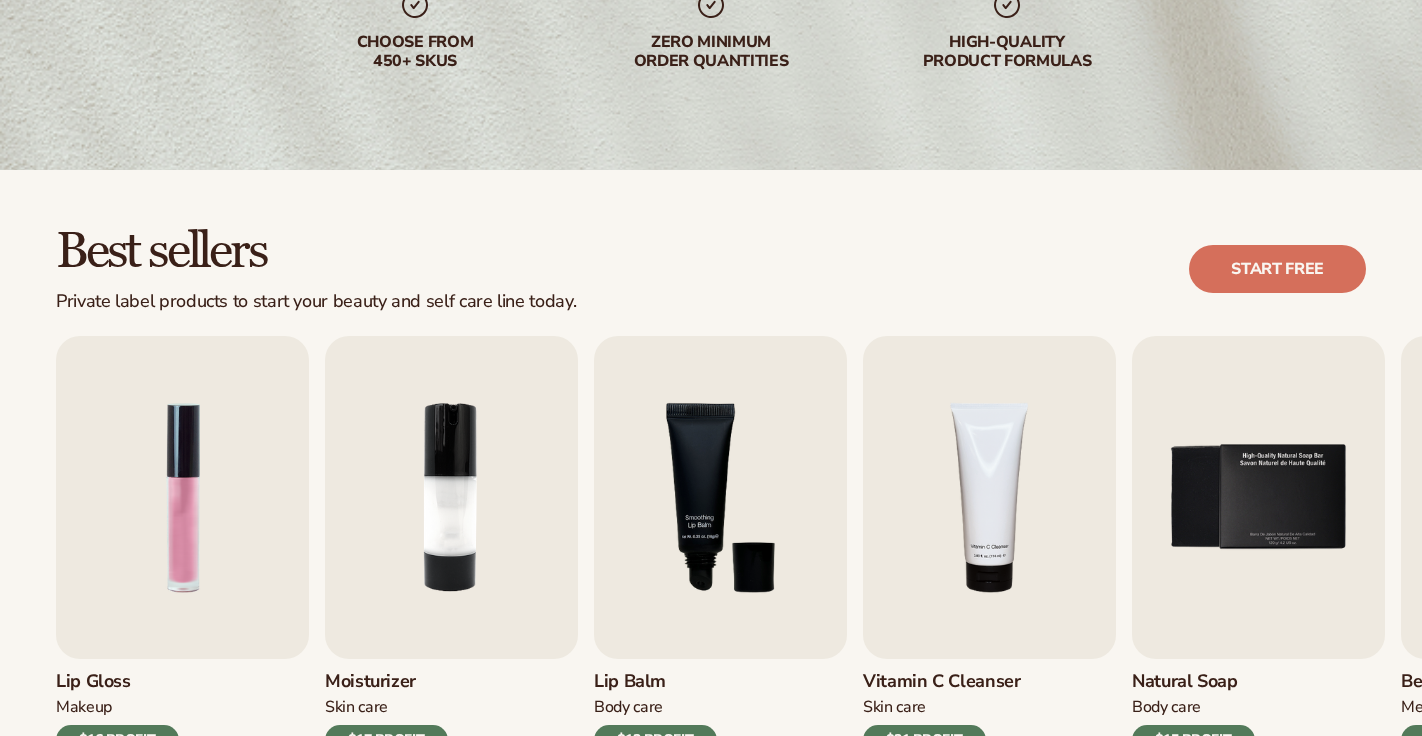 scroll, scrollTop: 413, scrollLeft: 0, axis: vertical 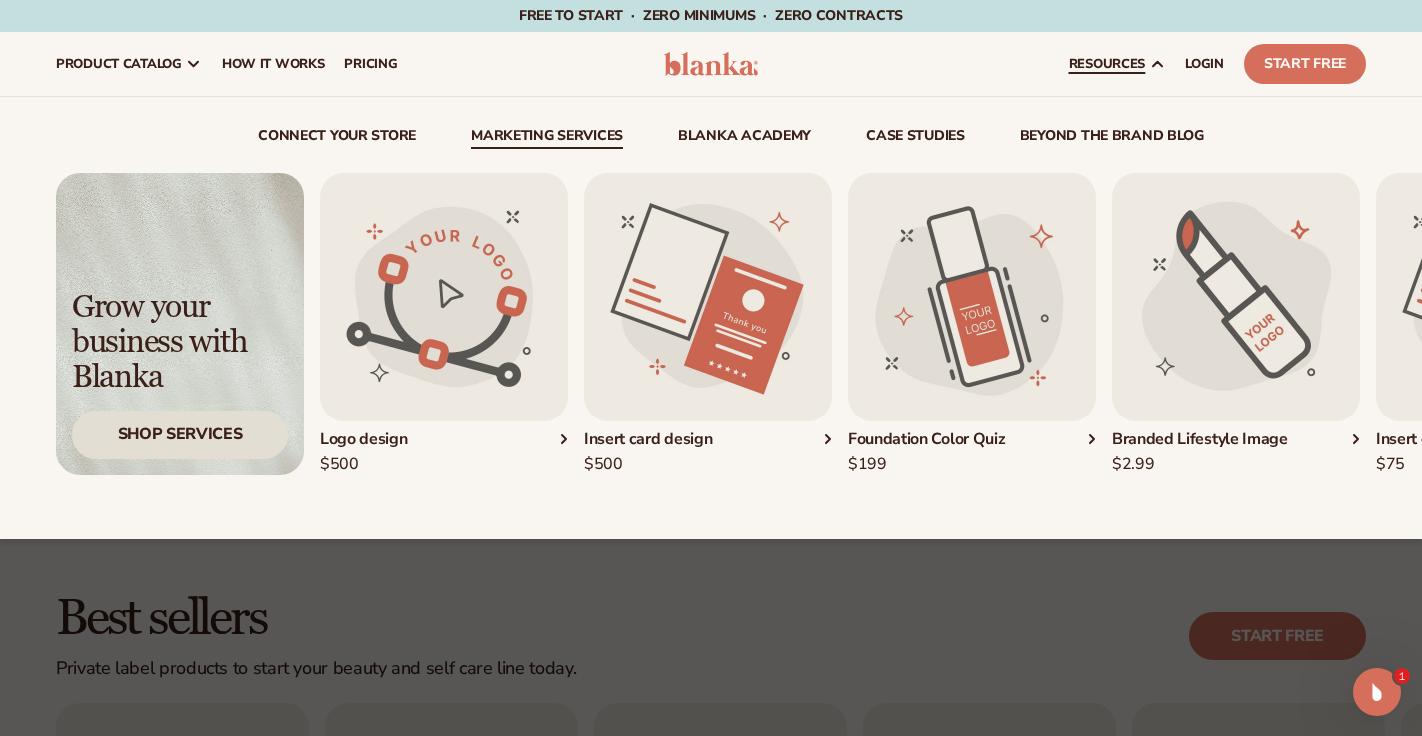 click on "Shop Services" at bounding box center [180, 434] 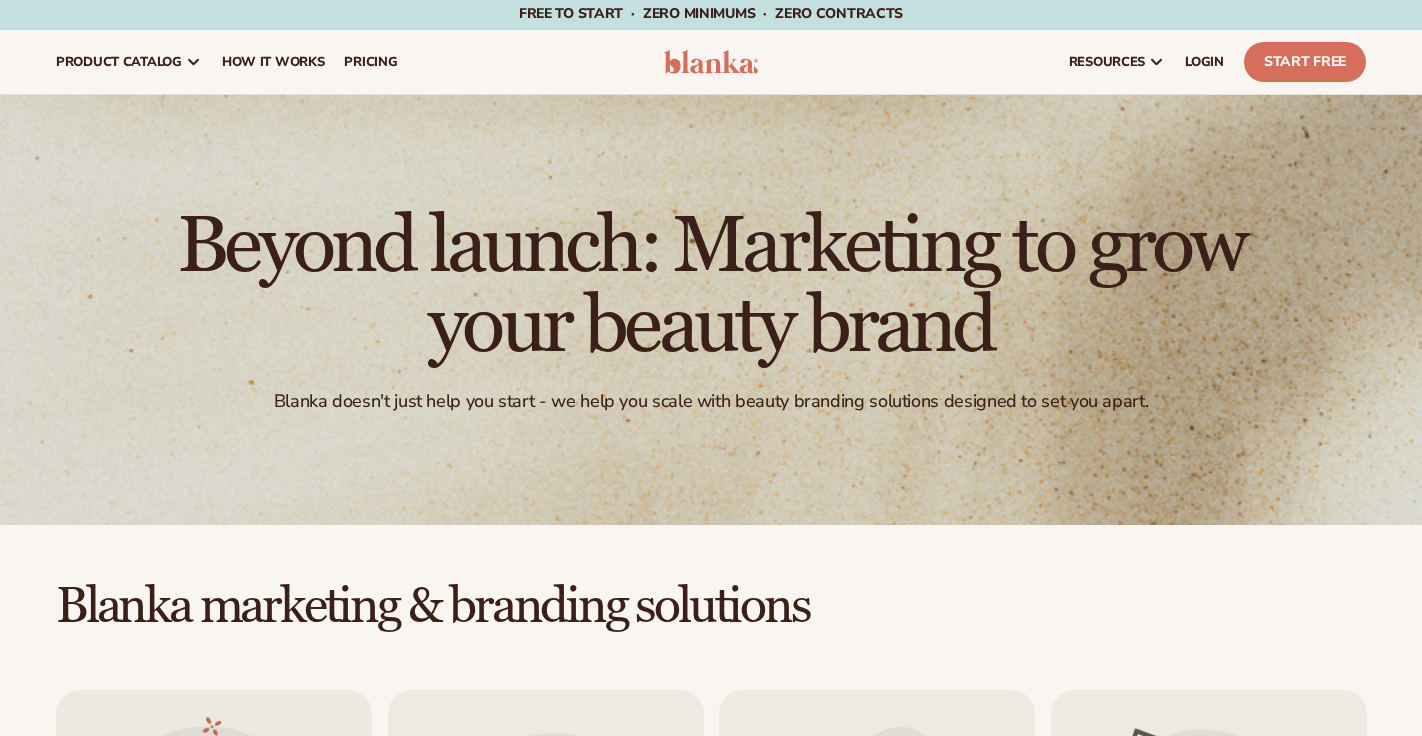 scroll, scrollTop: 617, scrollLeft: 0, axis: vertical 